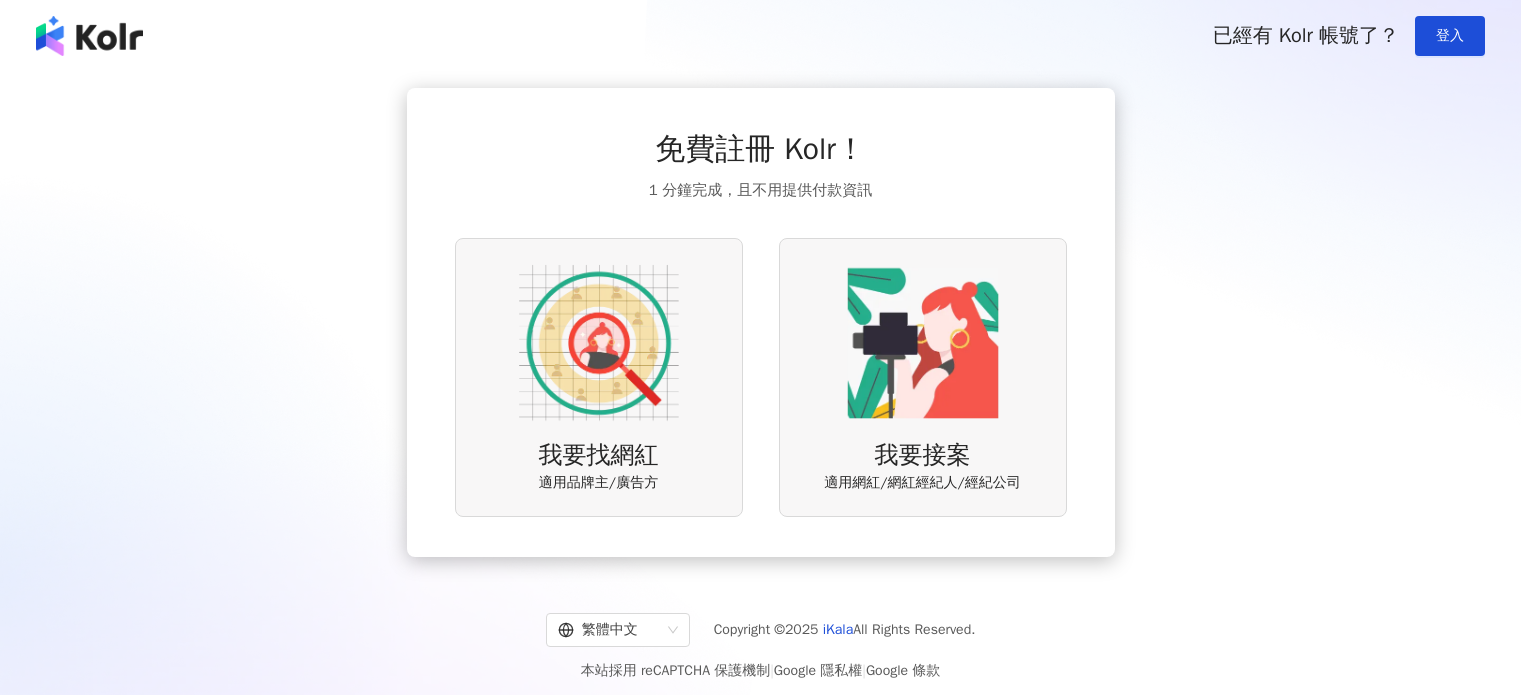 scroll, scrollTop: 0, scrollLeft: 0, axis: both 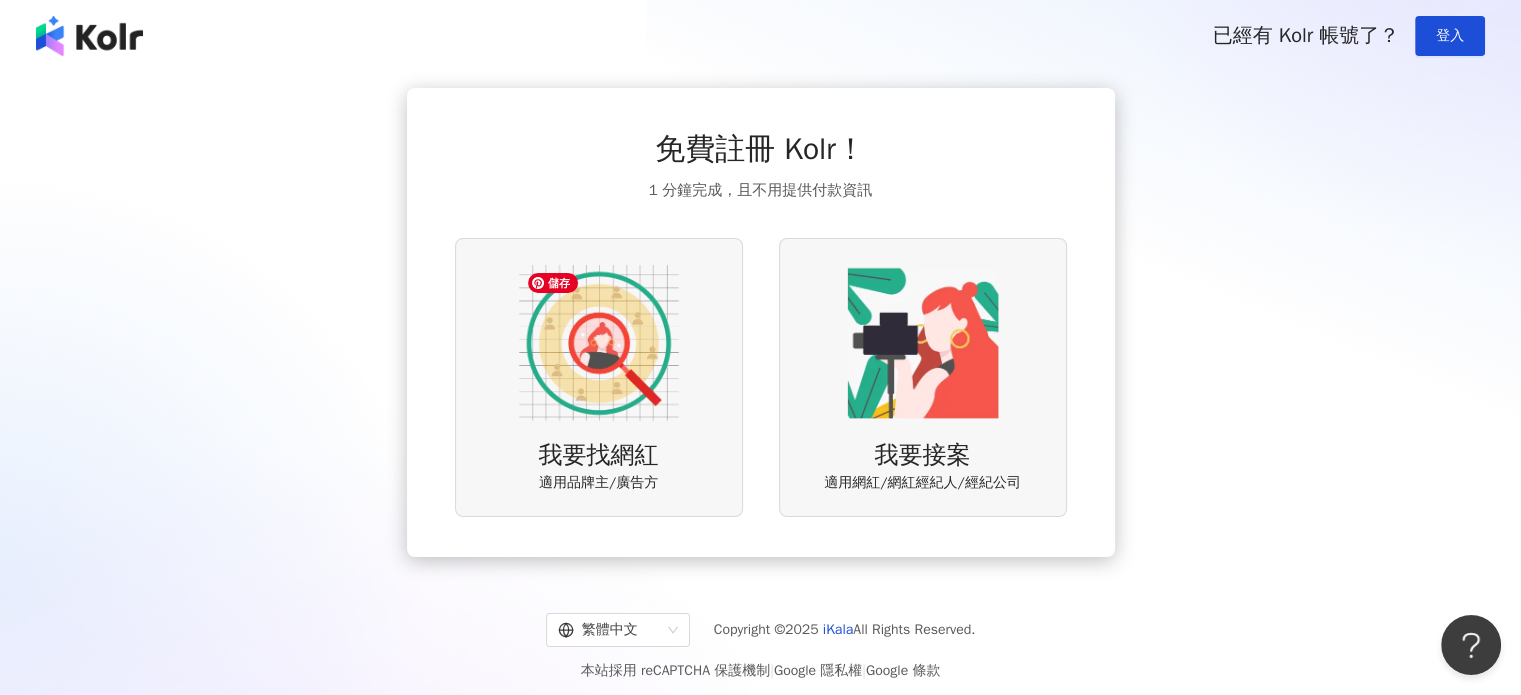 click at bounding box center [599, 343] 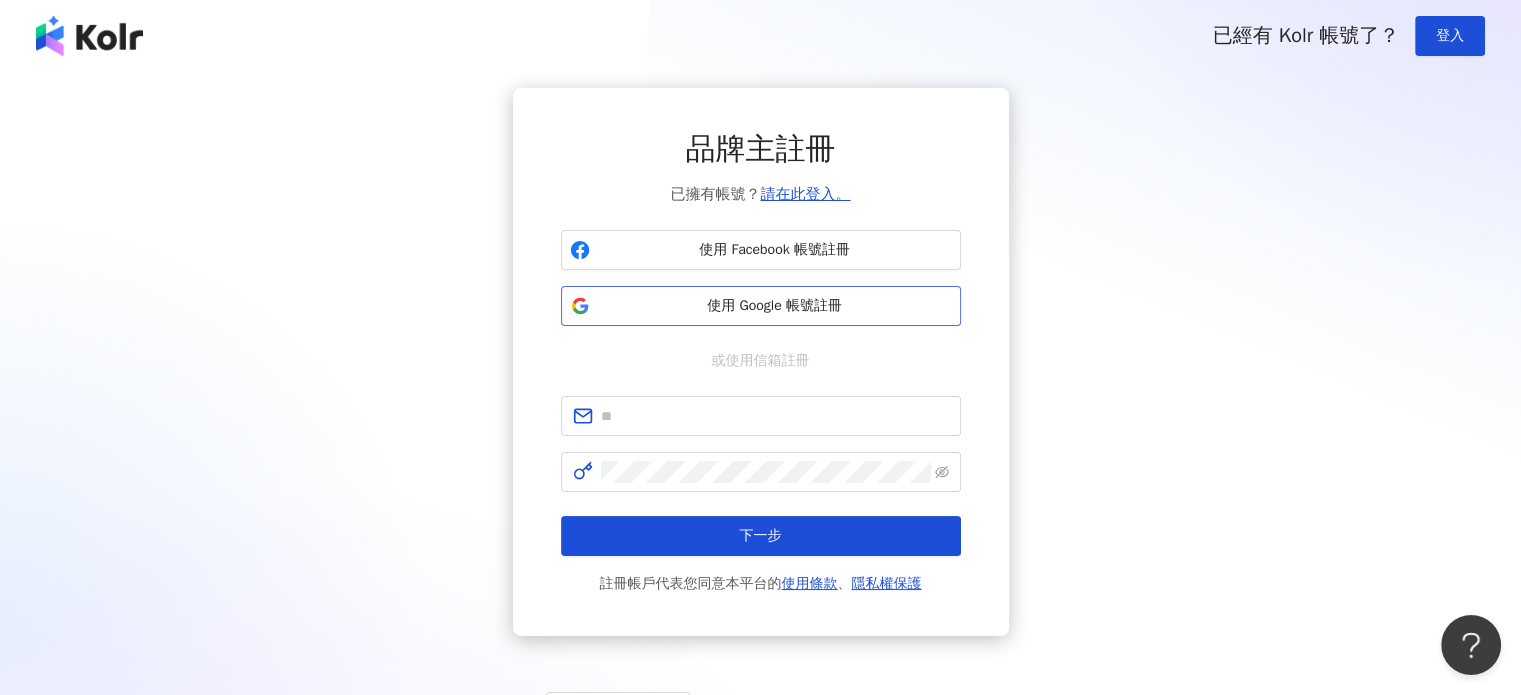 click on "使用 Google 帳號註冊" at bounding box center [761, 306] 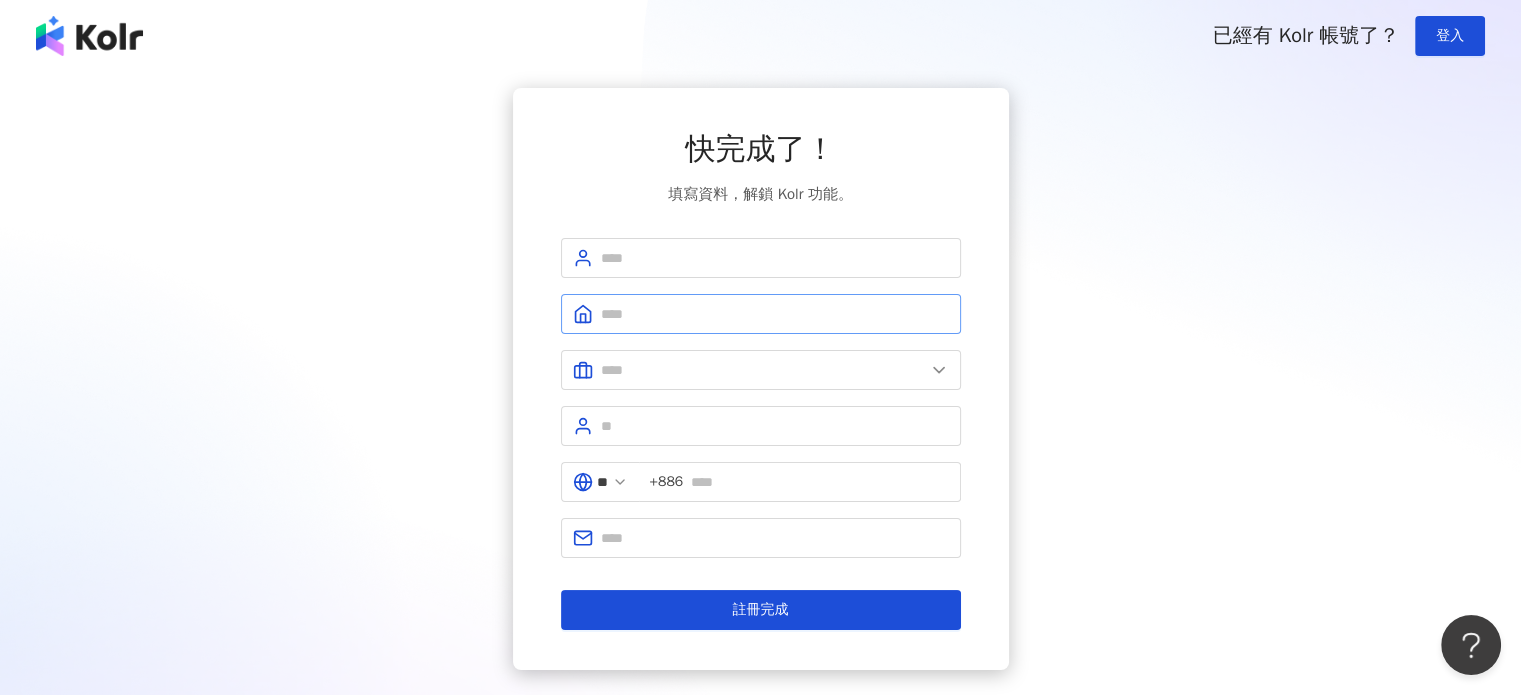 scroll, scrollTop: 0, scrollLeft: 0, axis: both 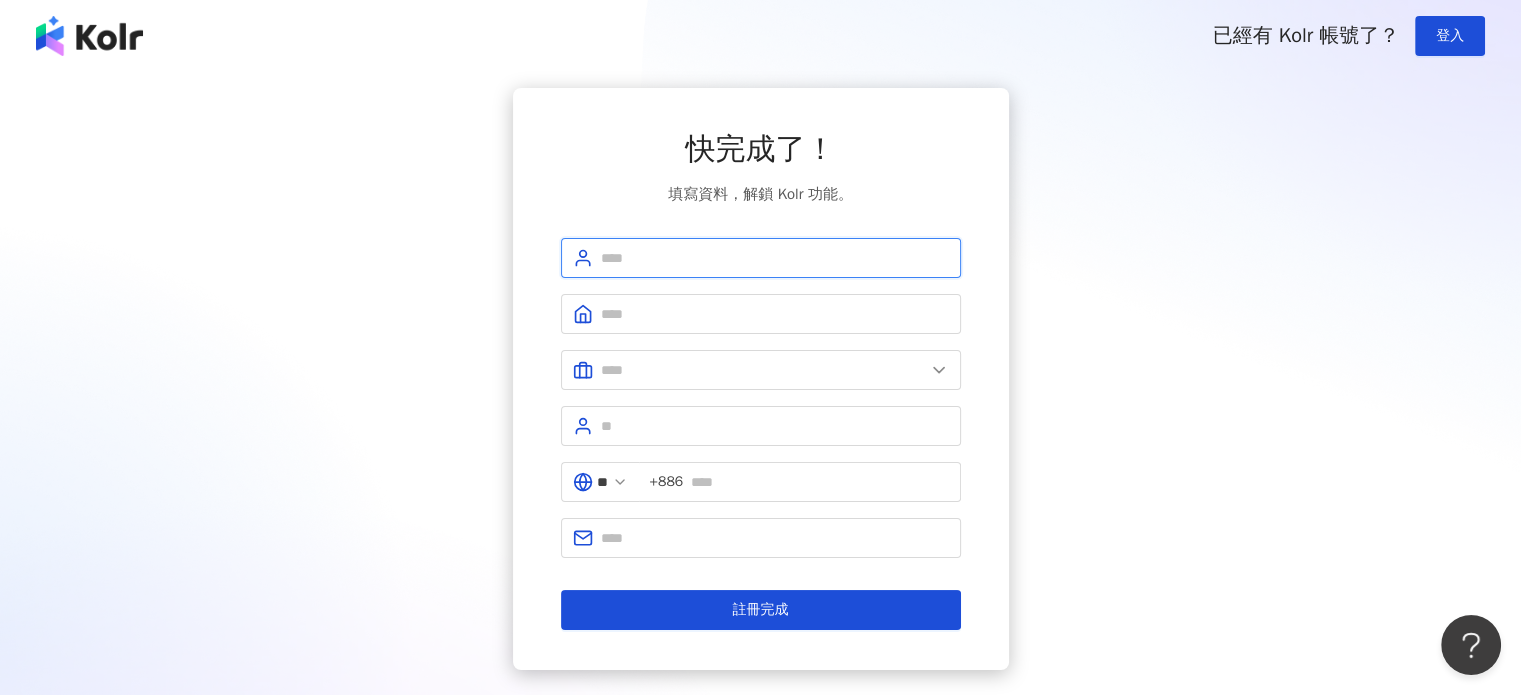 click at bounding box center (775, 258) 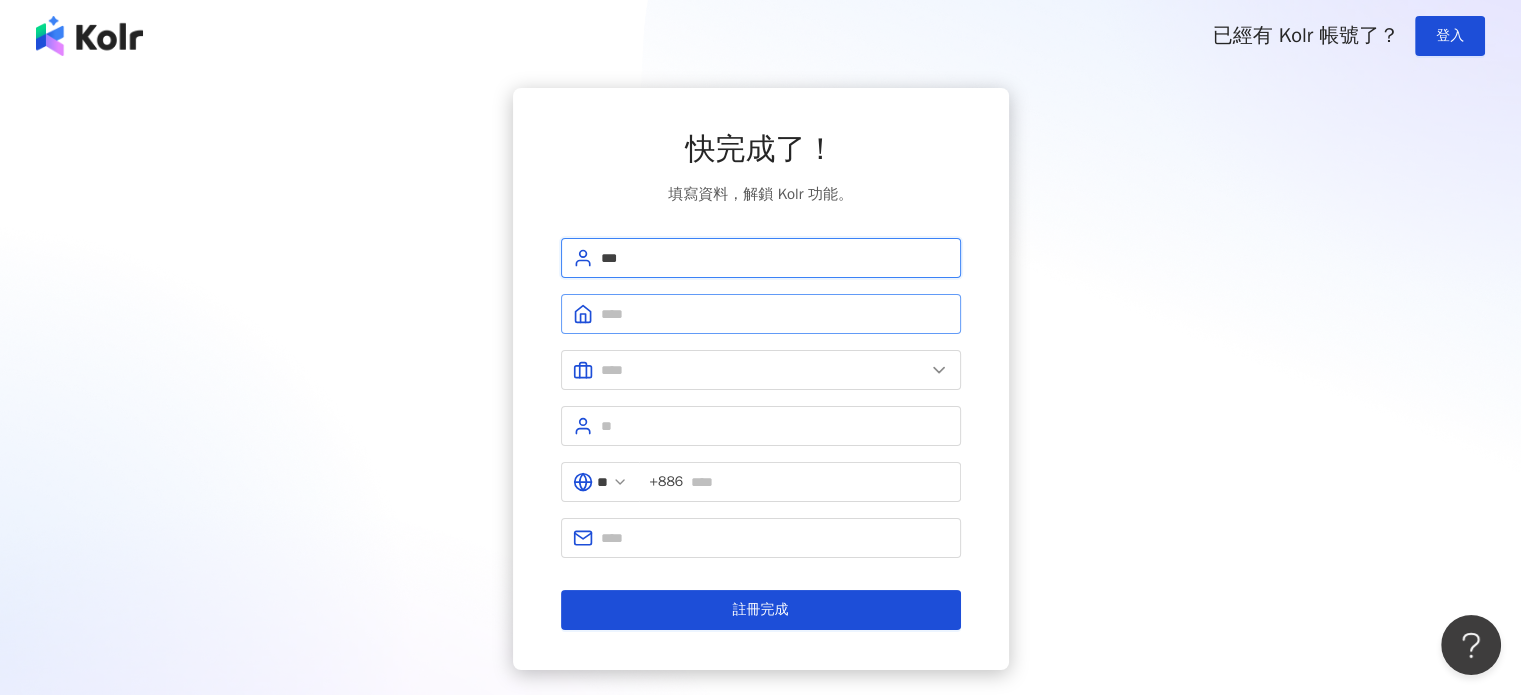 type on "***" 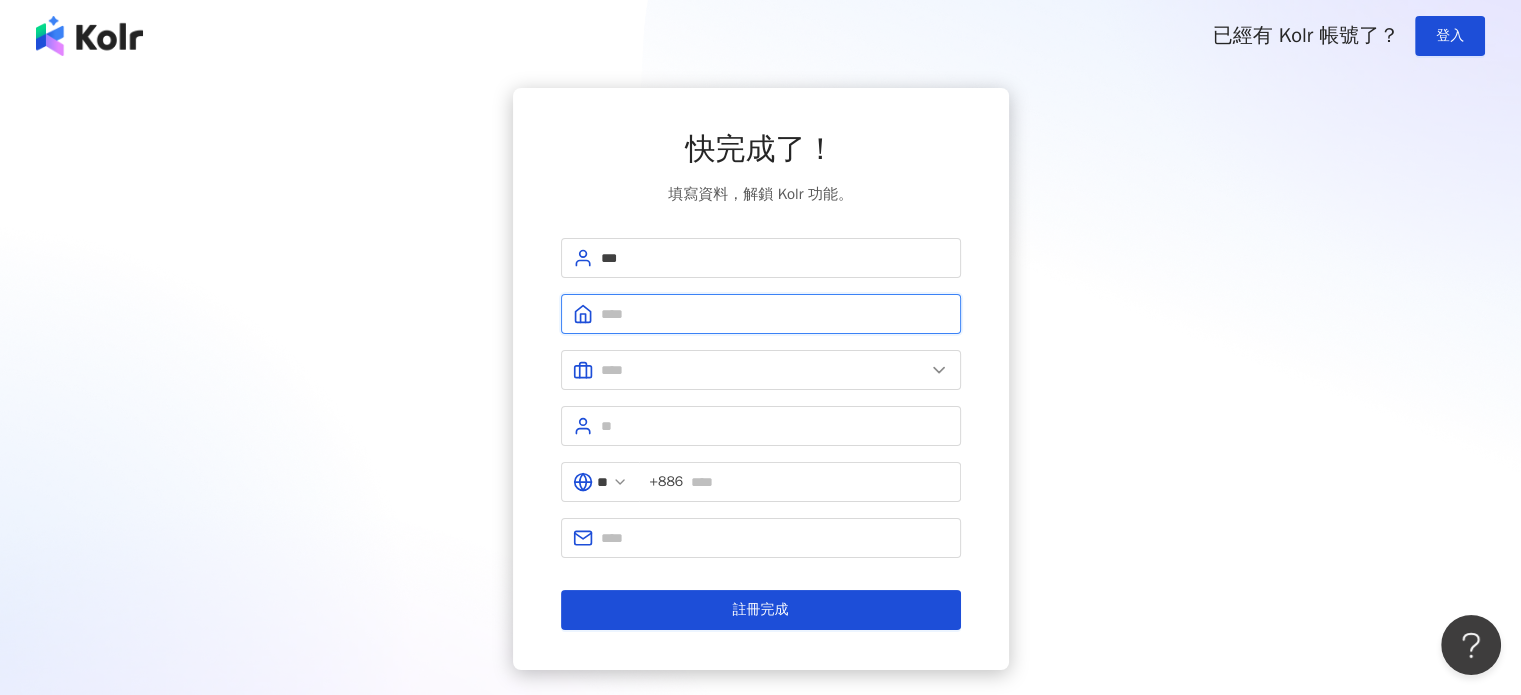 click at bounding box center [775, 314] 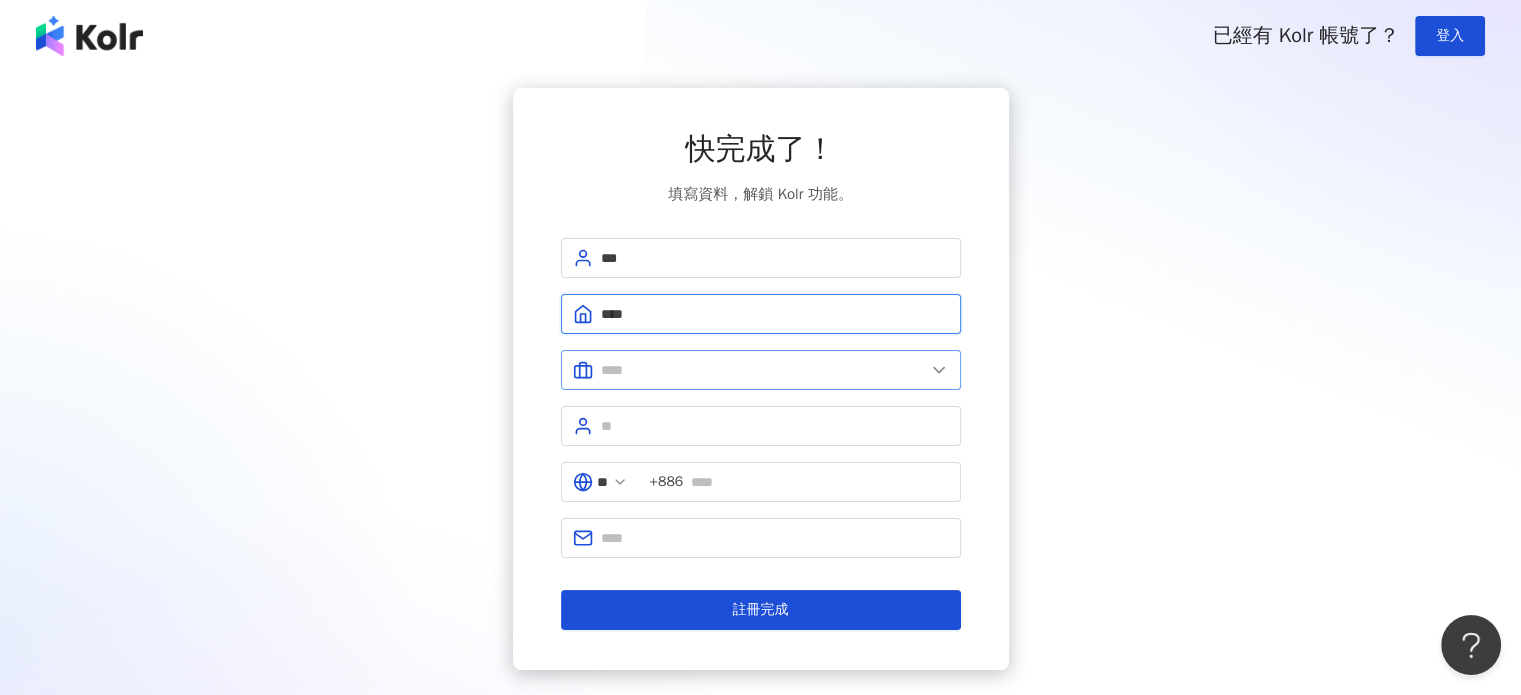 type on "****" 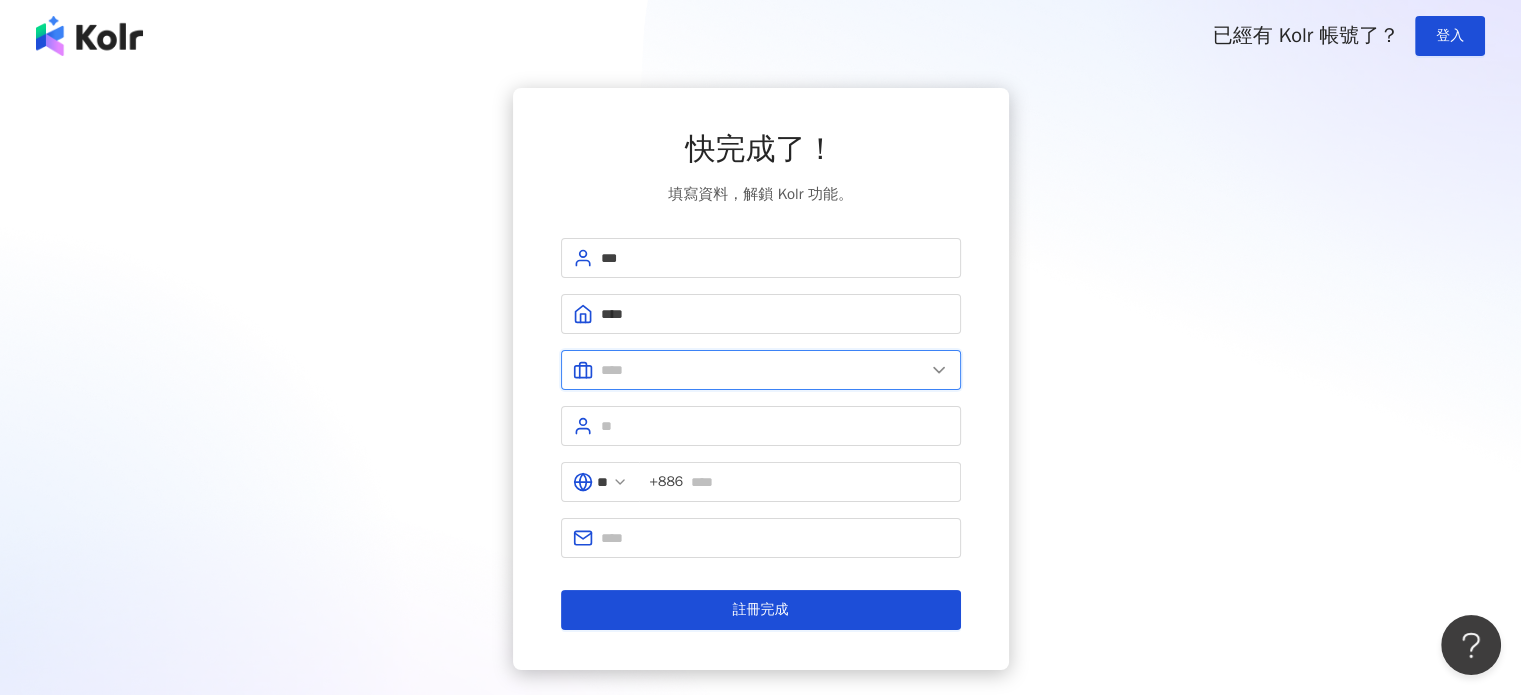 click at bounding box center [763, 370] 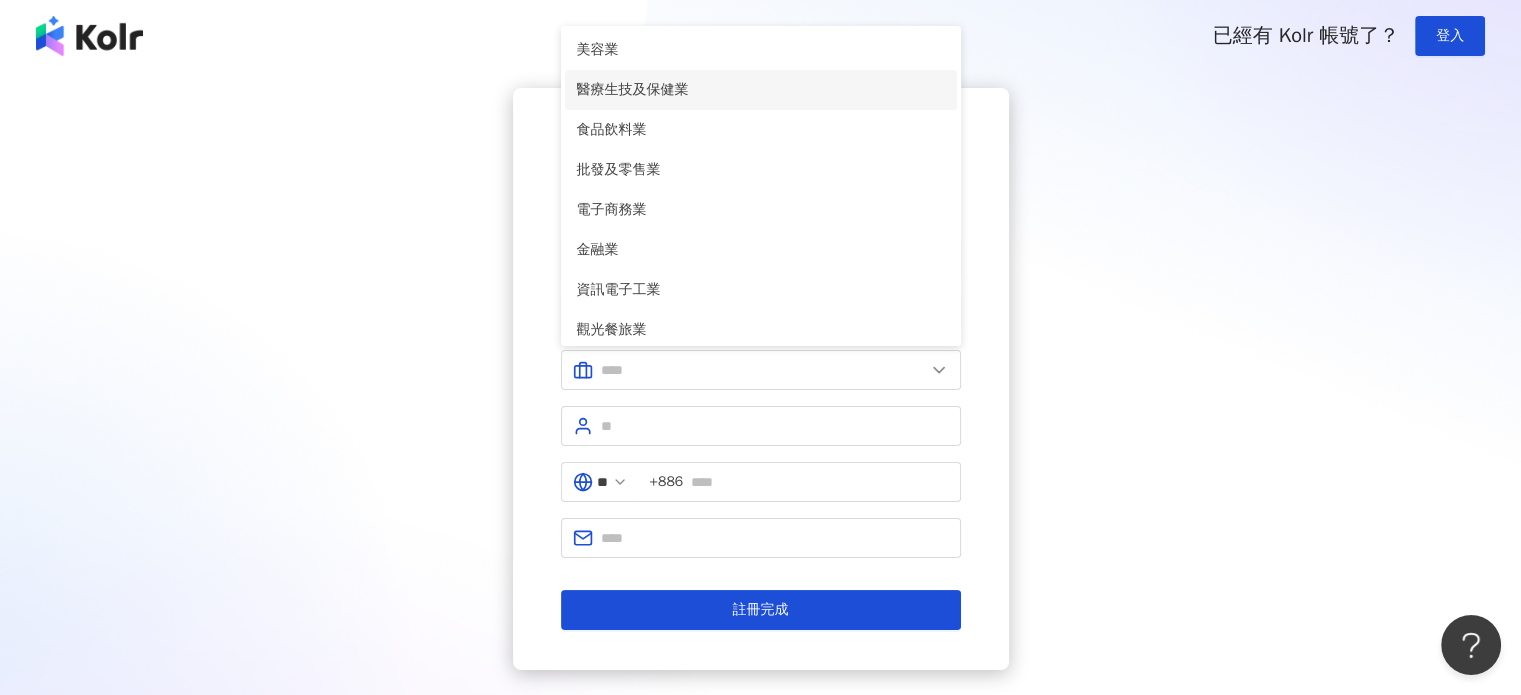 click on "醫療生技及保健業" at bounding box center (761, 90) 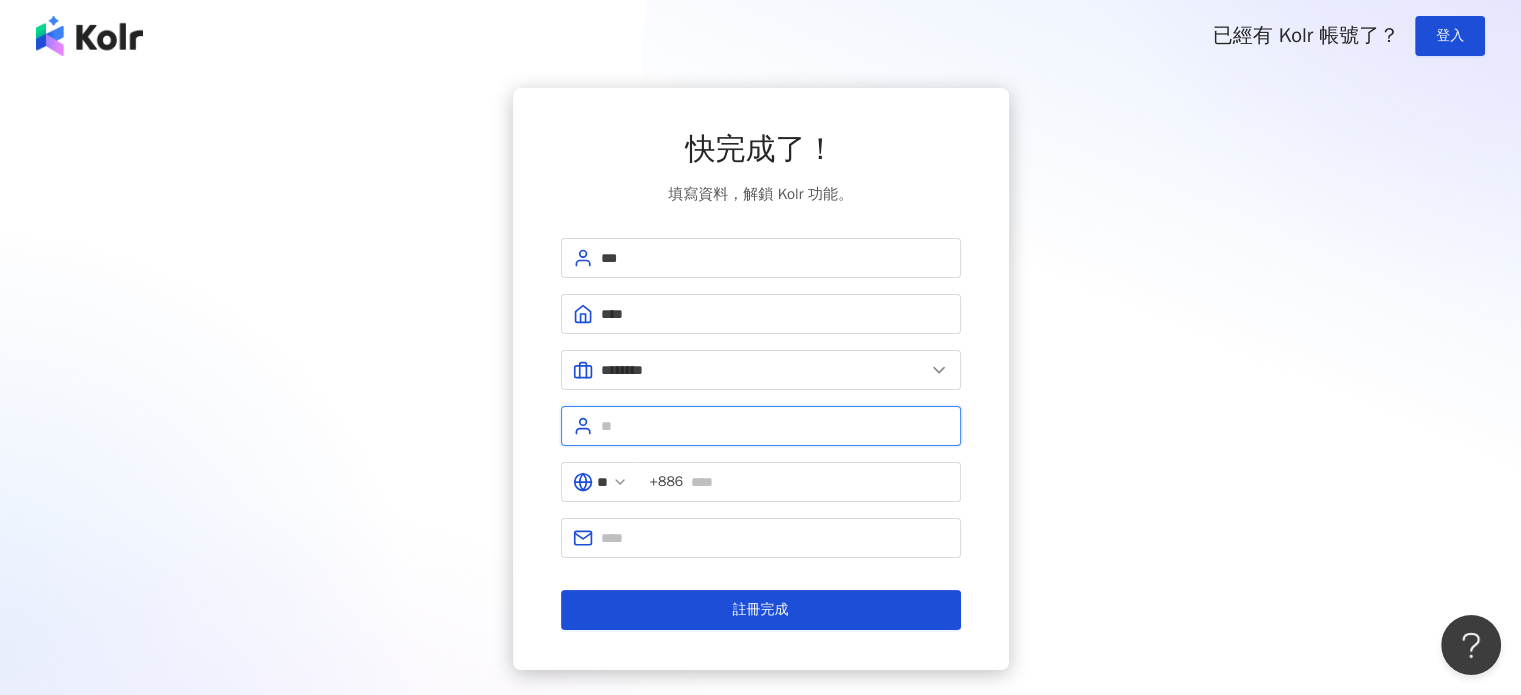 click at bounding box center (775, 426) 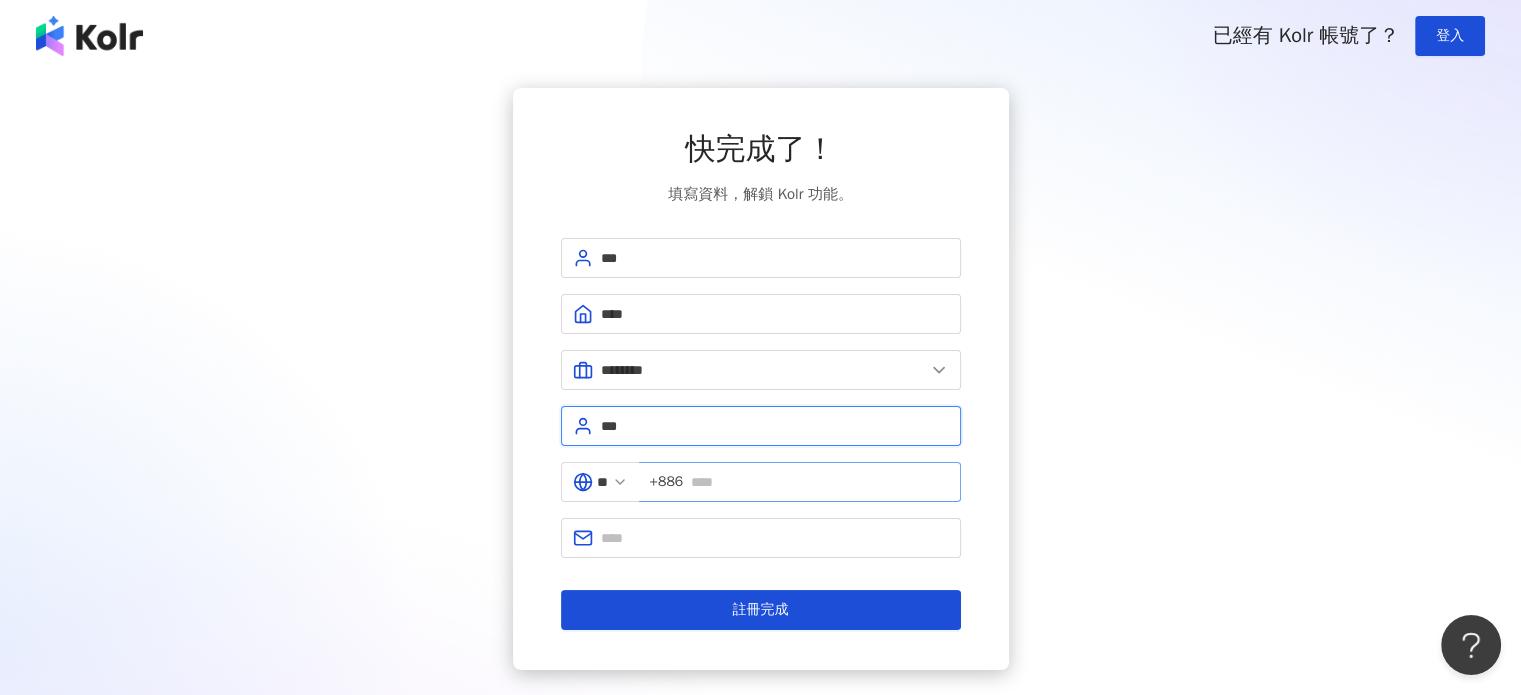type on "***" 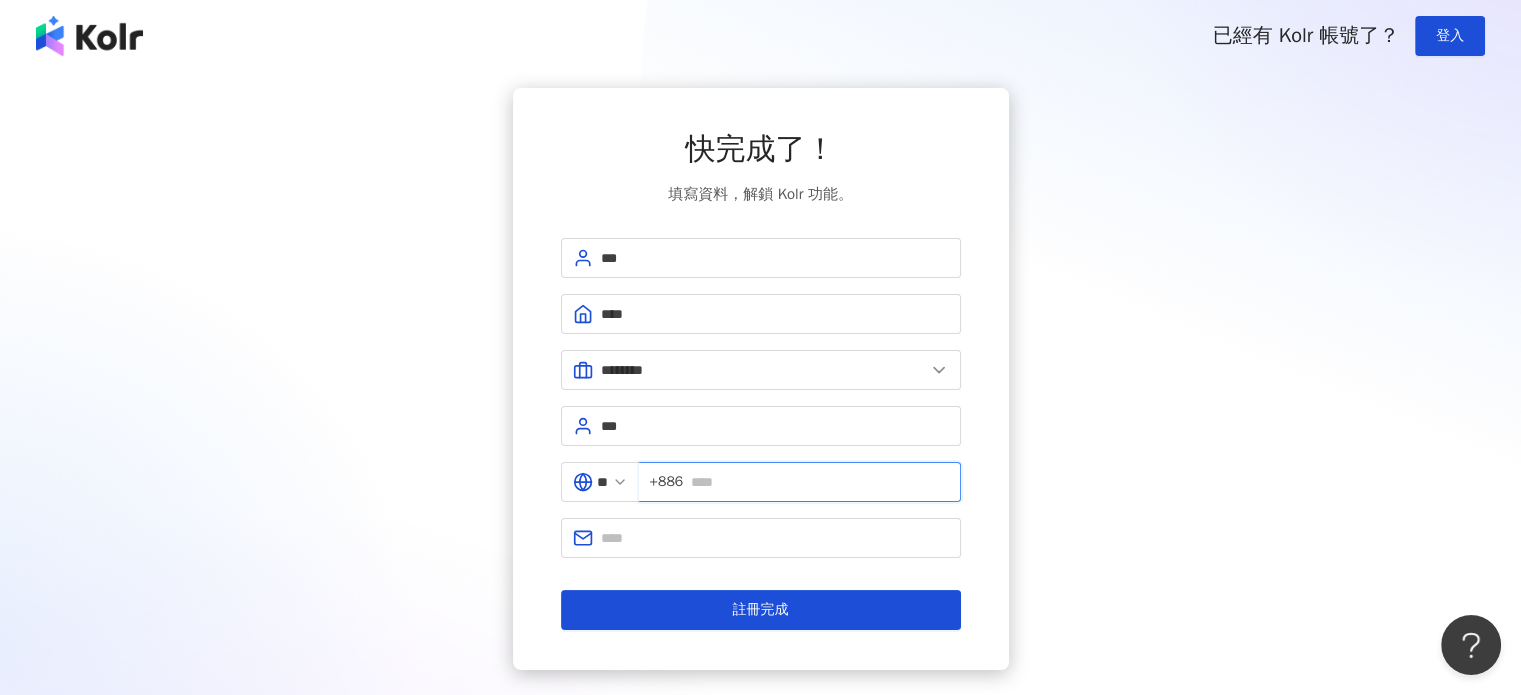 click at bounding box center [819, 482] 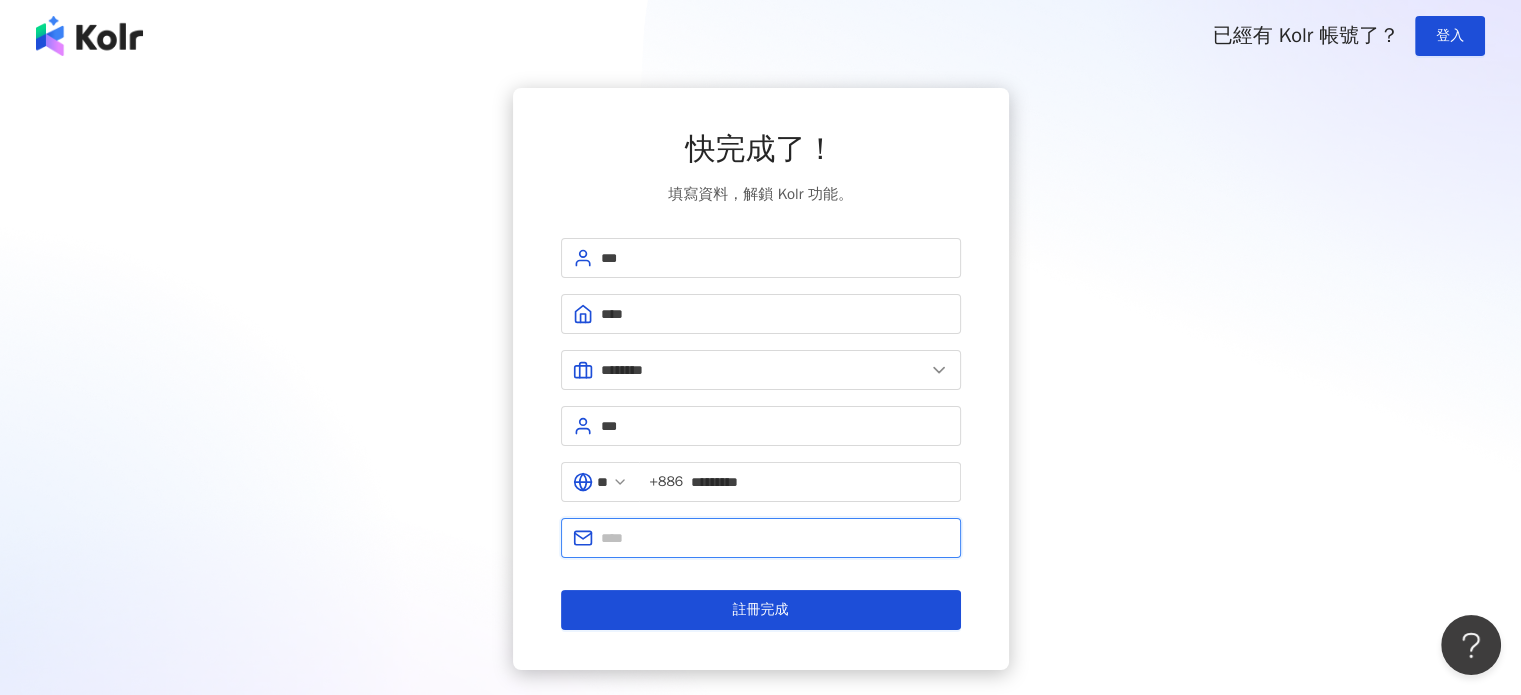 click at bounding box center [775, 538] 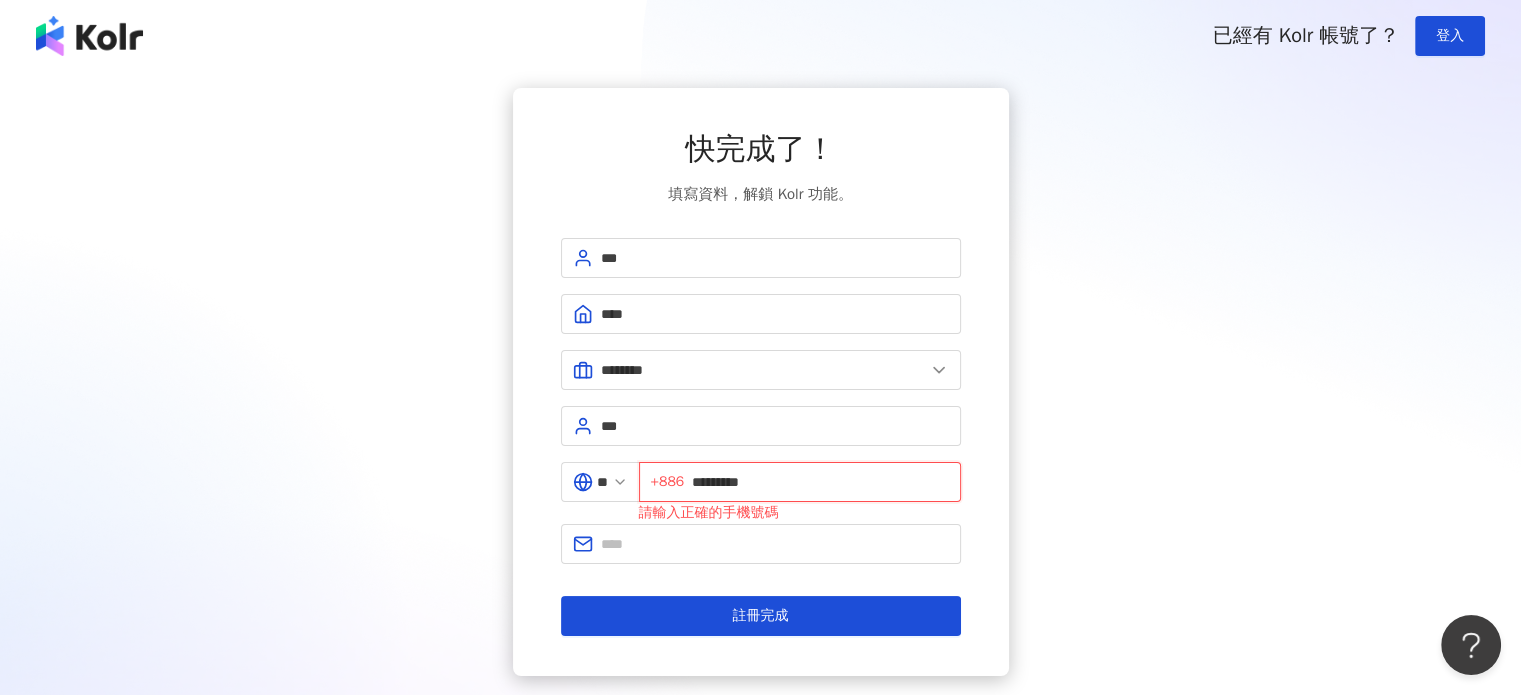 click on "*********" at bounding box center [820, 482] 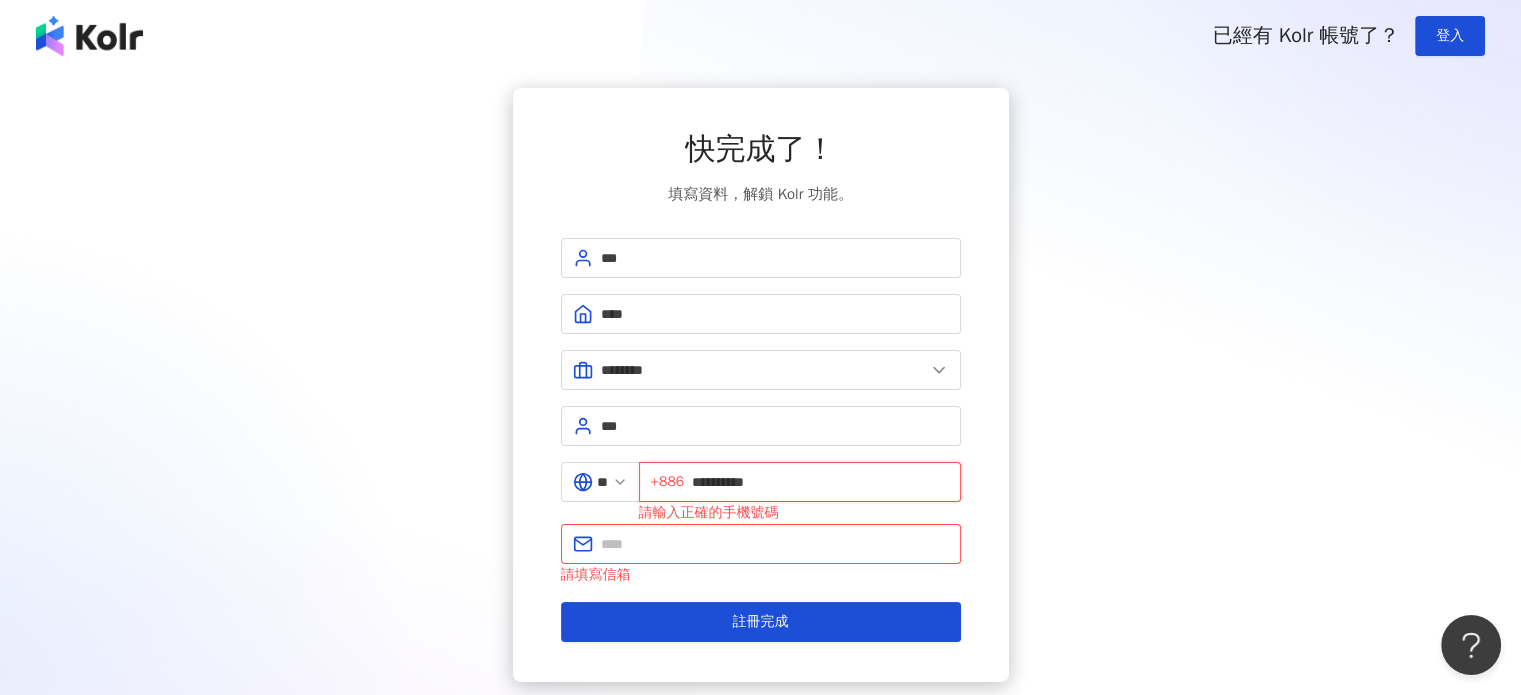type on "**********" 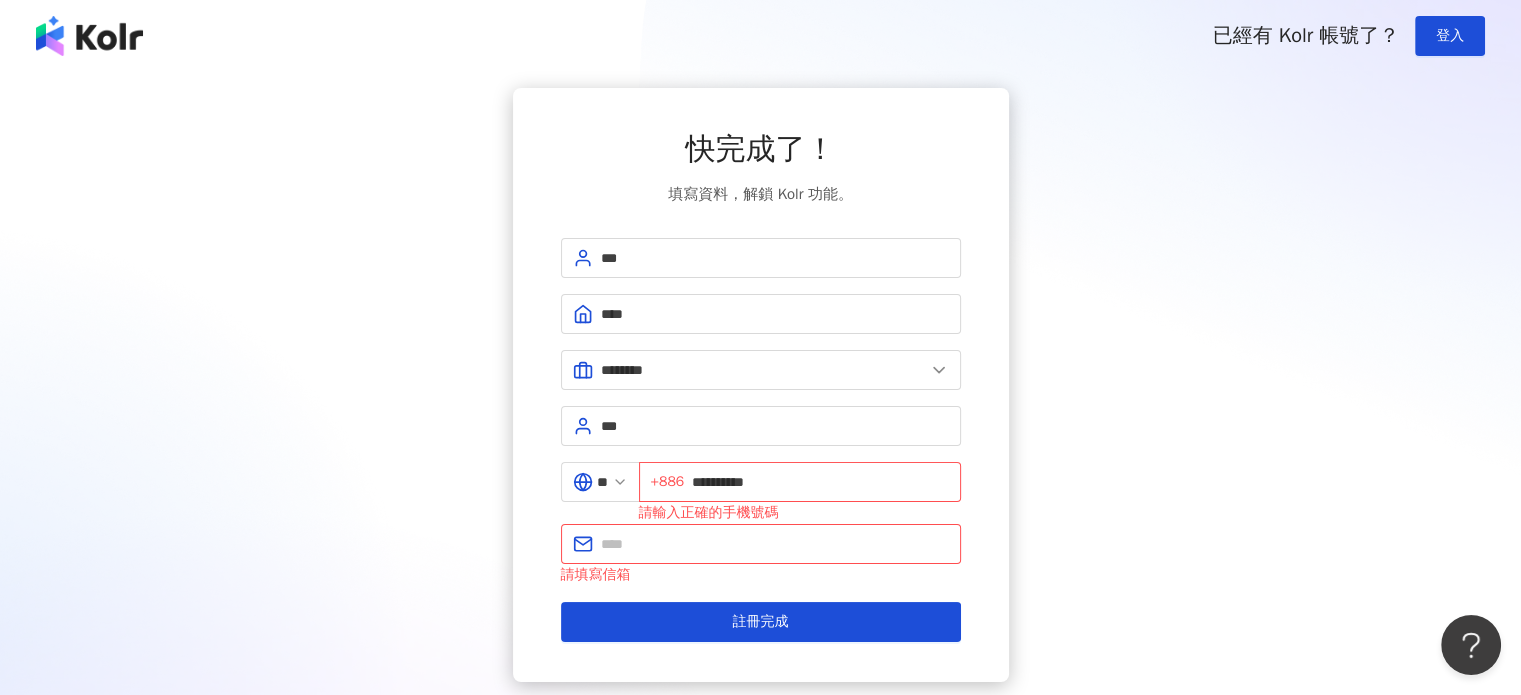 click on "**********" at bounding box center [760, 385] 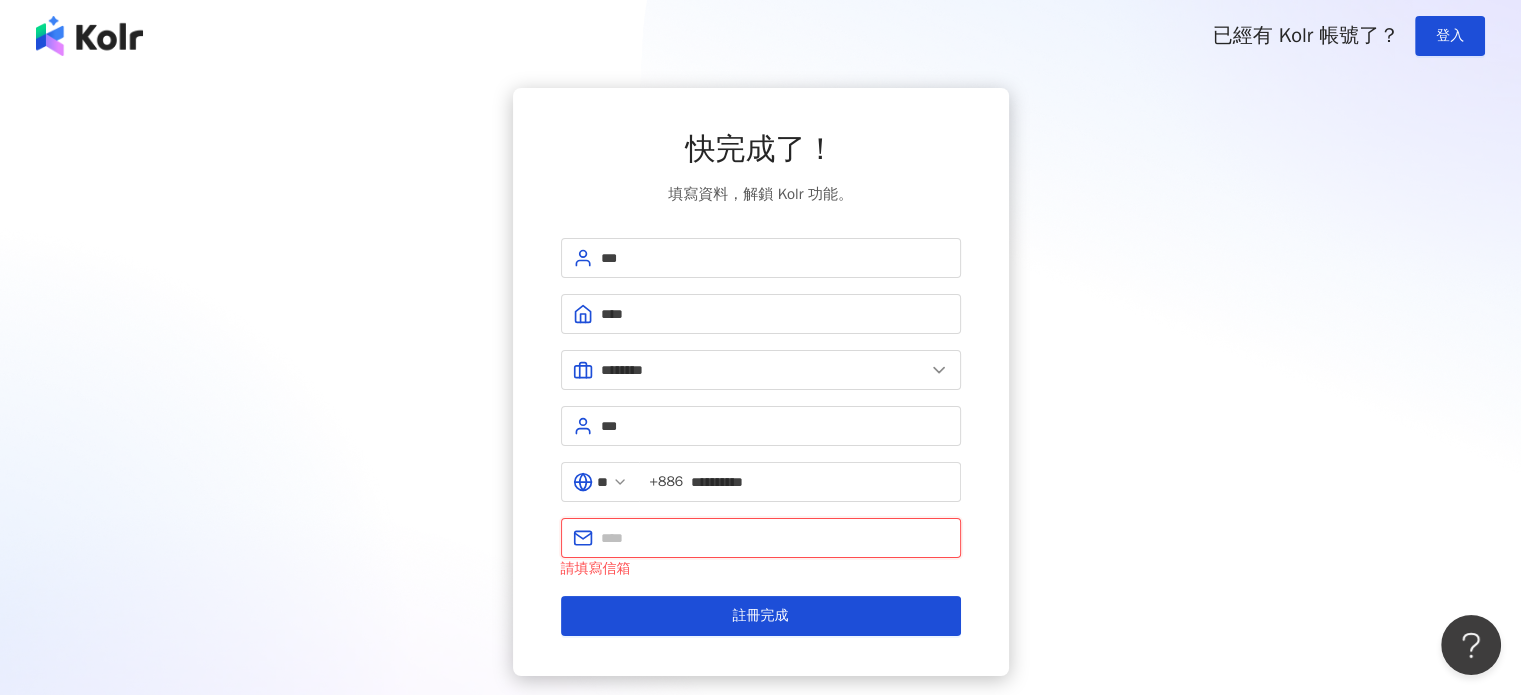 click at bounding box center (775, 538) 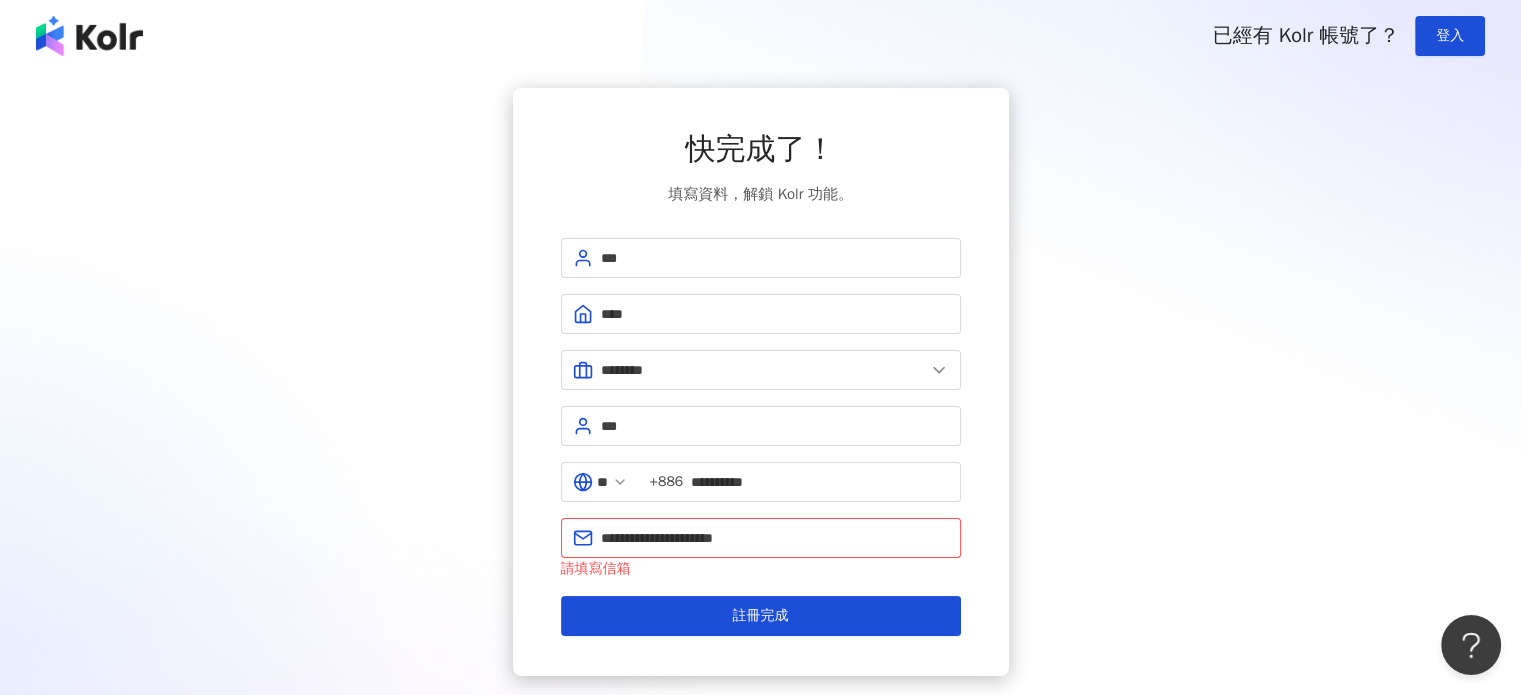 click on "**********" at bounding box center (760, 382) 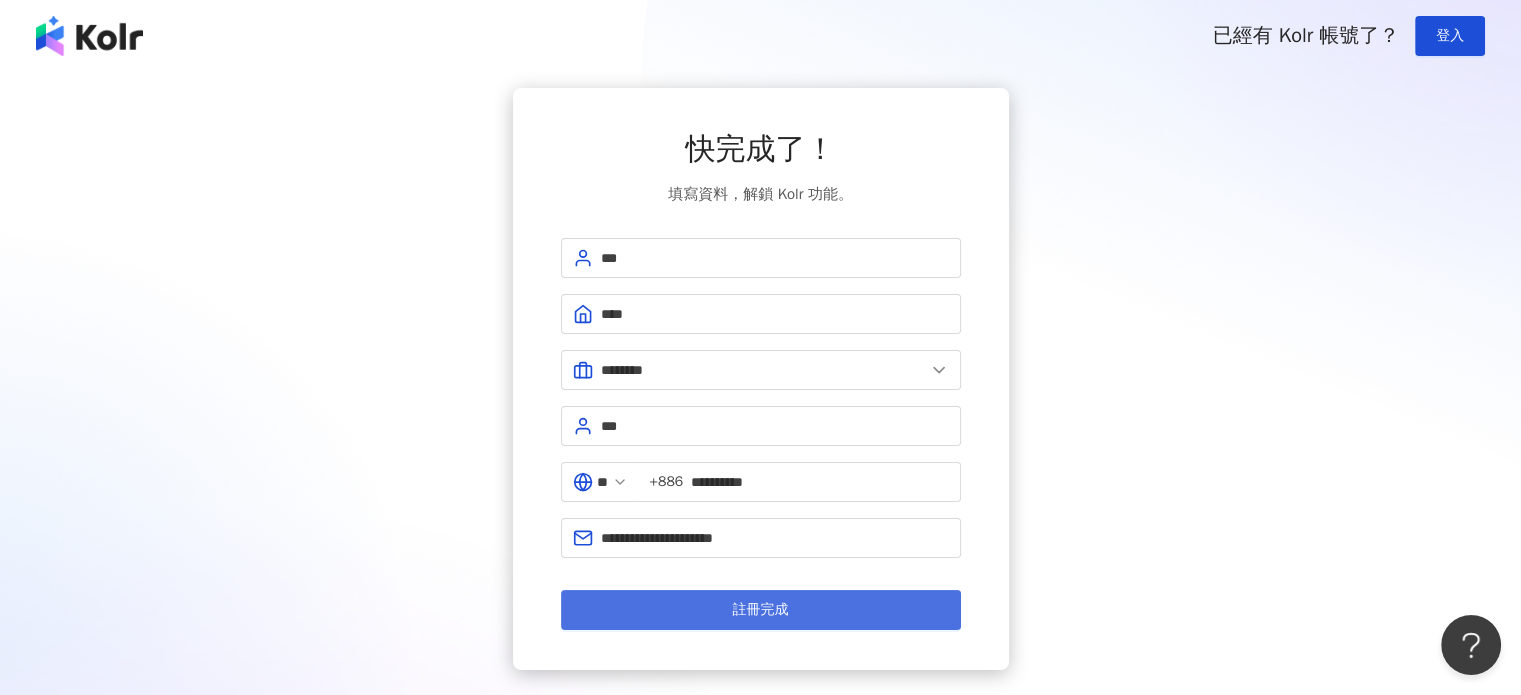 click on "註冊完成" at bounding box center (761, 610) 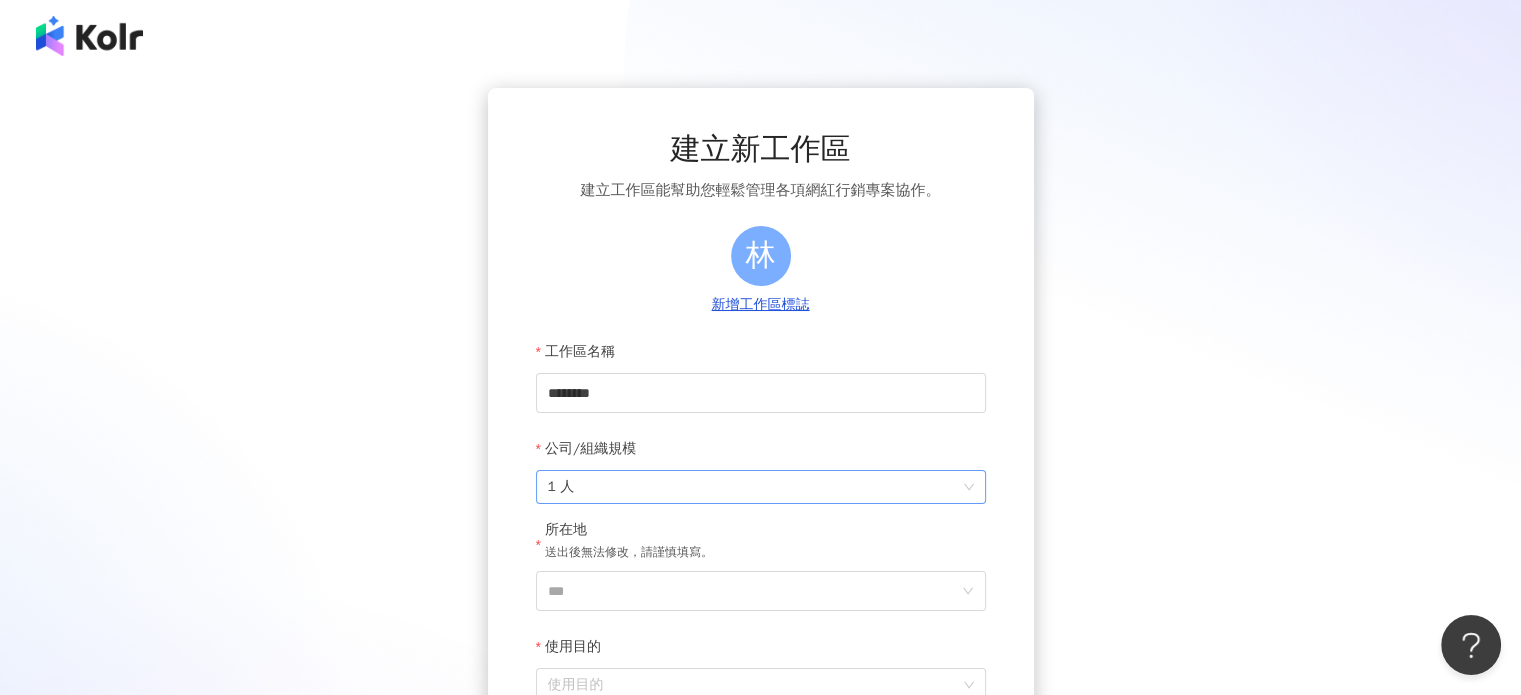click on "1 人" at bounding box center (761, 487) 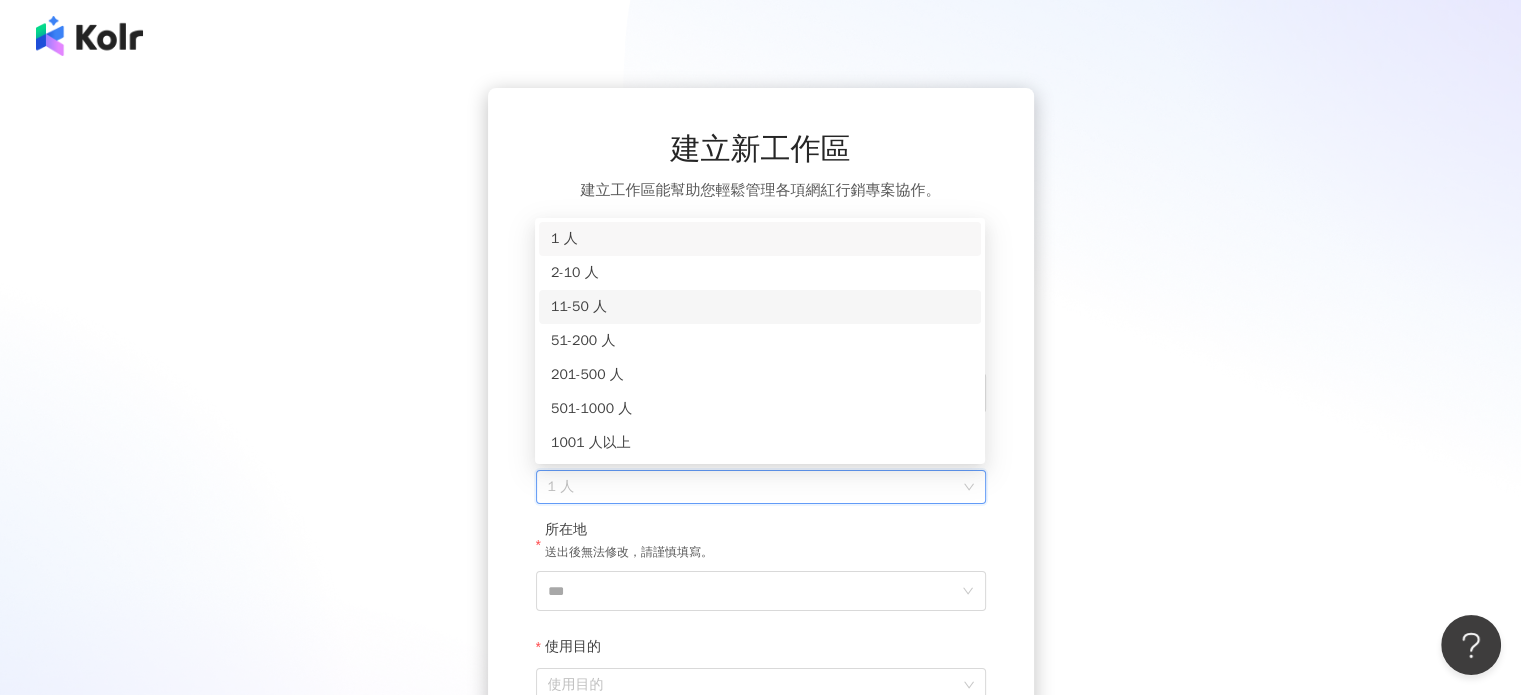 click on "11-50 人" at bounding box center [760, 307] 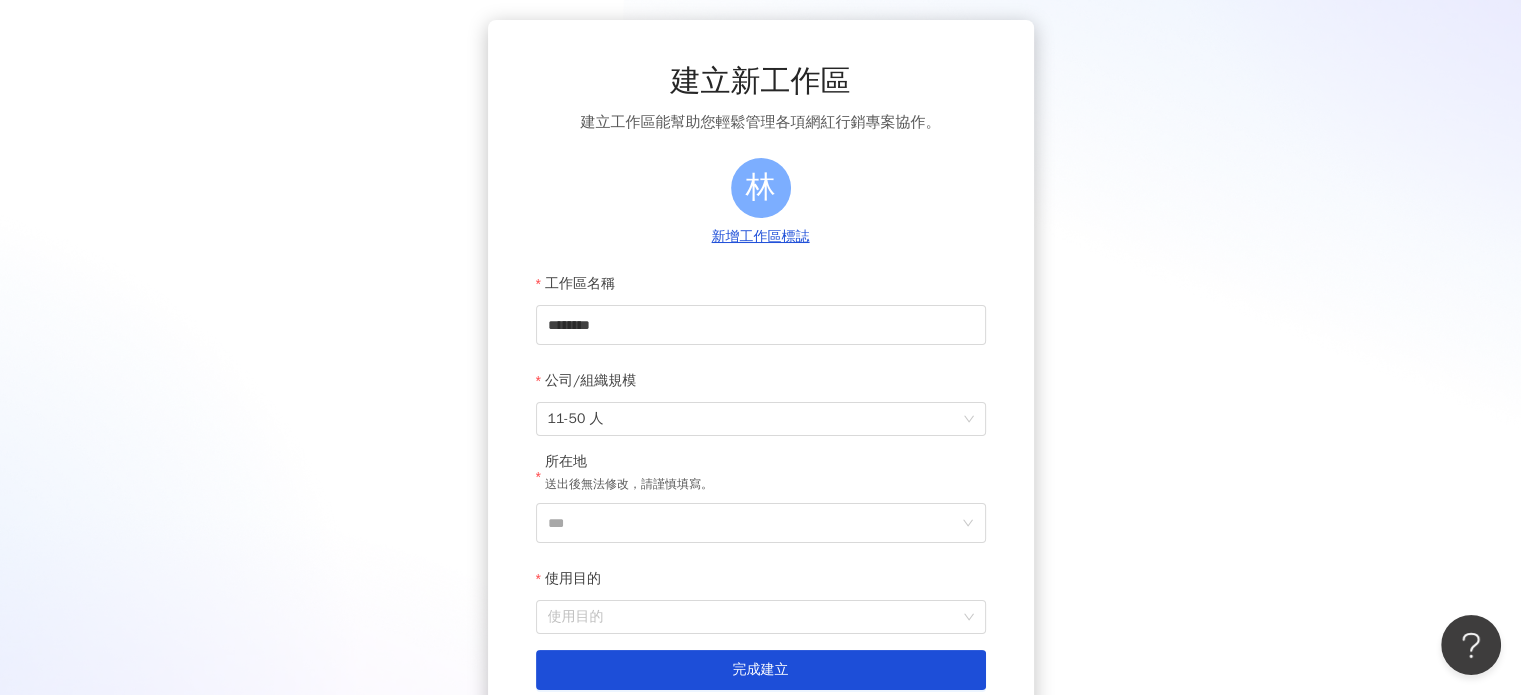 scroll, scrollTop: 100, scrollLeft: 0, axis: vertical 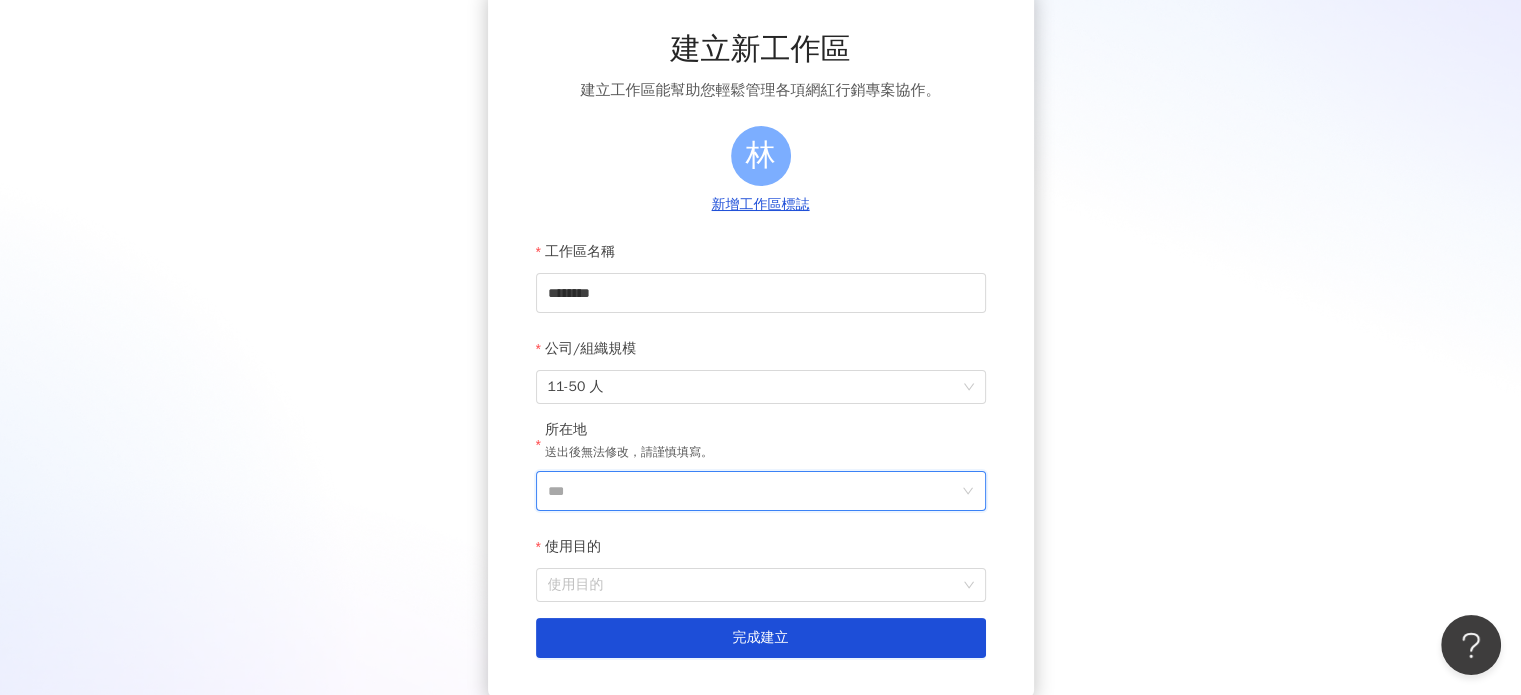 click on "***" at bounding box center [753, 491] 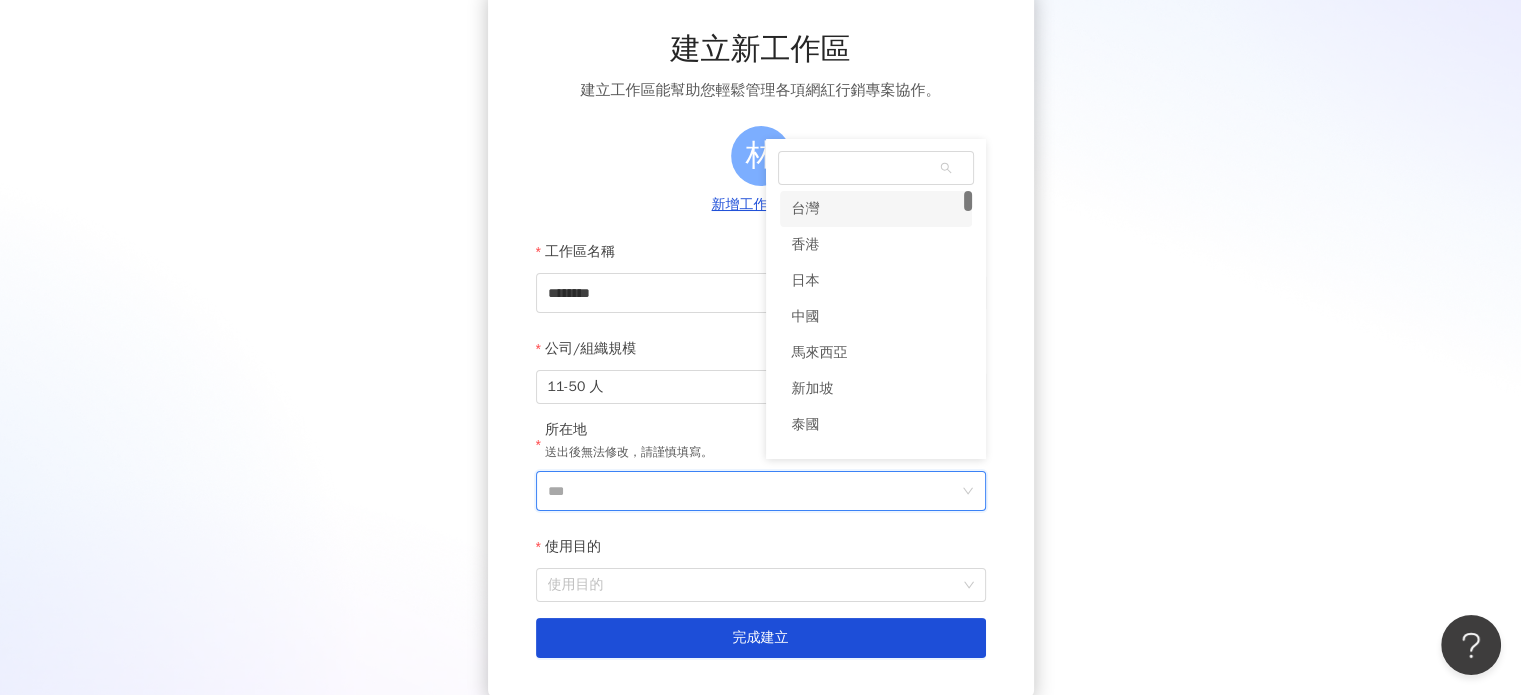 click on "台灣" at bounding box center (876, 209) 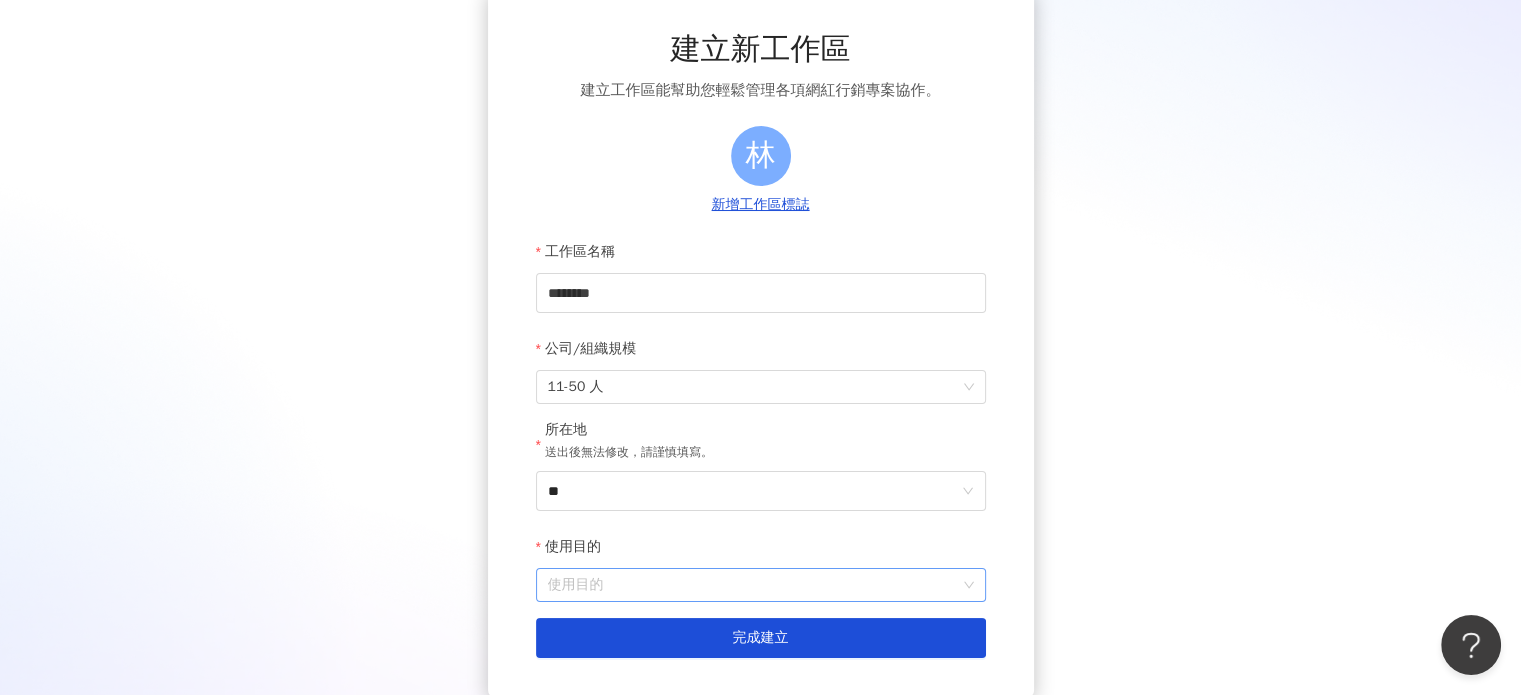 click on "使用目的" at bounding box center [761, 585] 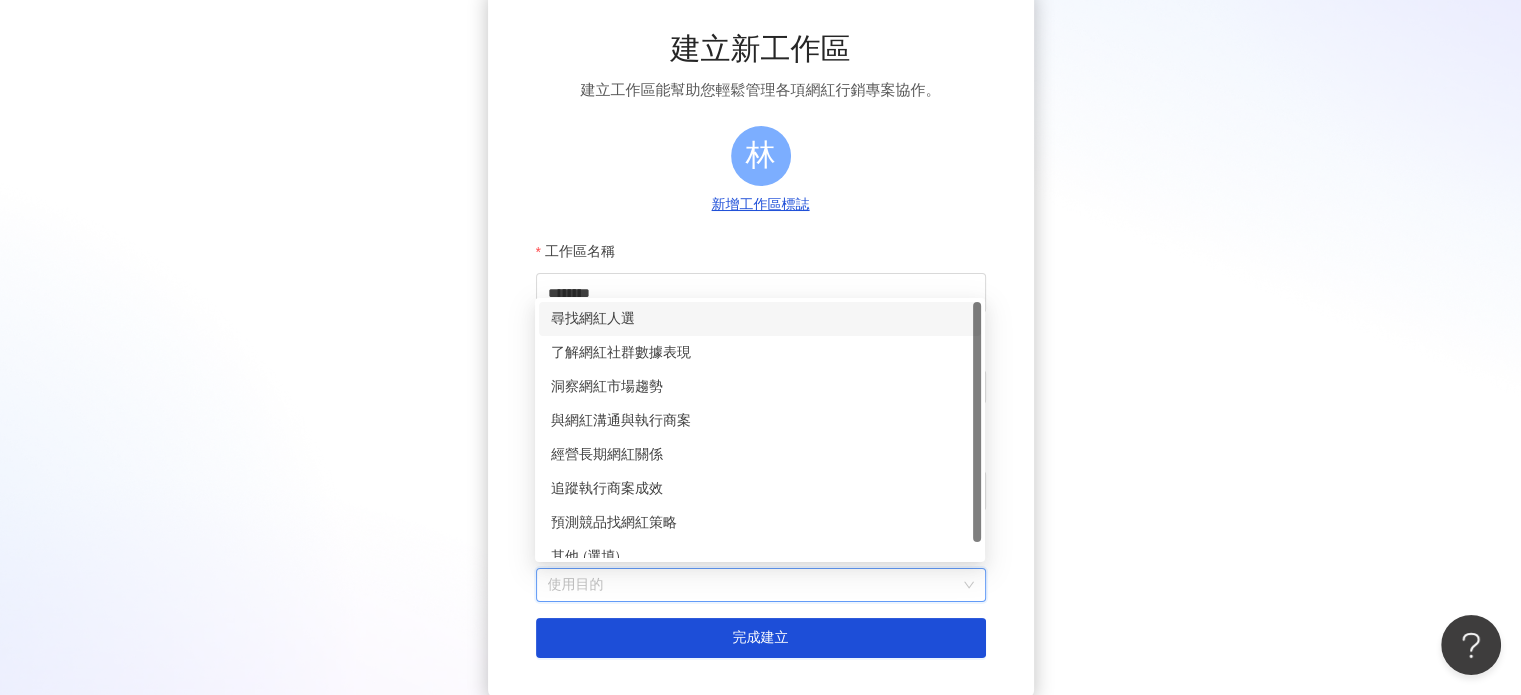 click on "尋找網紅人選" at bounding box center [760, 319] 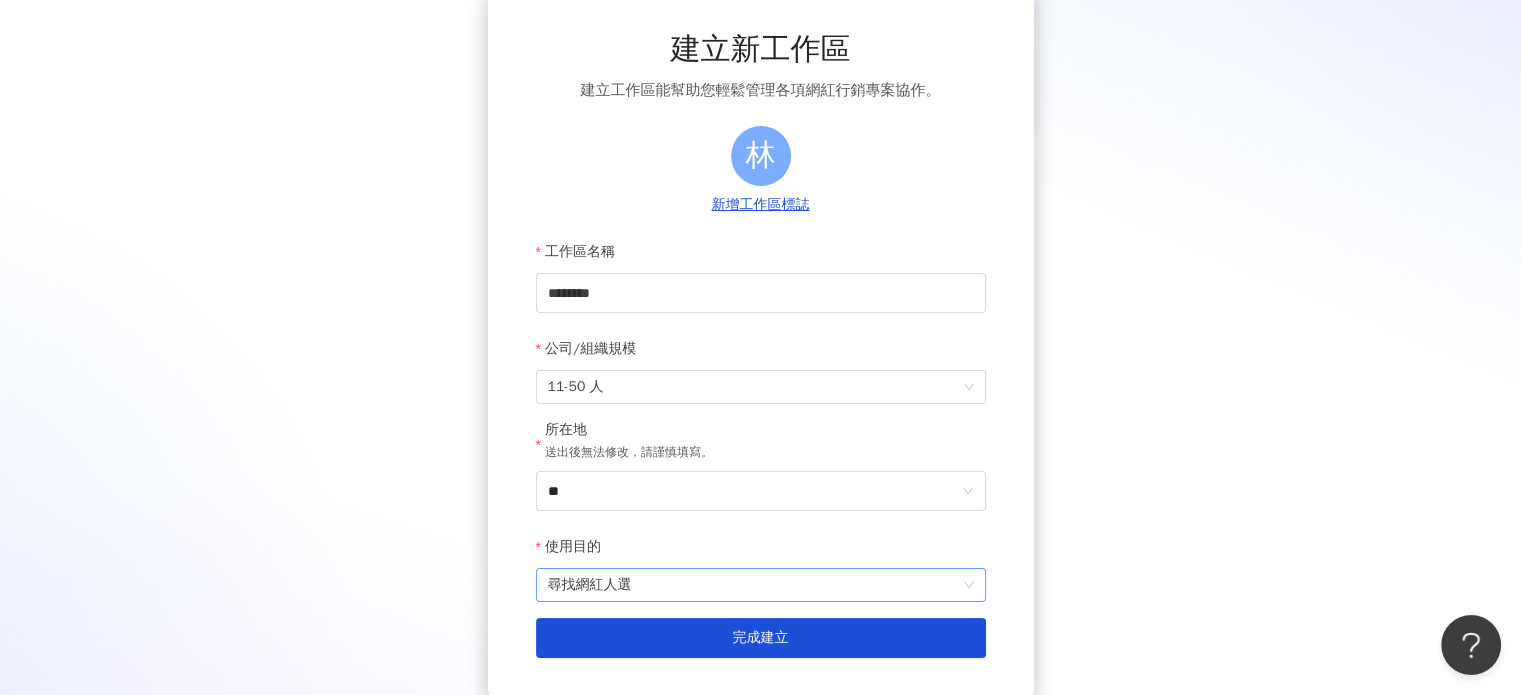 click on "尋找網紅人選" at bounding box center [761, 585] 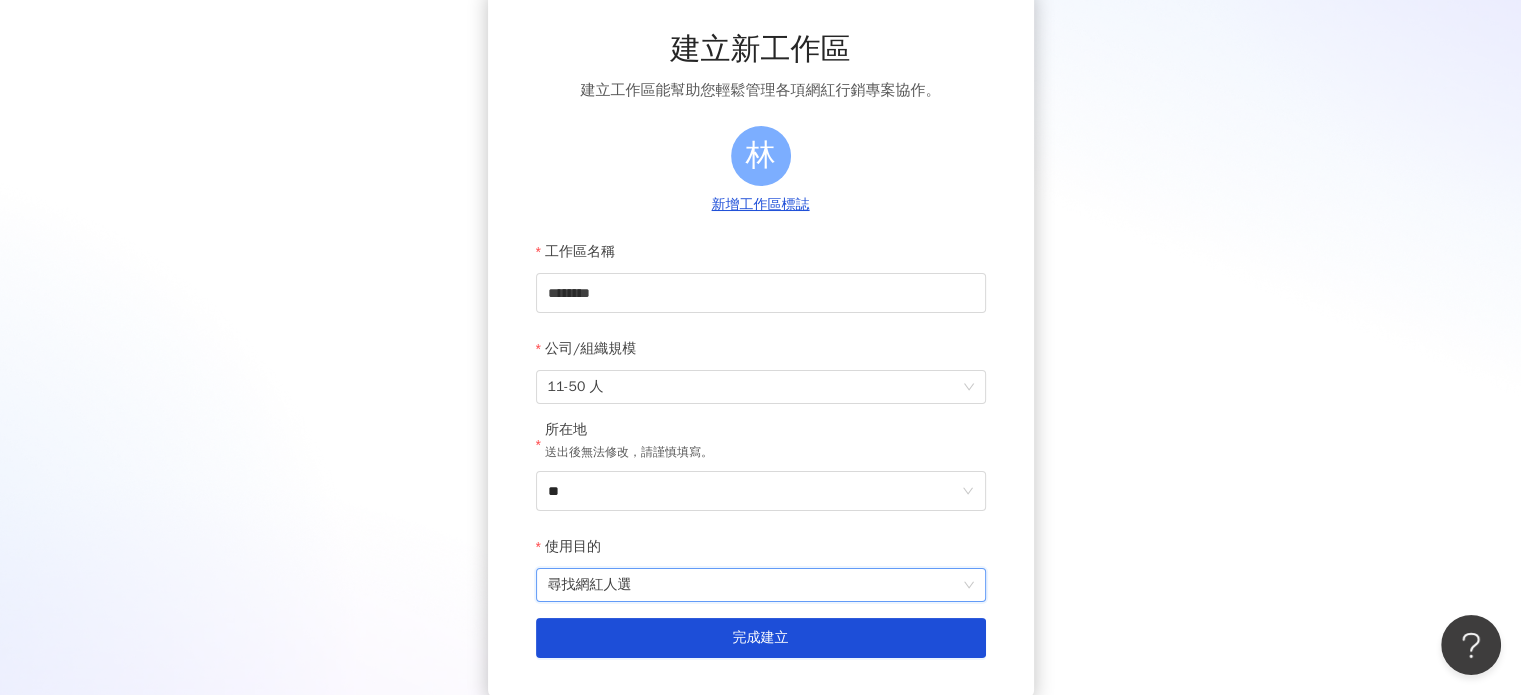 click on "尋找網紅人選" at bounding box center [761, 585] 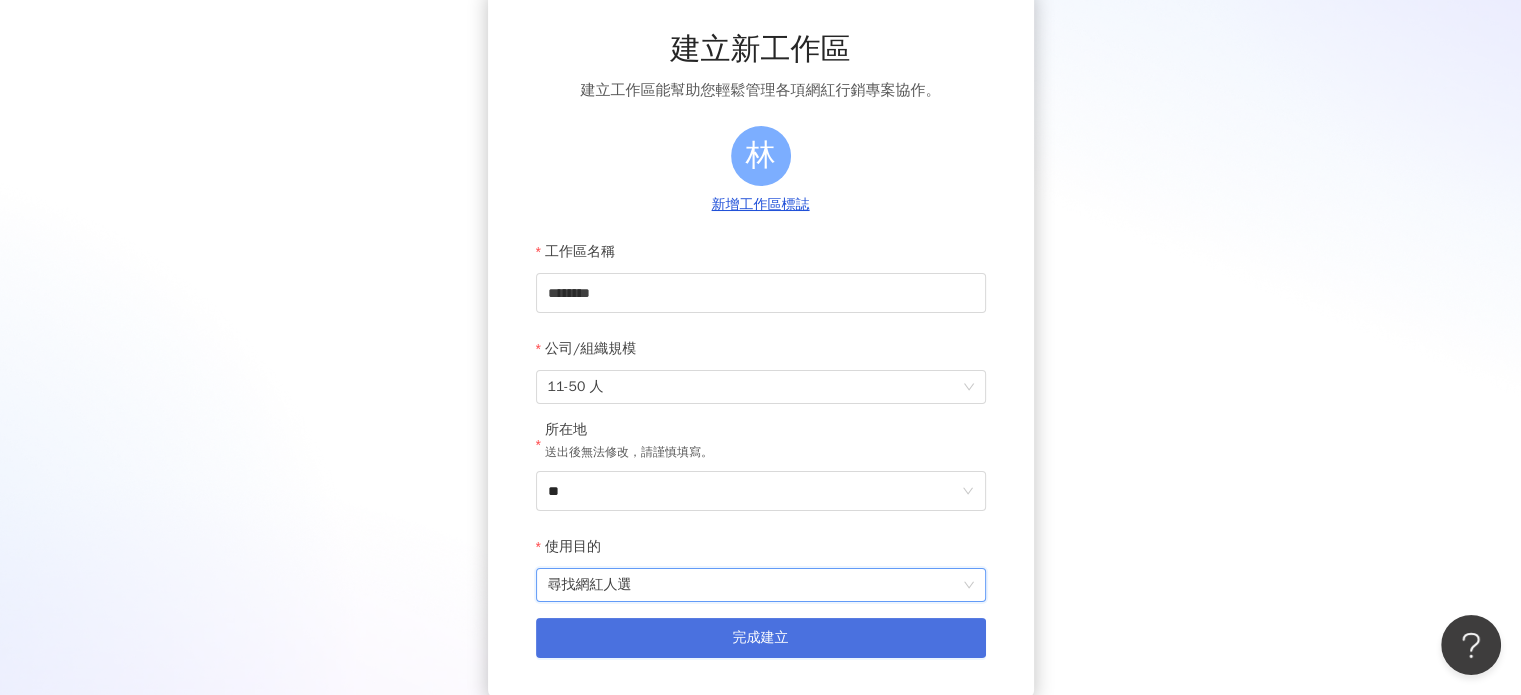 click on "完成建立" at bounding box center [761, 638] 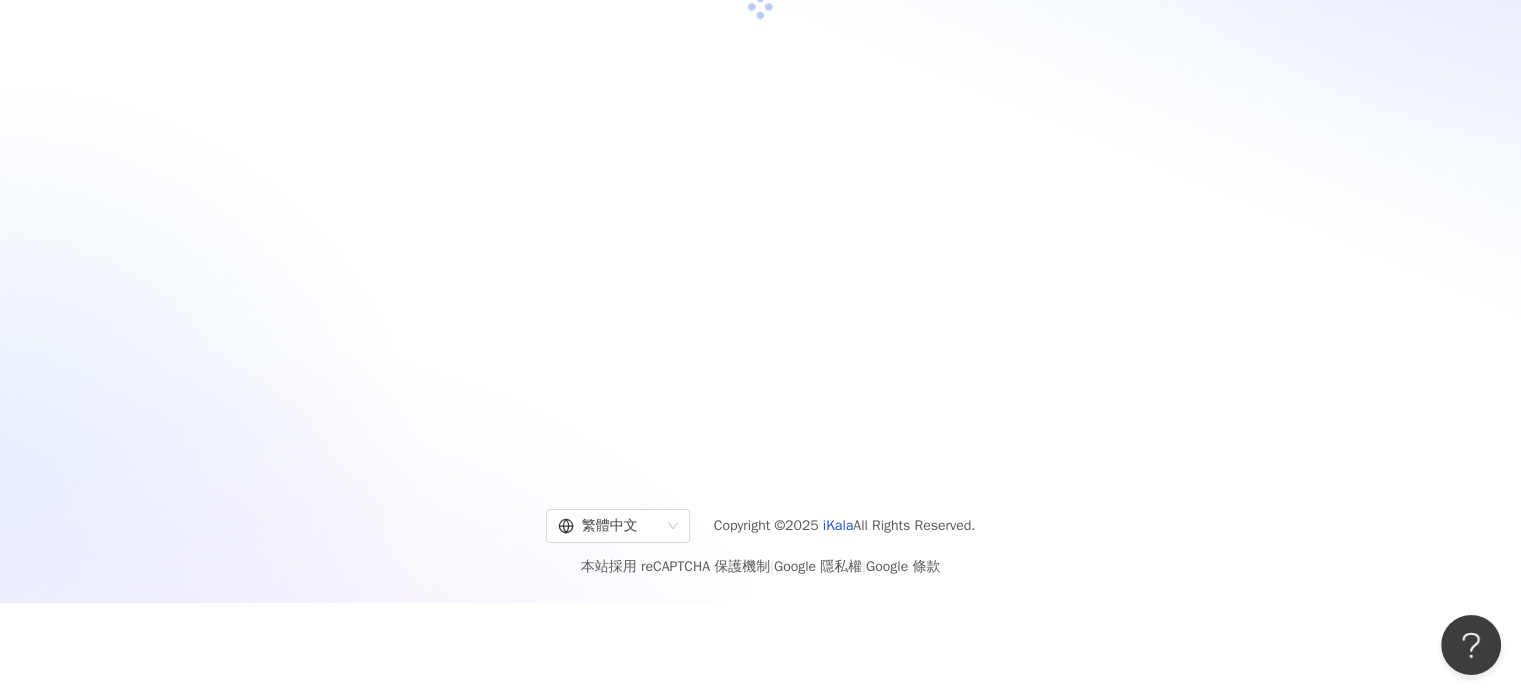 scroll, scrollTop: 92, scrollLeft: 0, axis: vertical 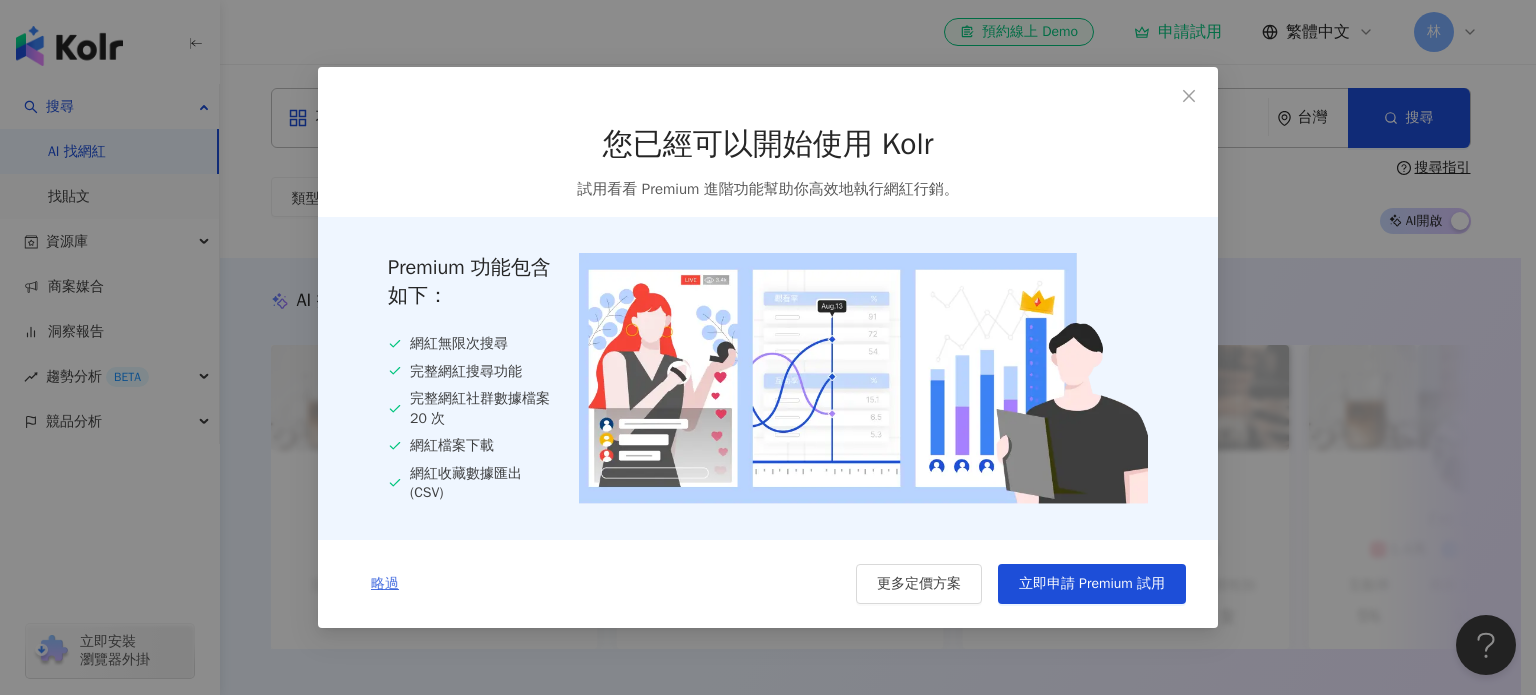 click on "略過" at bounding box center [385, 584] 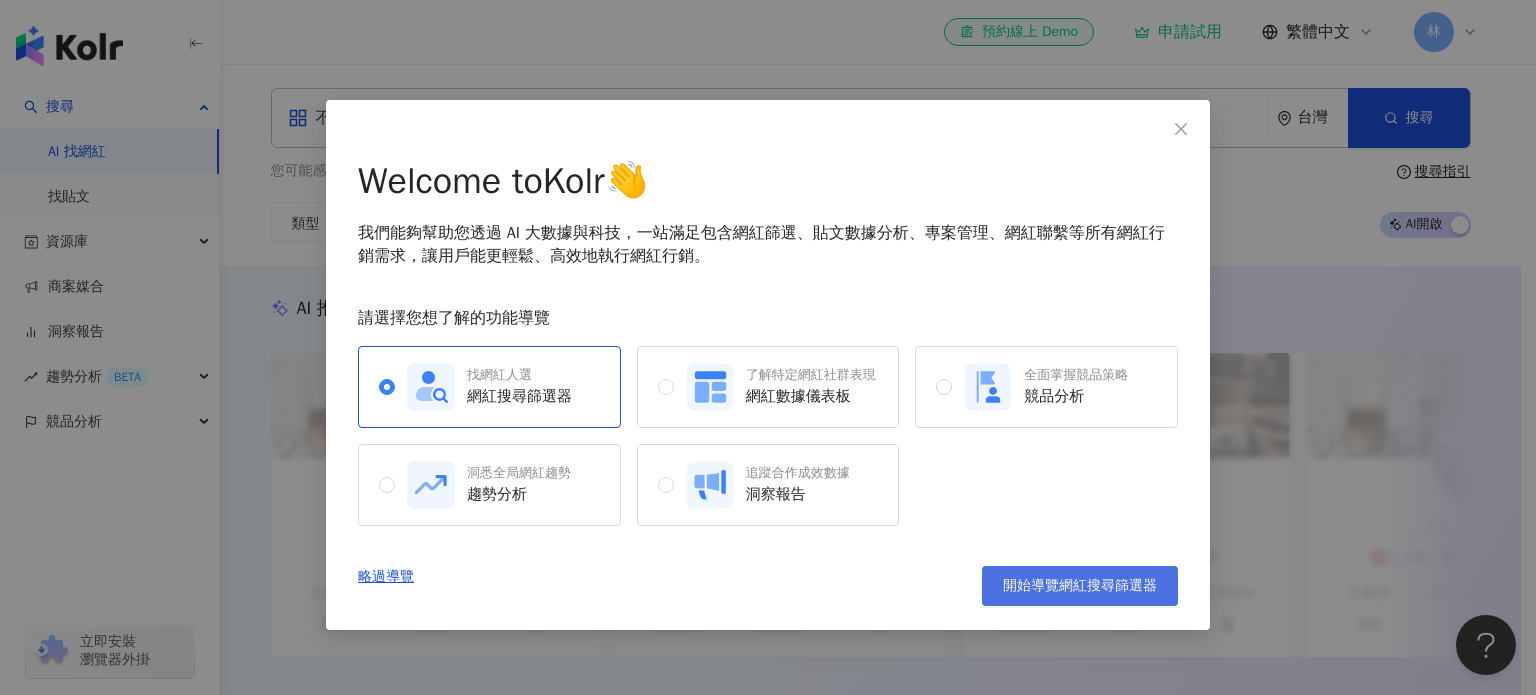 click on "開始導覽網紅搜尋篩選器" at bounding box center [1080, 586] 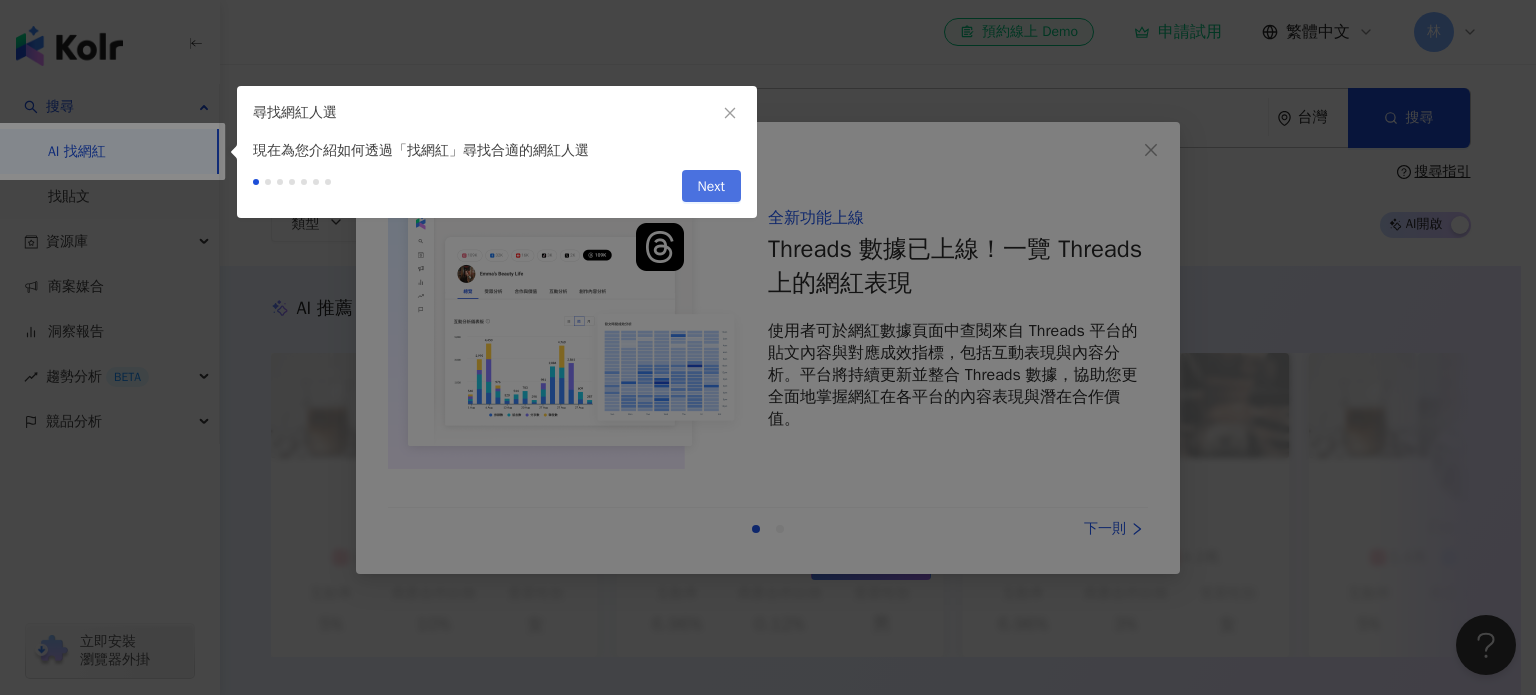 click on "Next" at bounding box center (711, 187) 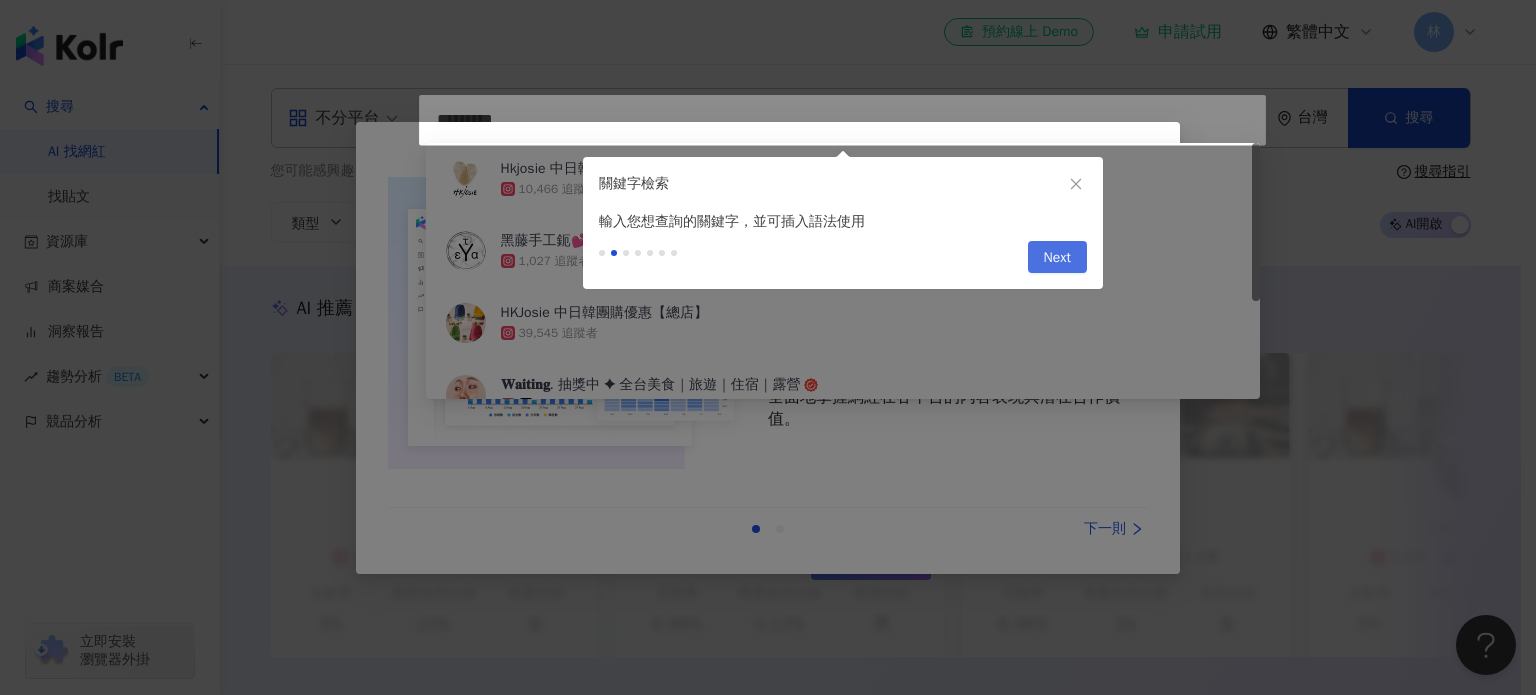 click on "Next" at bounding box center [1057, 258] 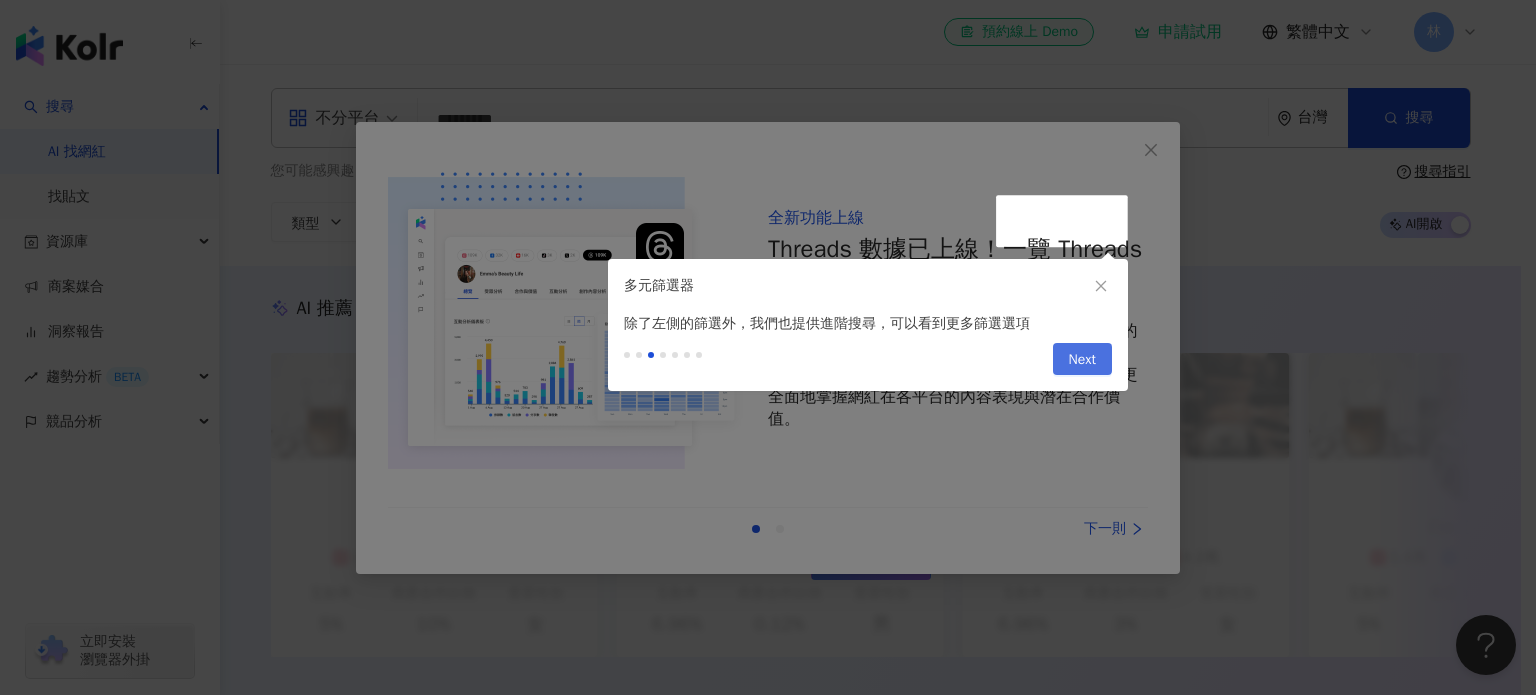 click on "Next" at bounding box center [1082, 360] 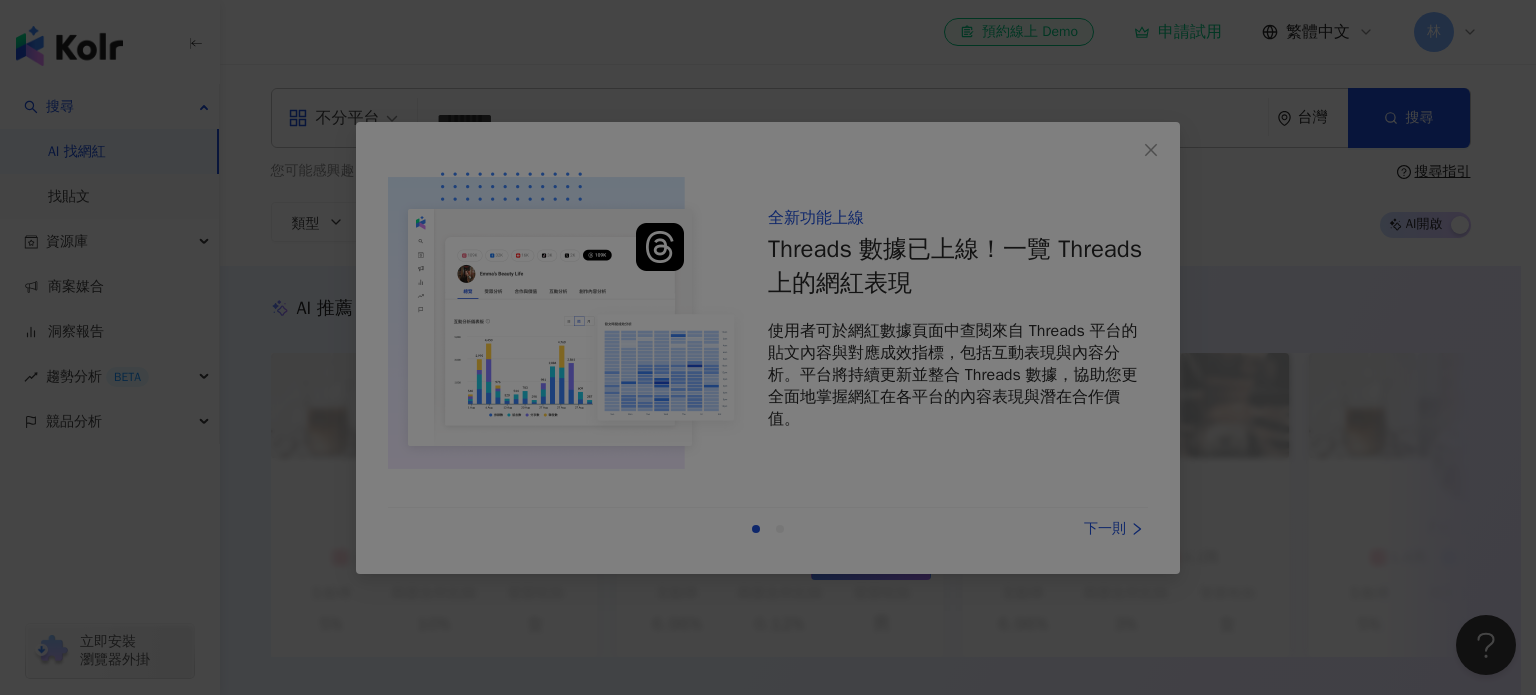 click at bounding box center [768, 347] 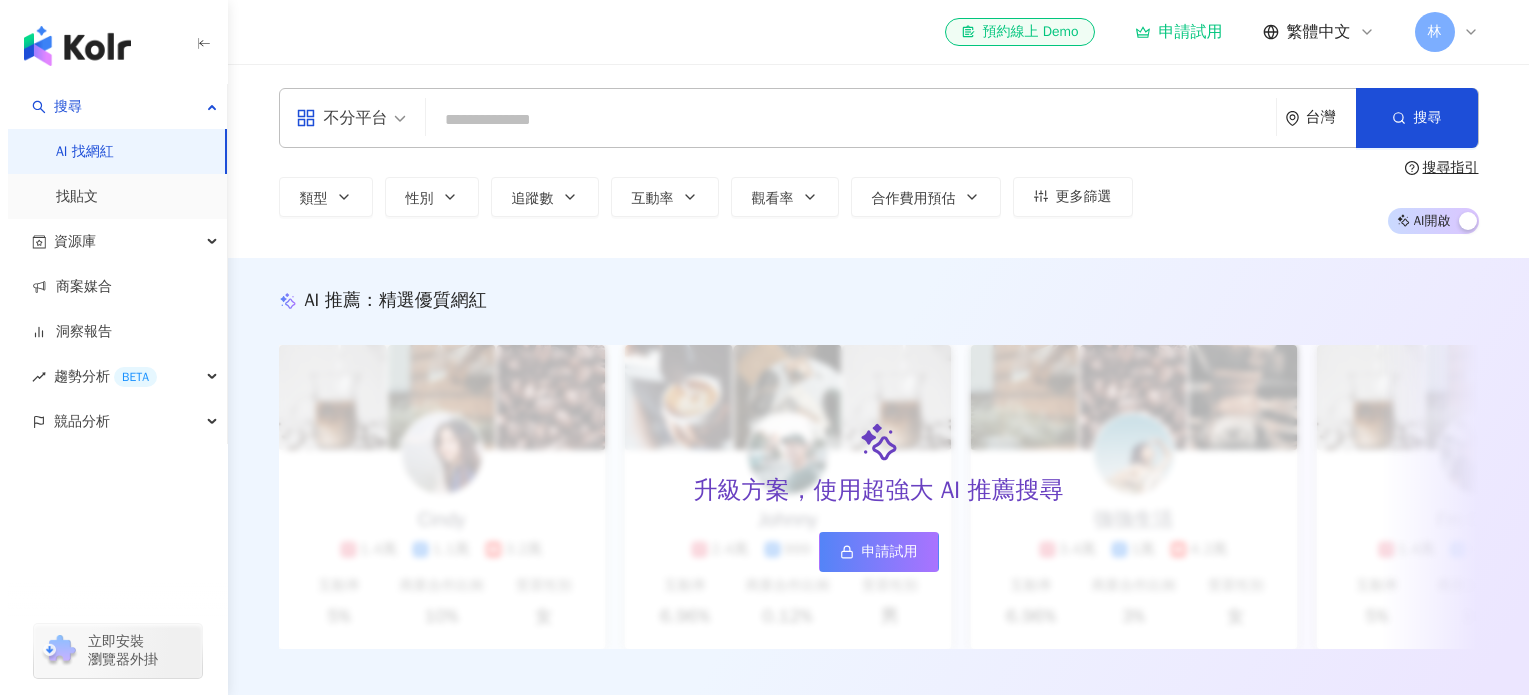 scroll, scrollTop: 0, scrollLeft: 0, axis: both 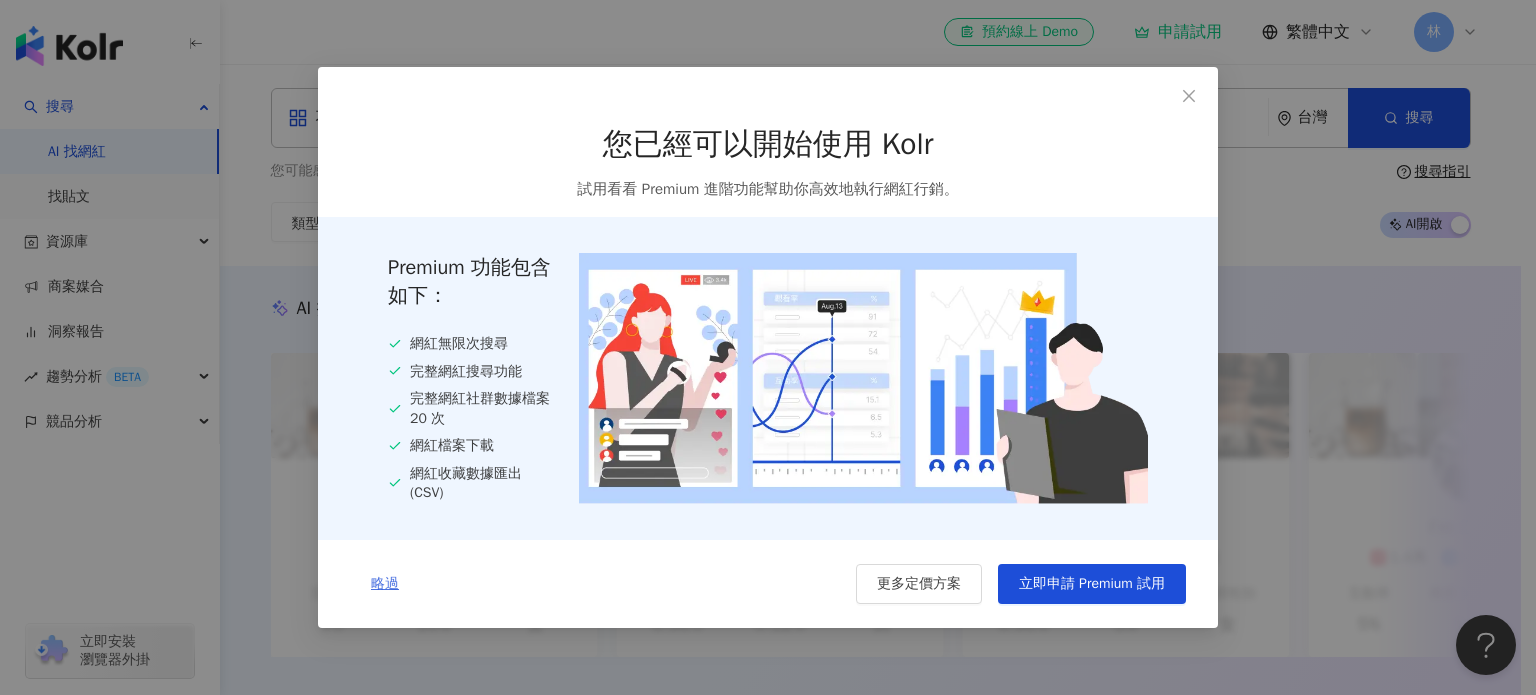 click on "略過" at bounding box center (385, 584) 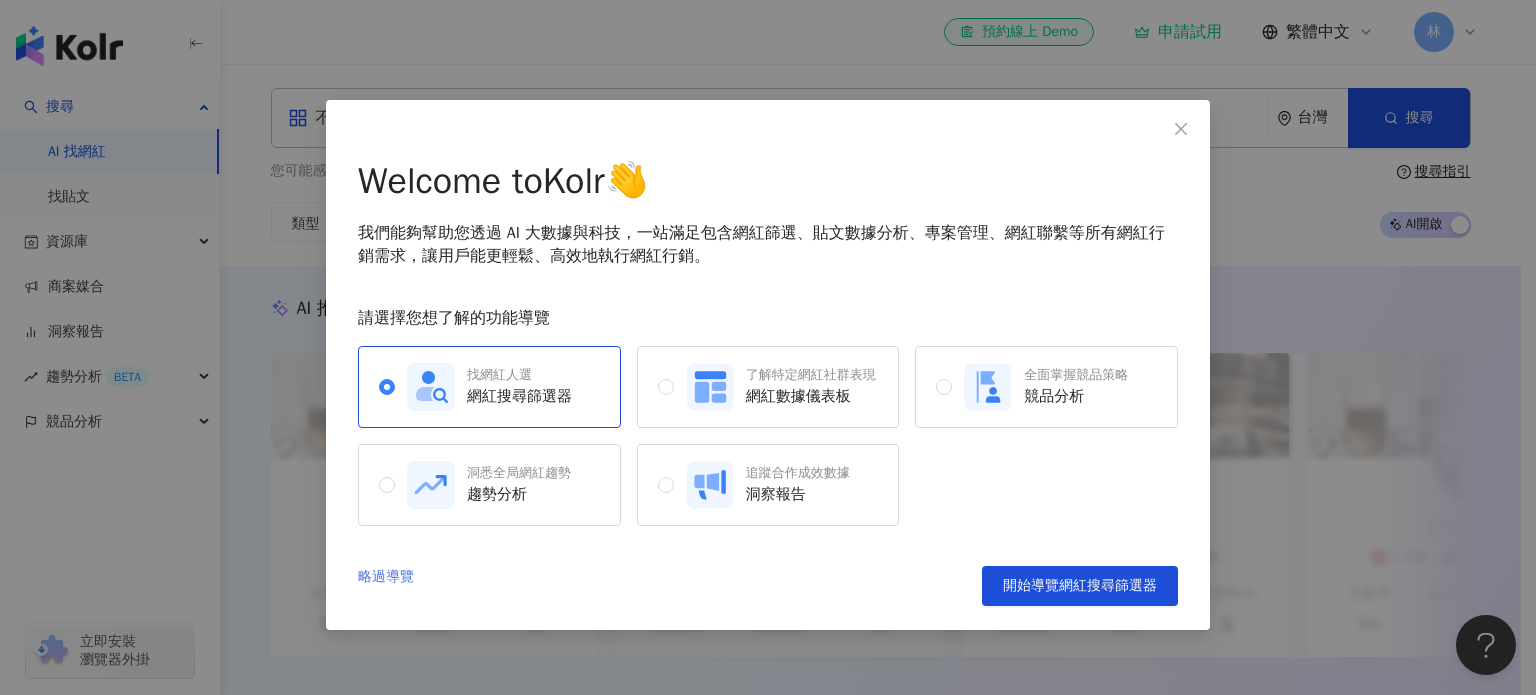click on "略過導覽" at bounding box center (386, 586) 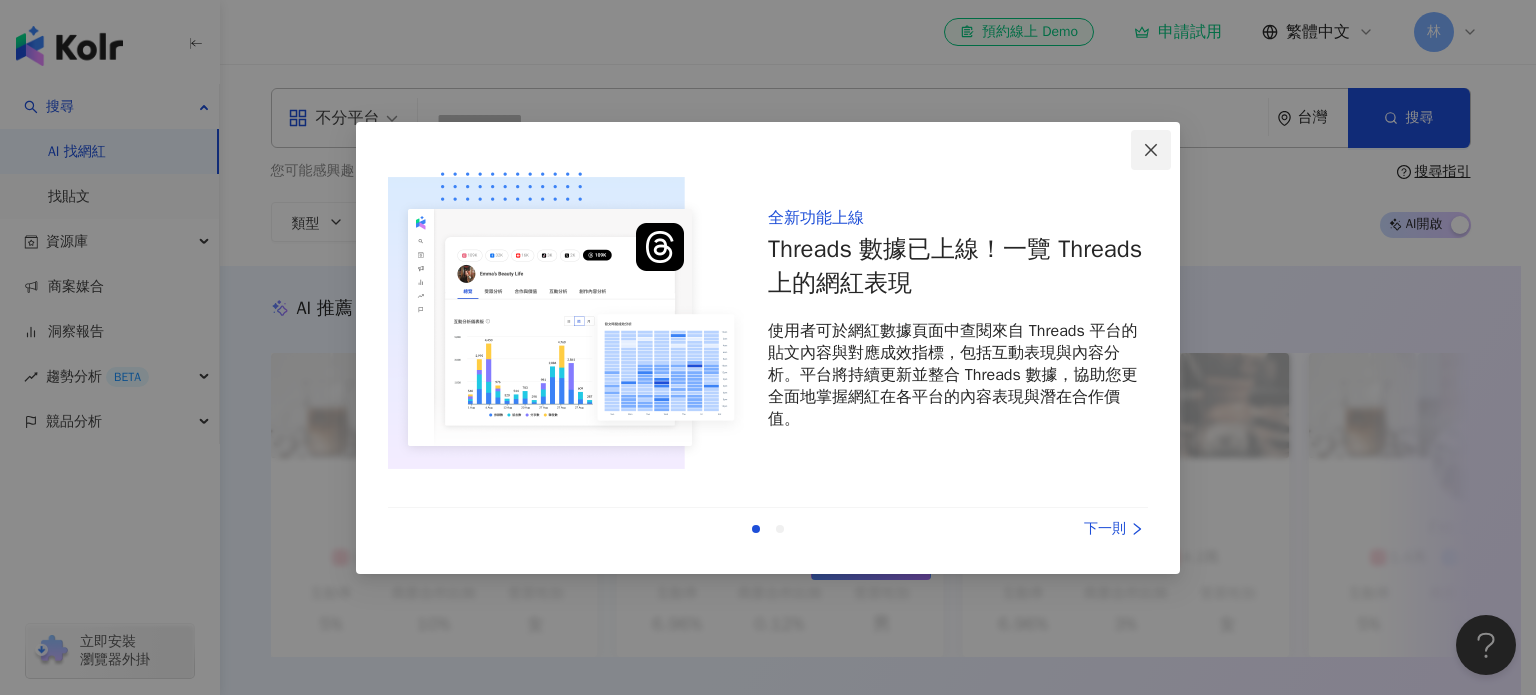 click 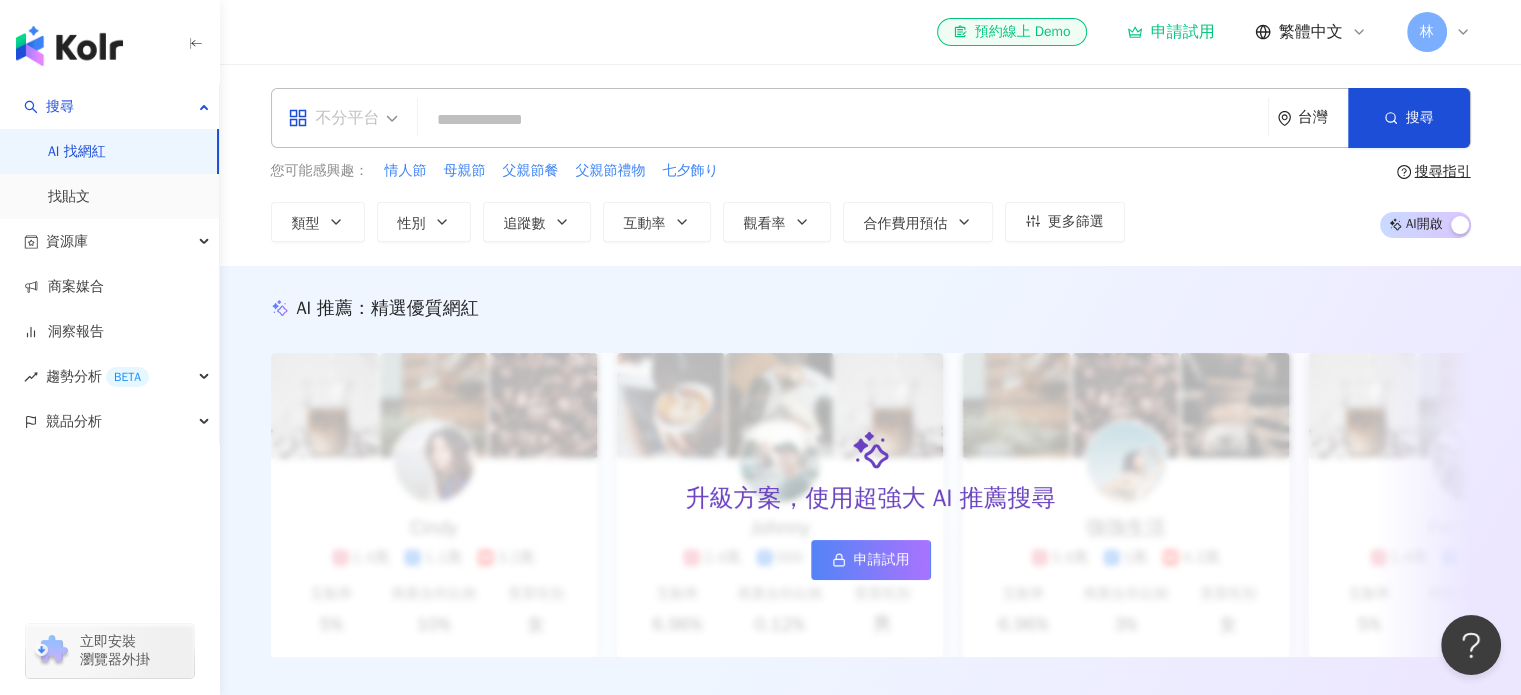 click on "不分平台" at bounding box center (343, 118) 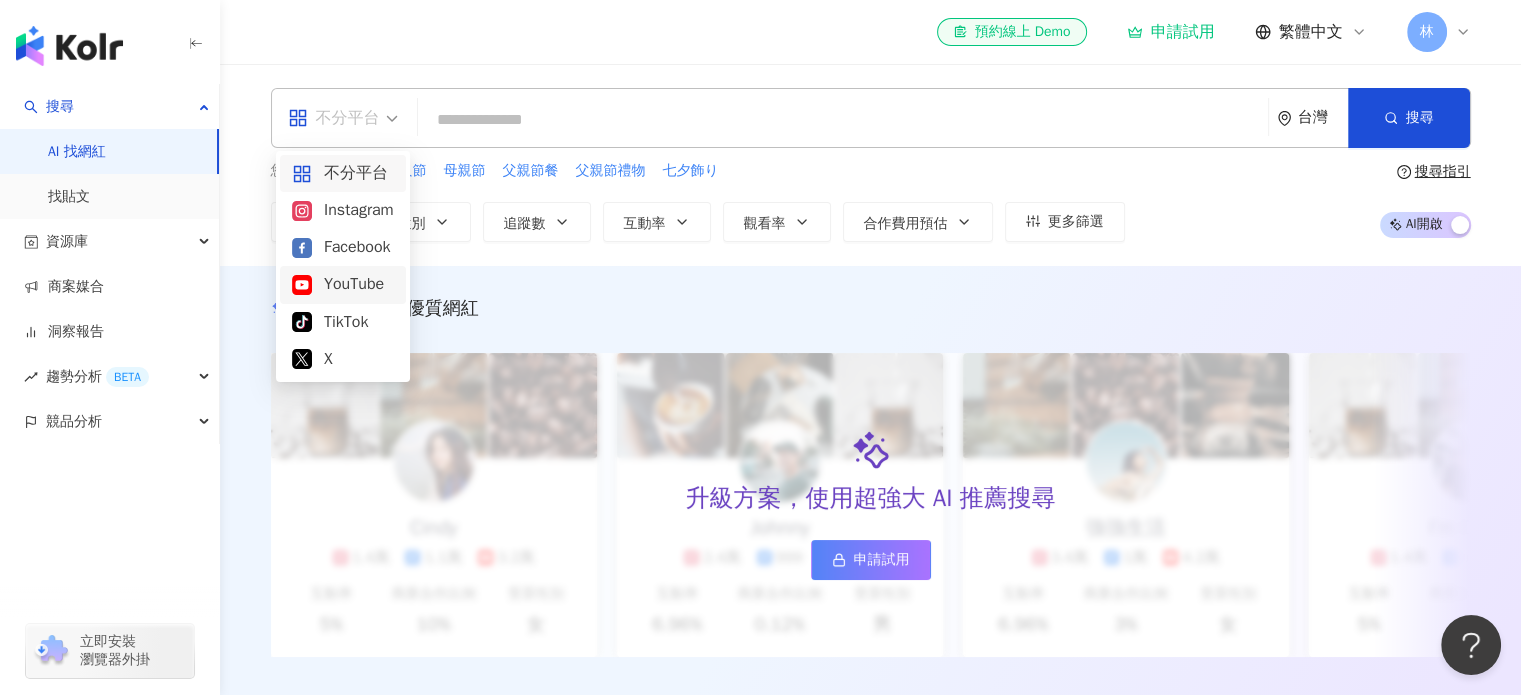 click on "YouTube" at bounding box center [343, 284] 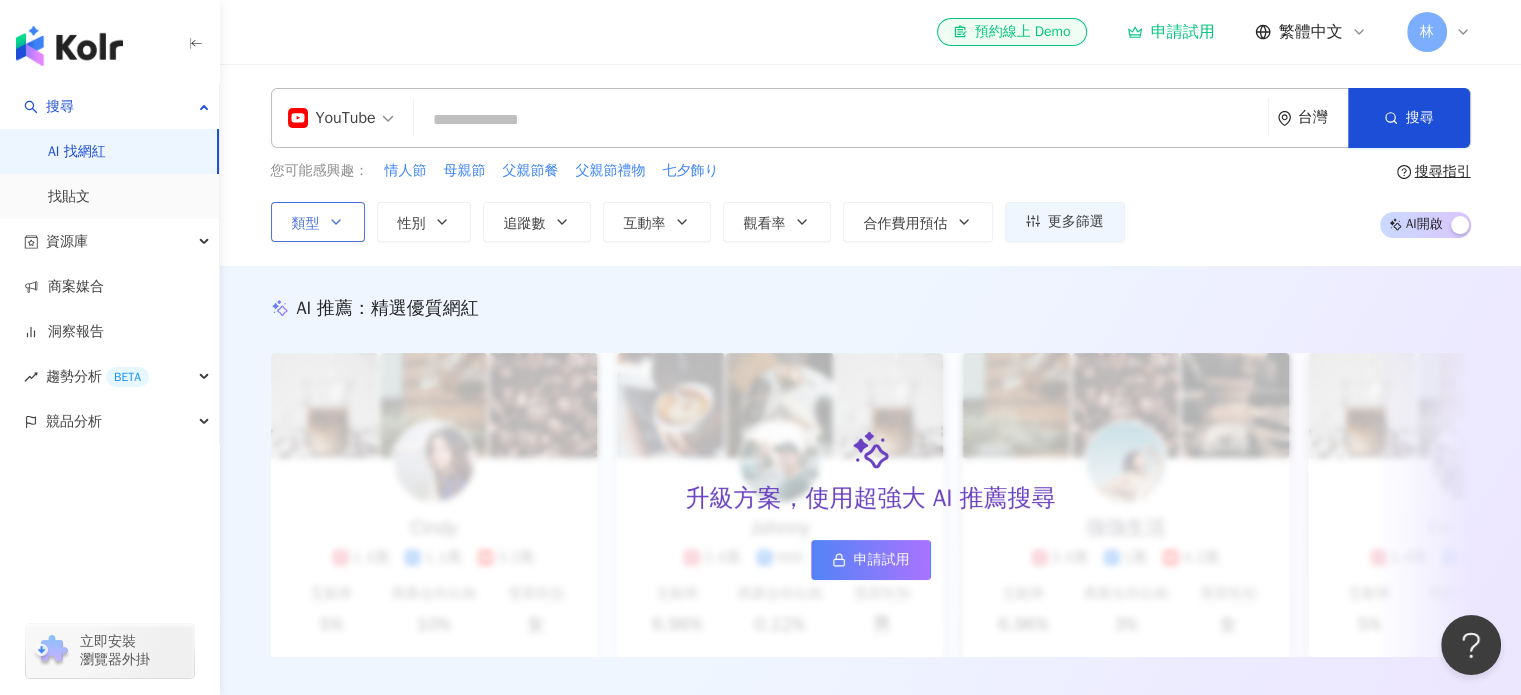 click 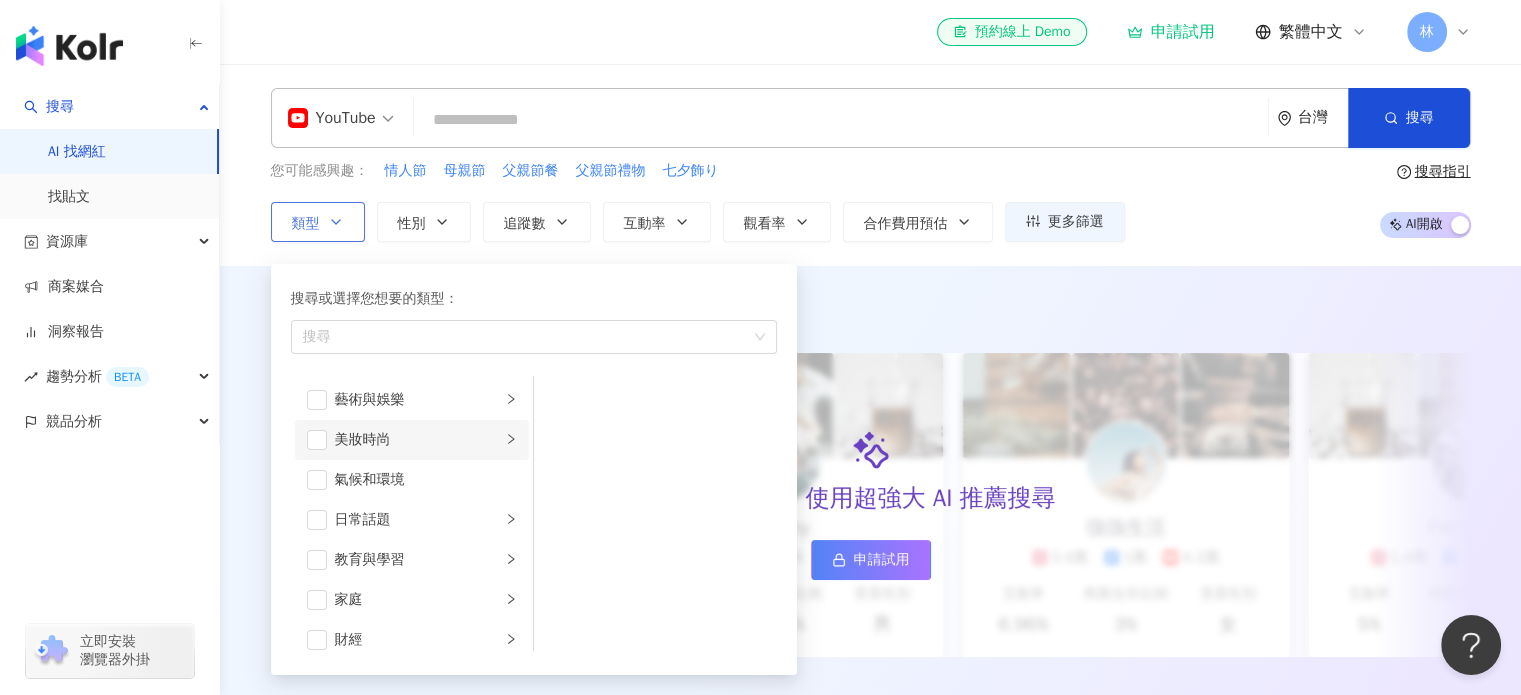 click 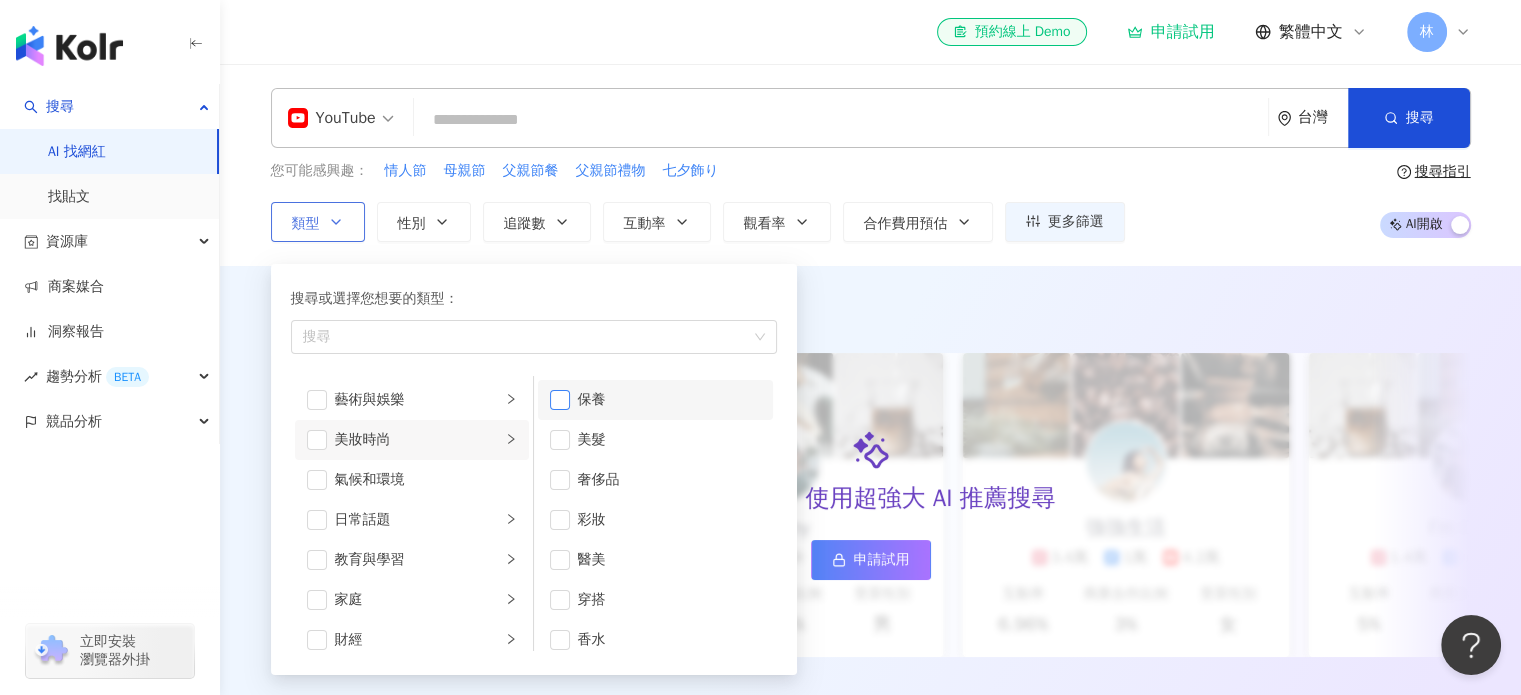 click at bounding box center (560, 400) 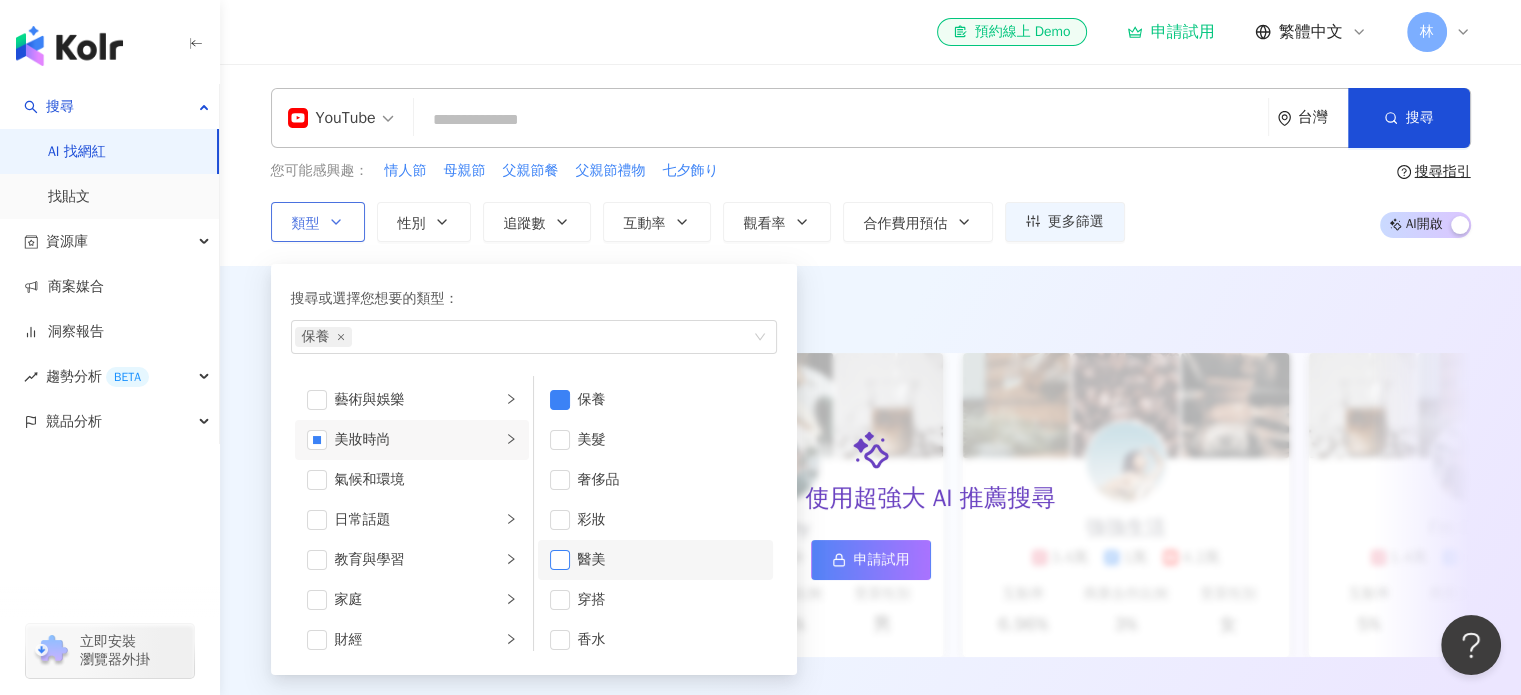 click at bounding box center (560, 560) 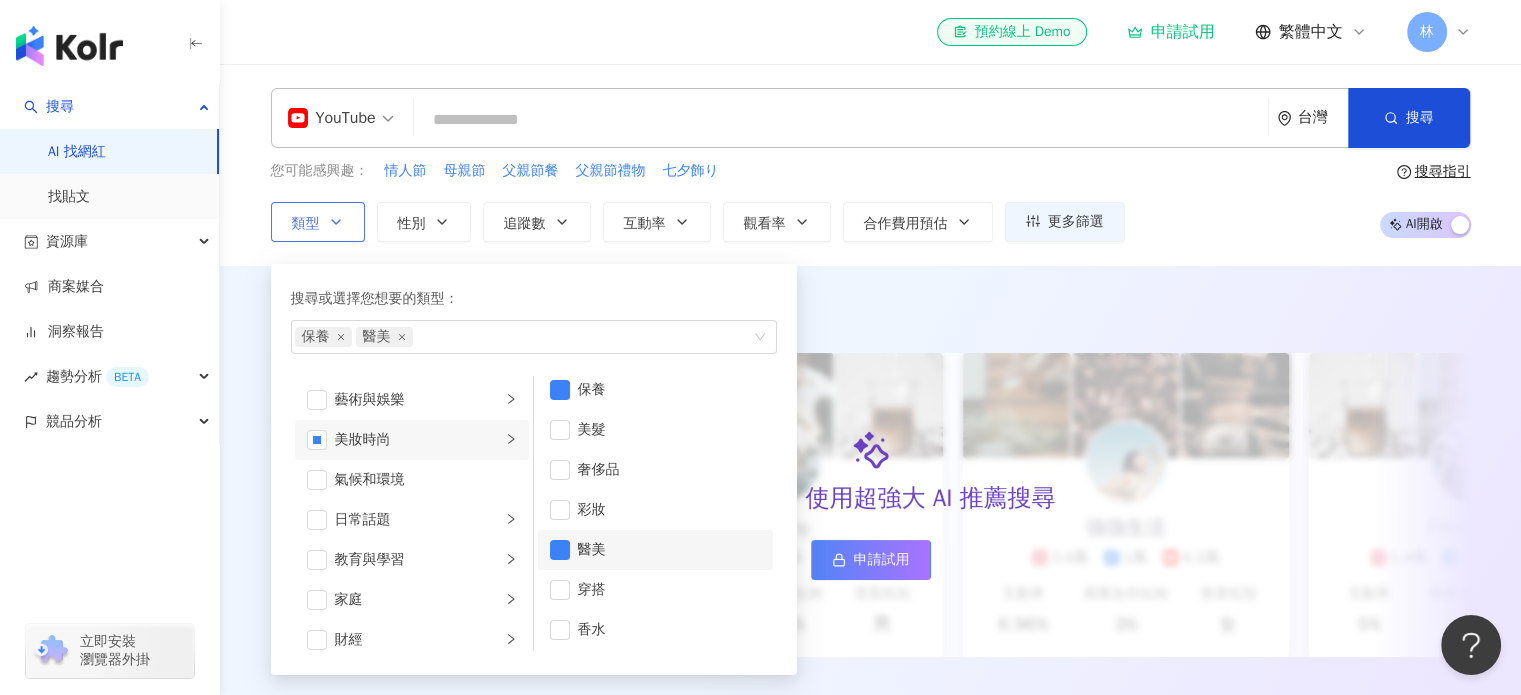 scroll, scrollTop: 12, scrollLeft: 0, axis: vertical 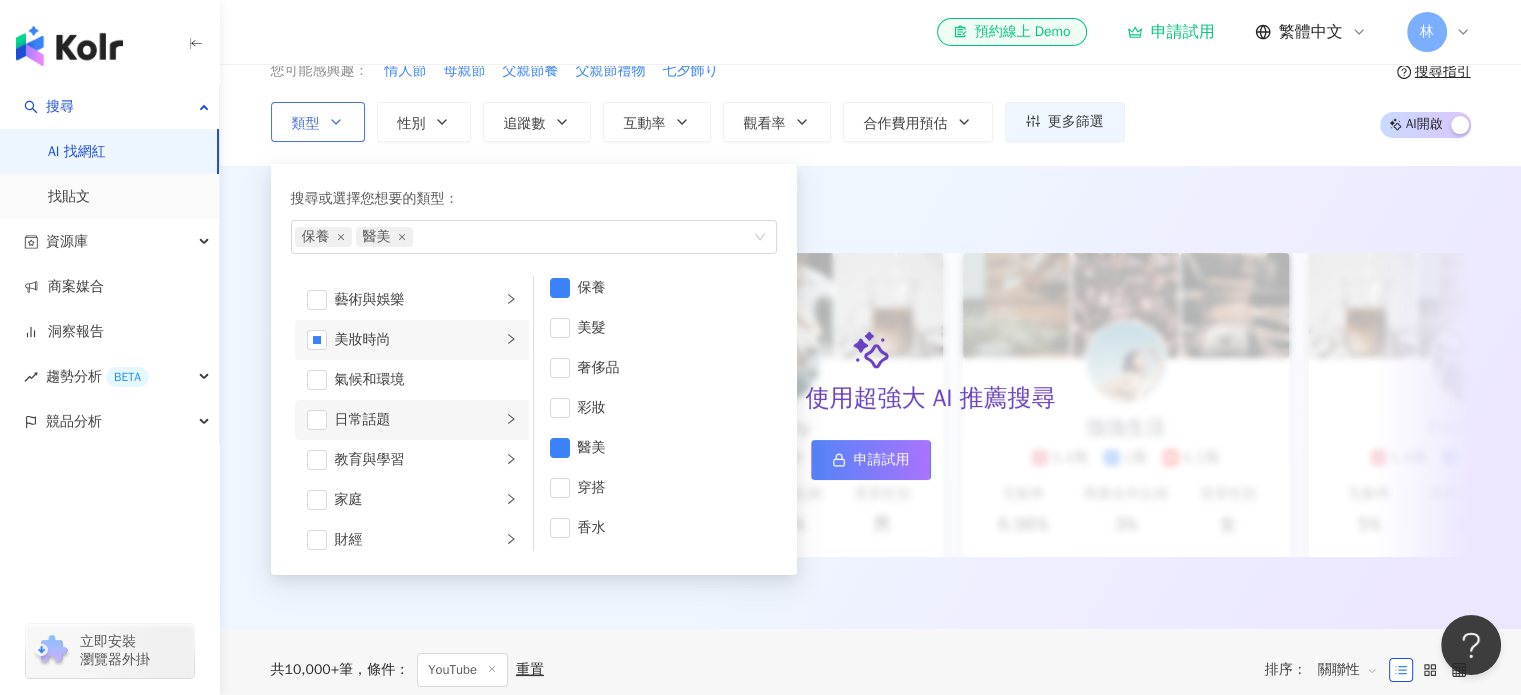 click 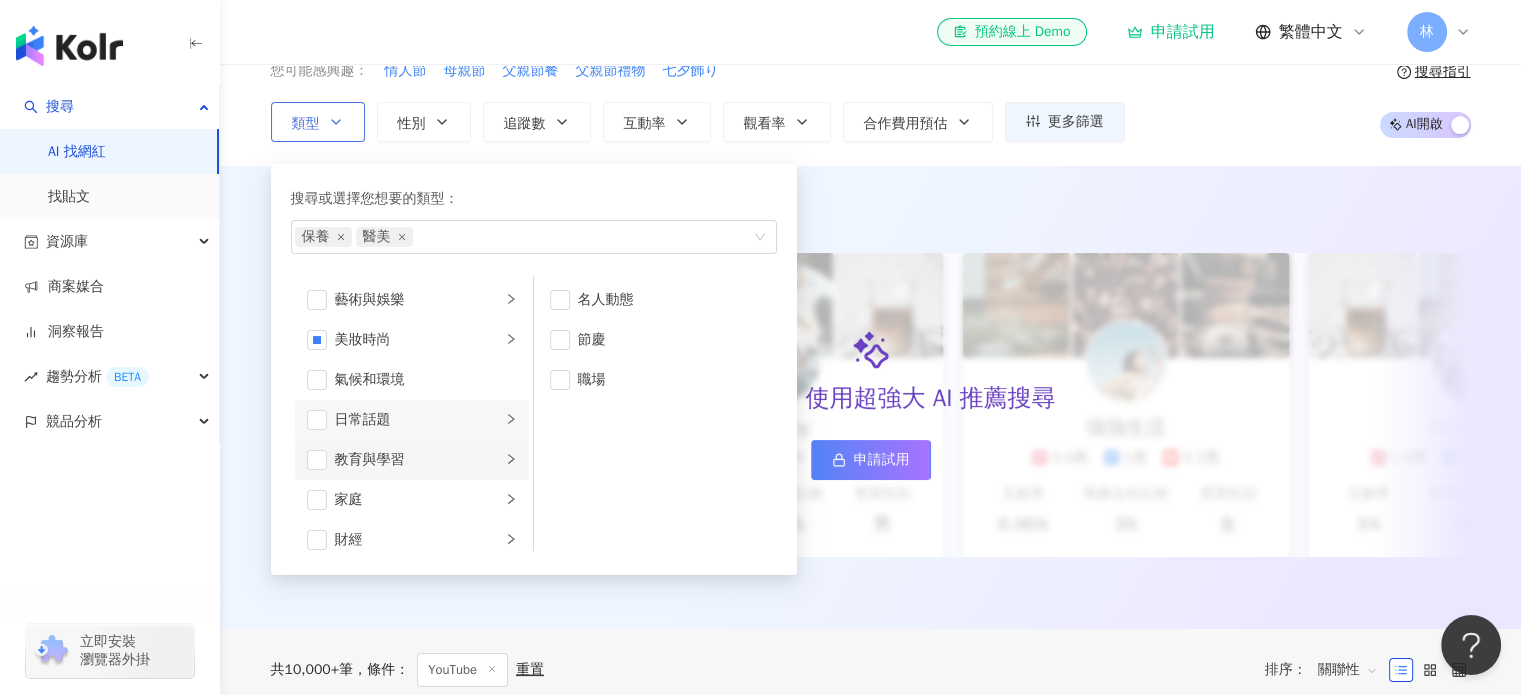 click 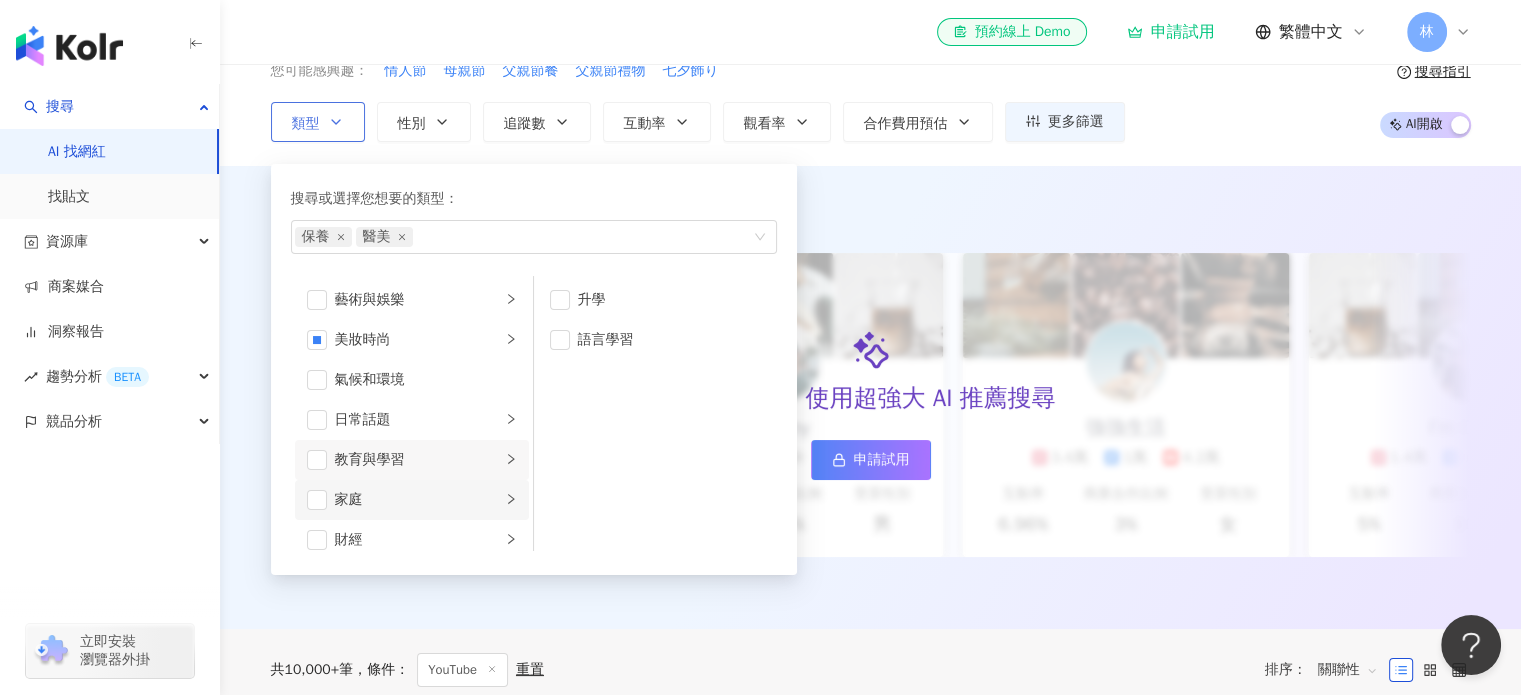 click at bounding box center (511, 499) 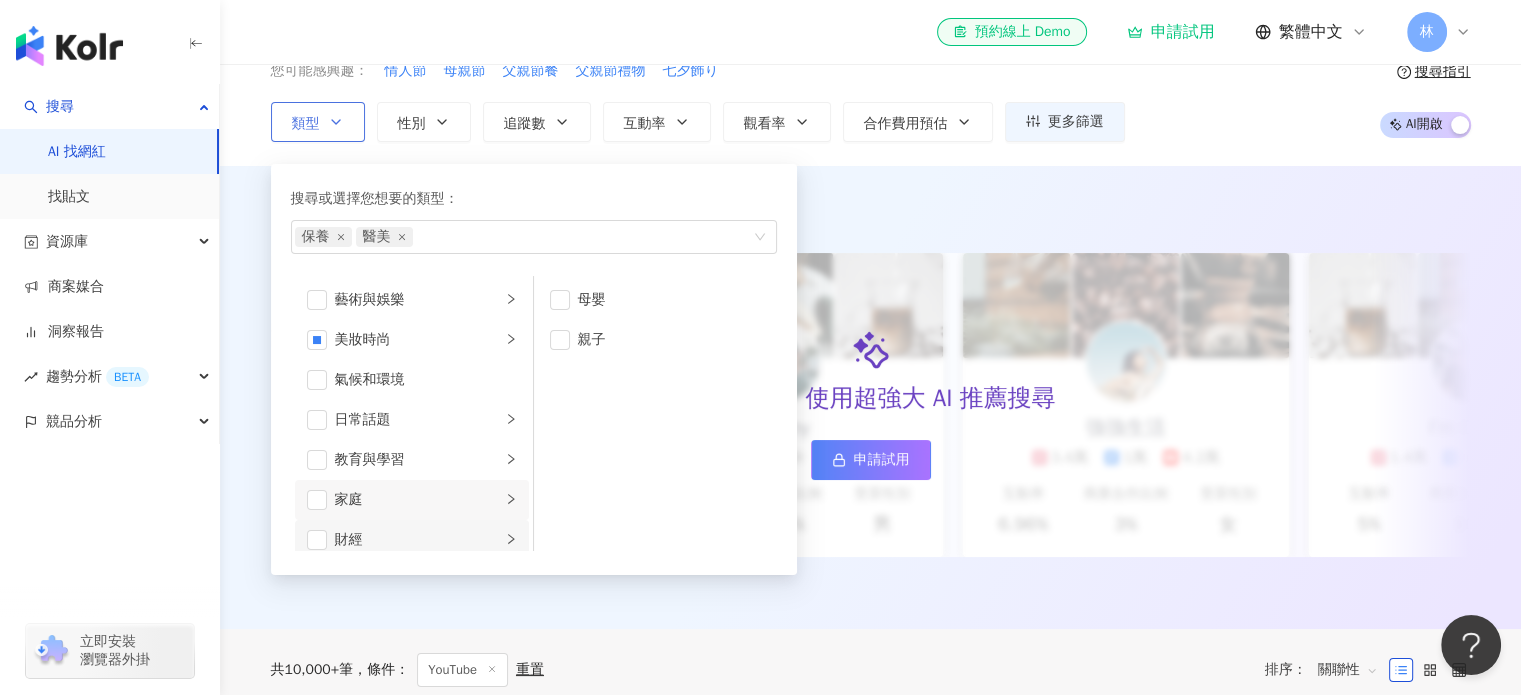 click on "財經" at bounding box center (412, 540) 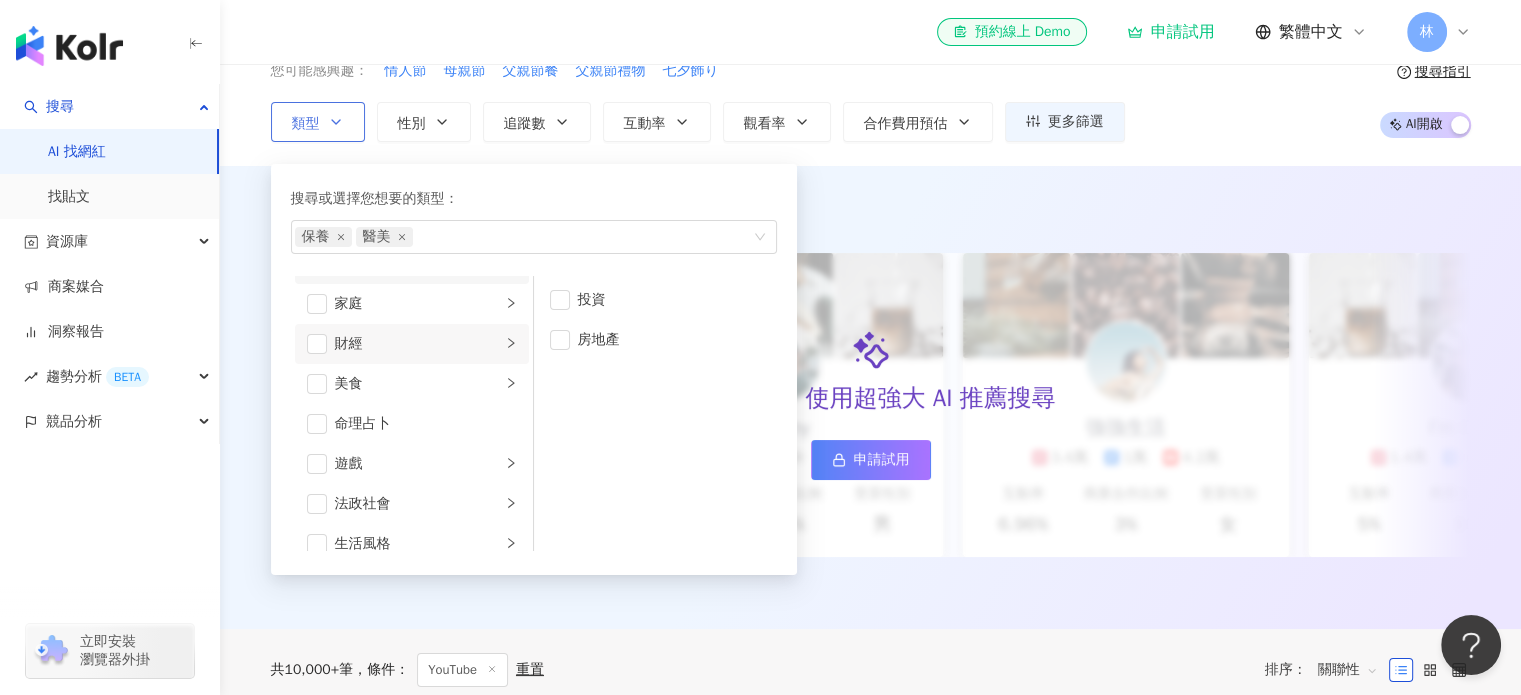 scroll, scrollTop: 208, scrollLeft: 0, axis: vertical 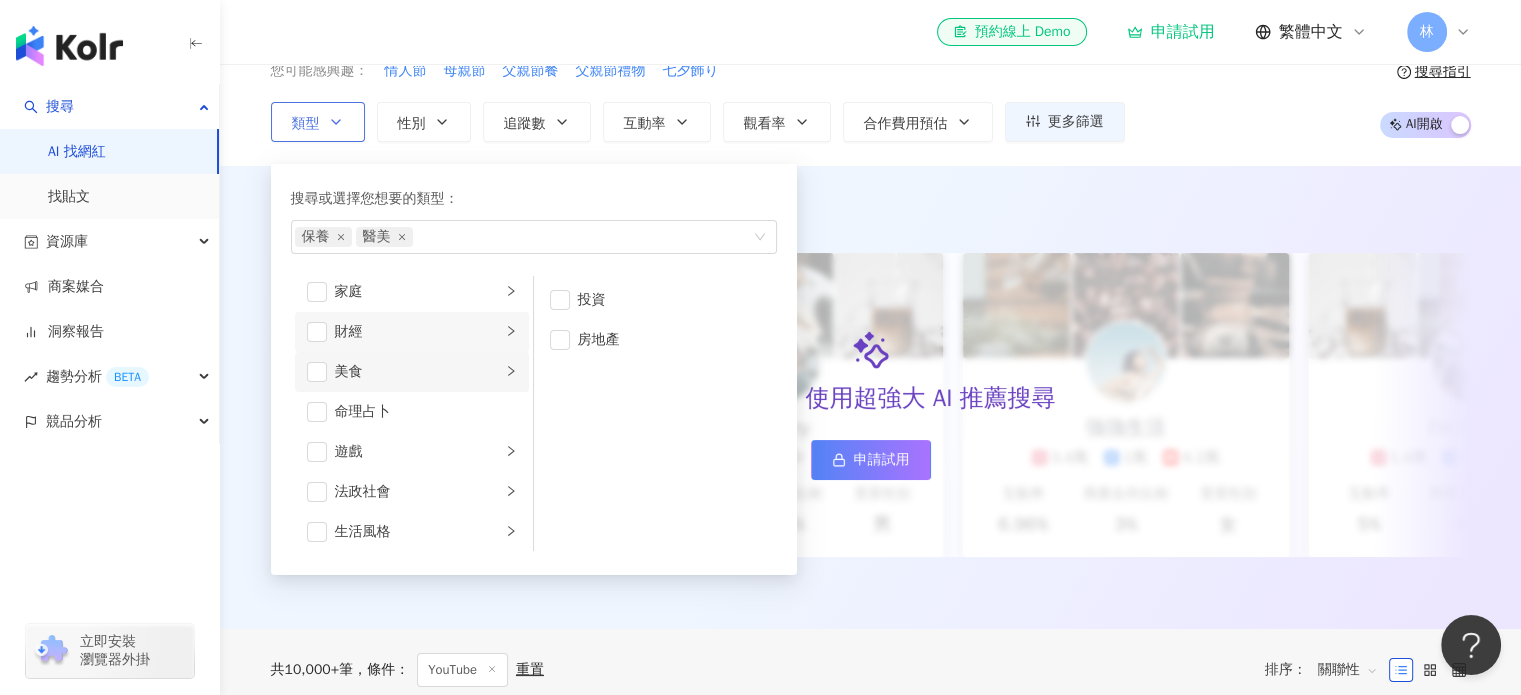 click 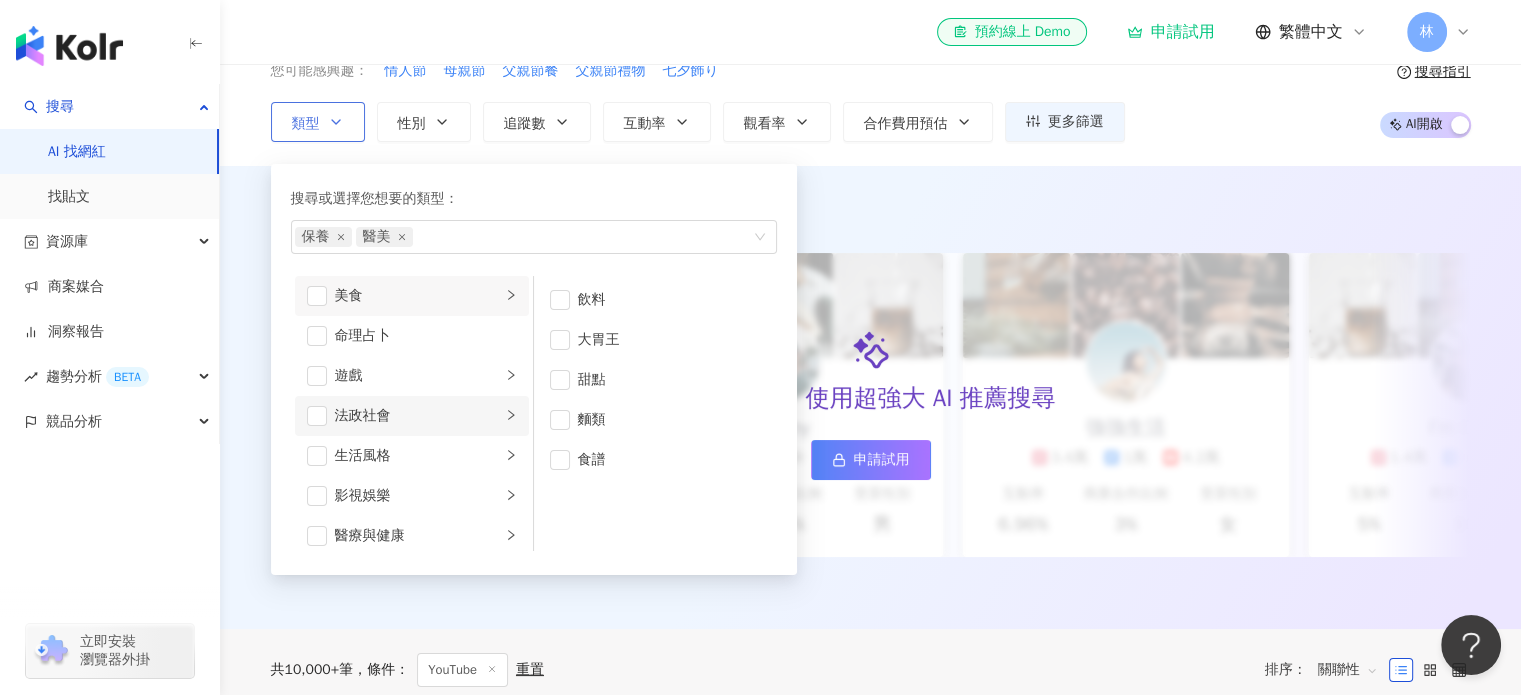scroll, scrollTop: 308, scrollLeft: 0, axis: vertical 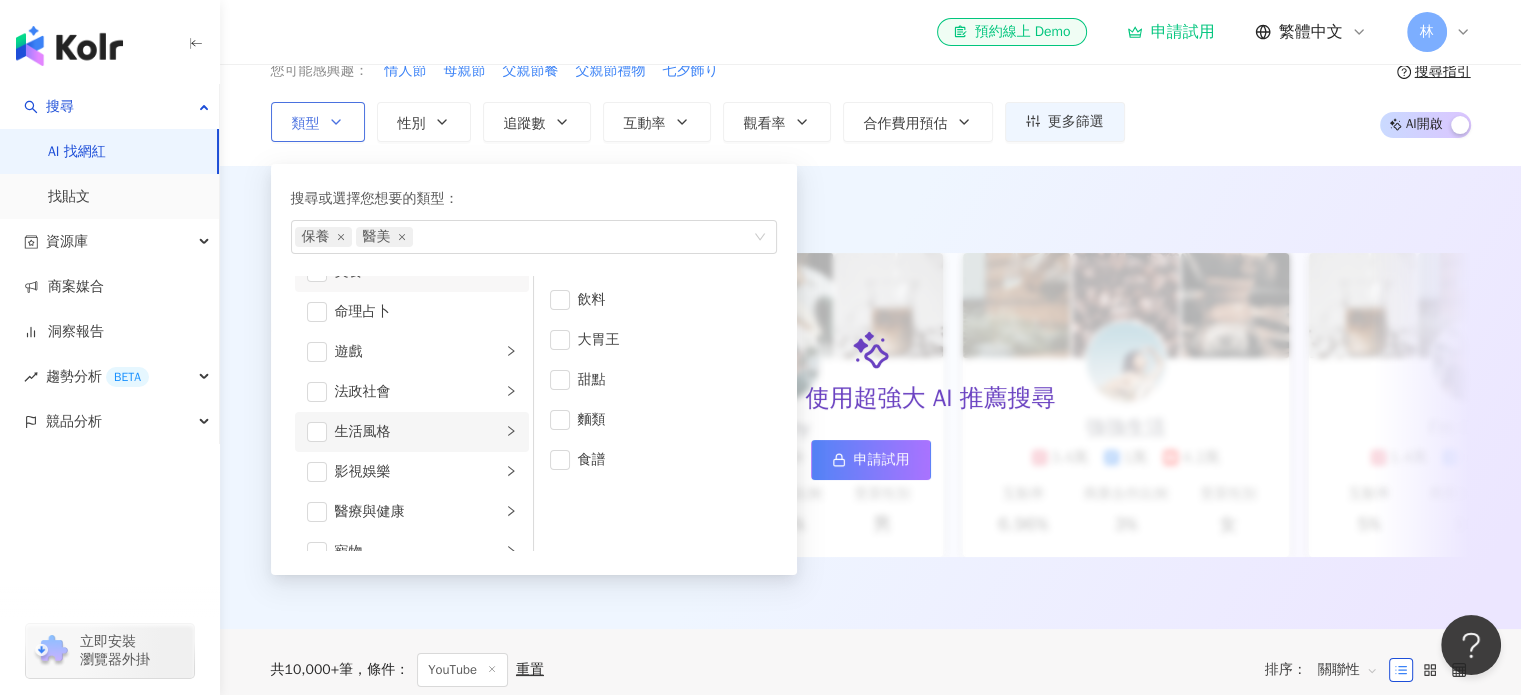 click 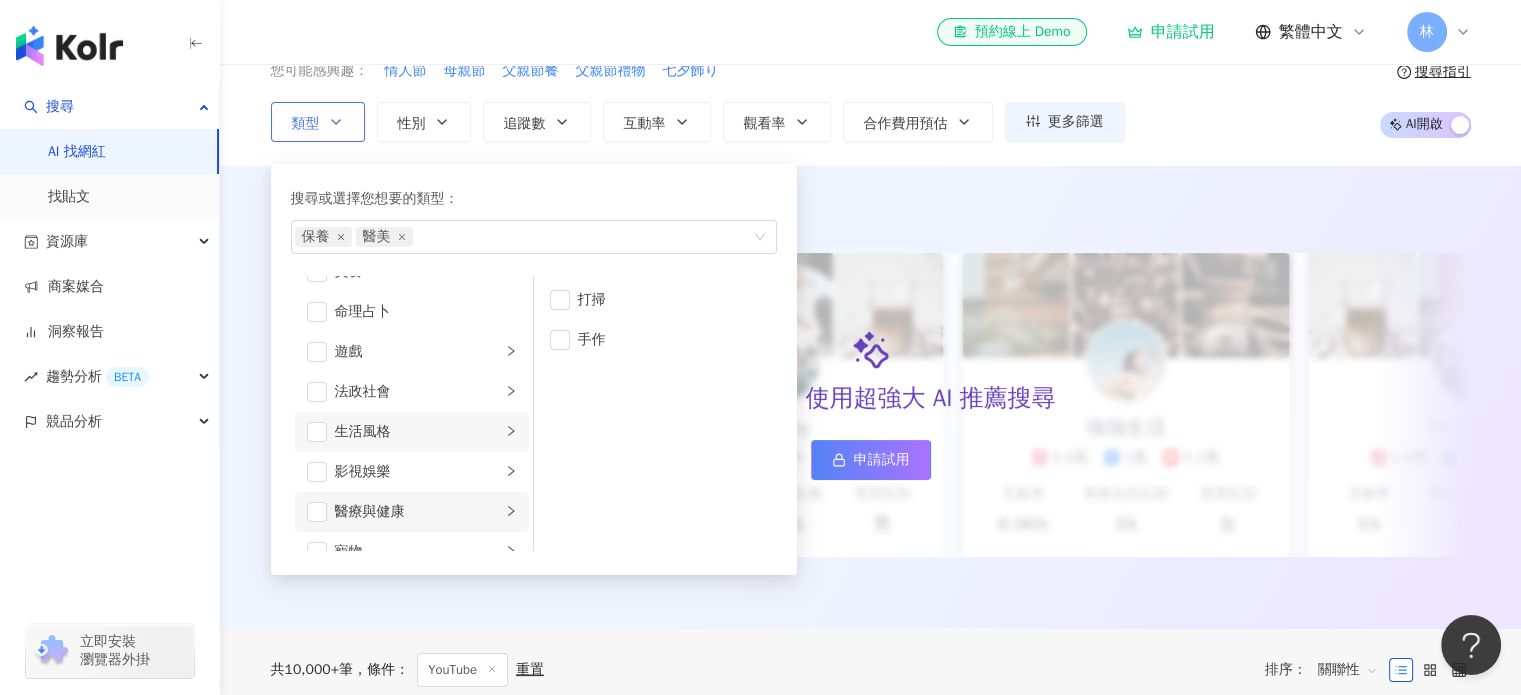 click on "醫療與健康" at bounding box center [412, 512] 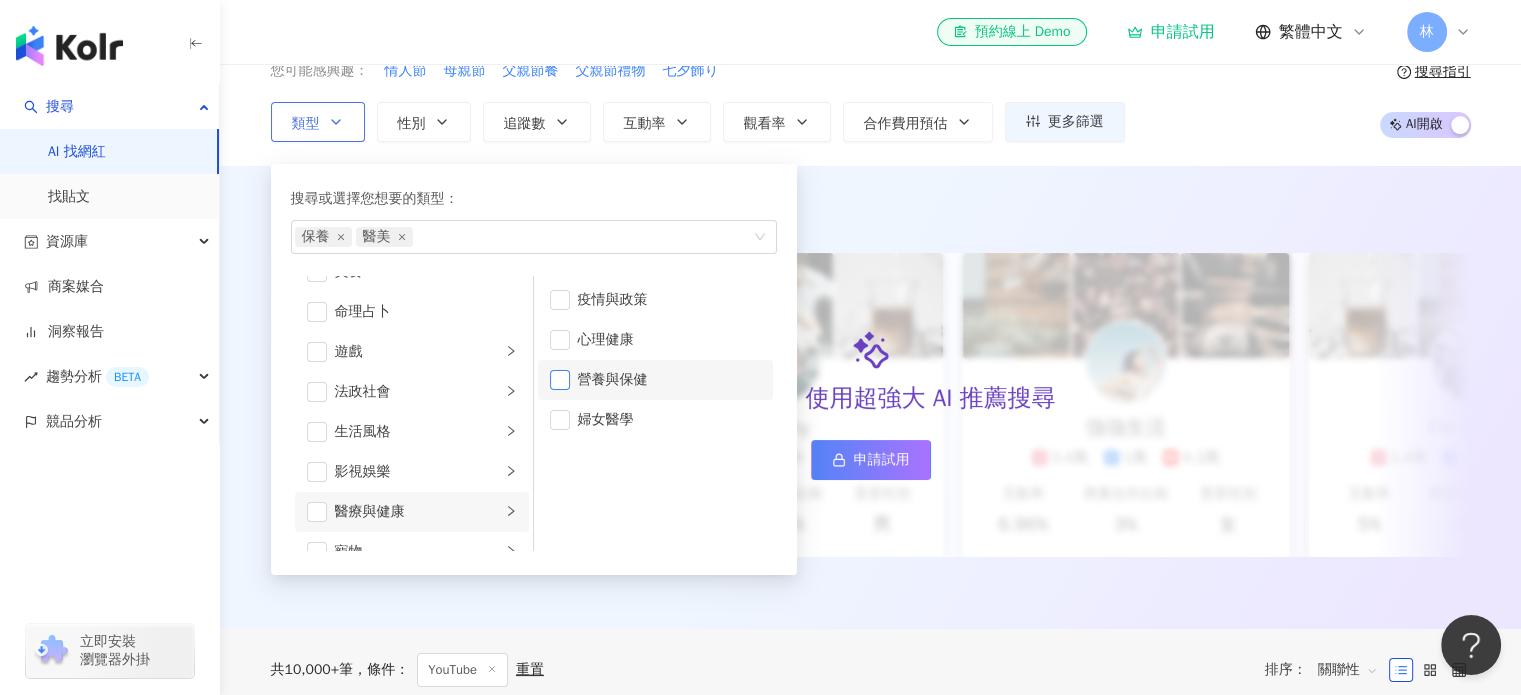 click at bounding box center [560, 380] 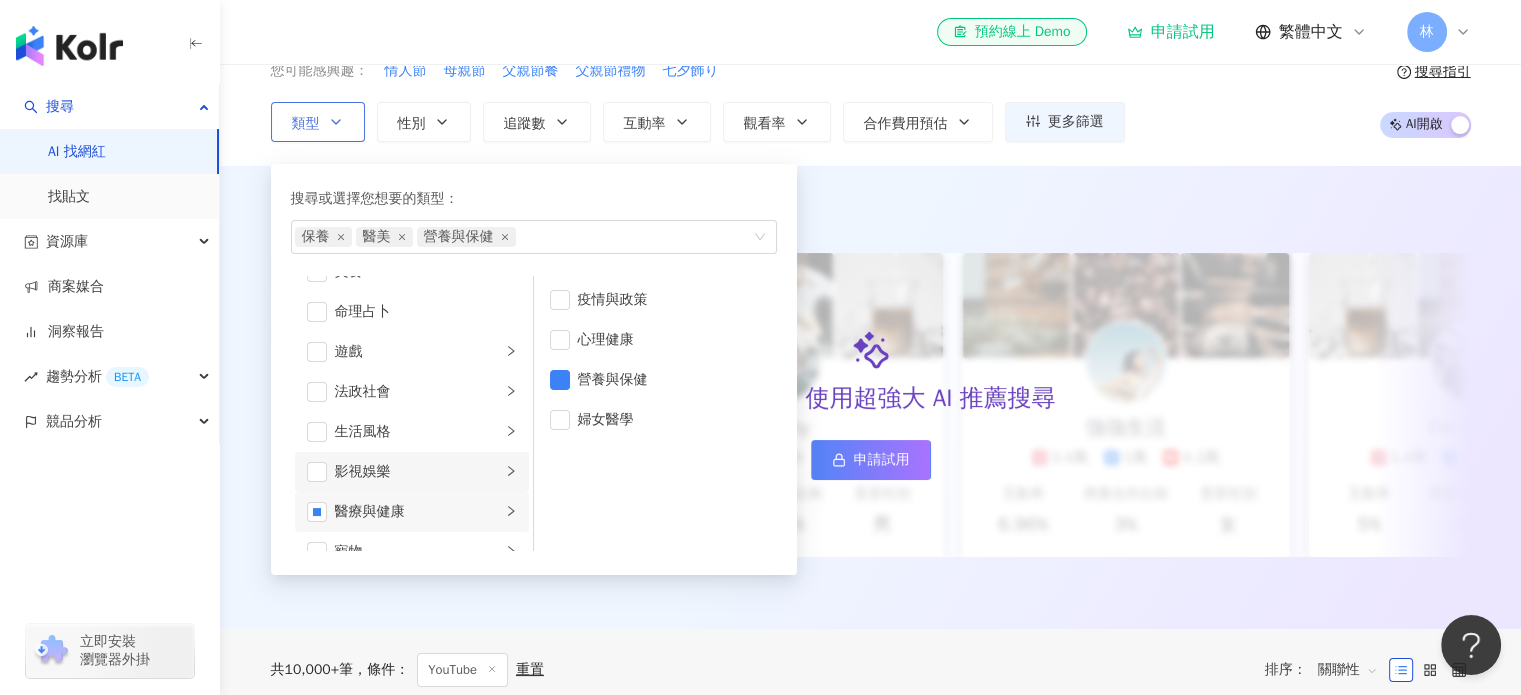 scroll, scrollTop: 508, scrollLeft: 0, axis: vertical 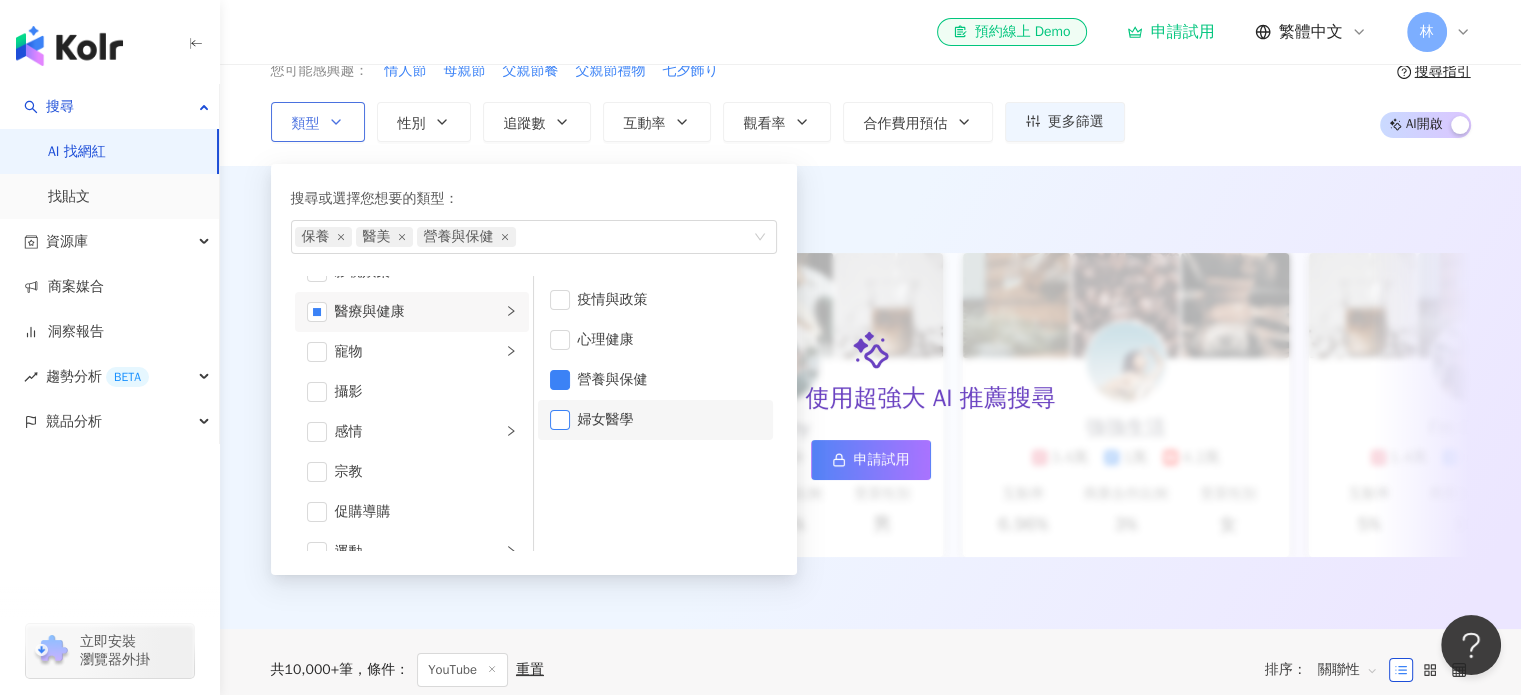 click at bounding box center [560, 420] 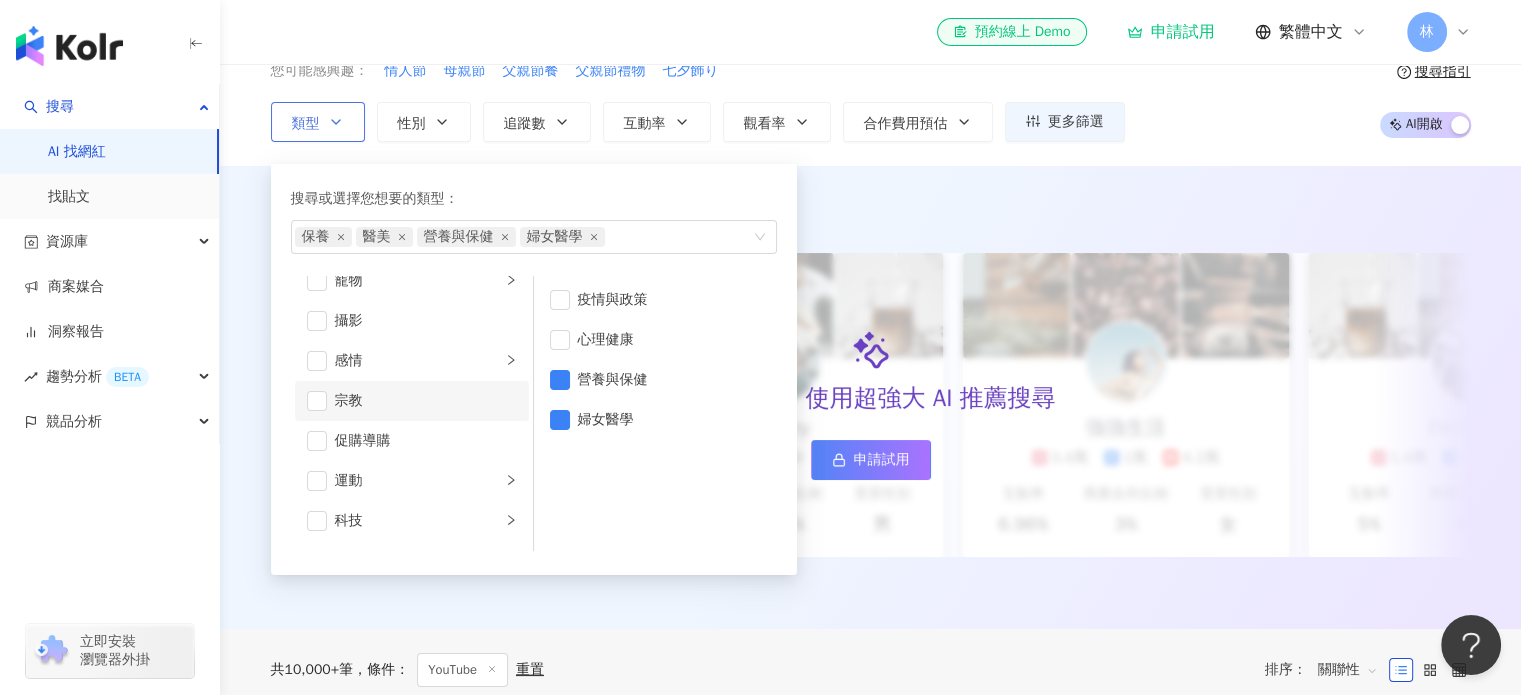 scroll, scrollTop: 608, scrollLeft: 0, axis: vertical 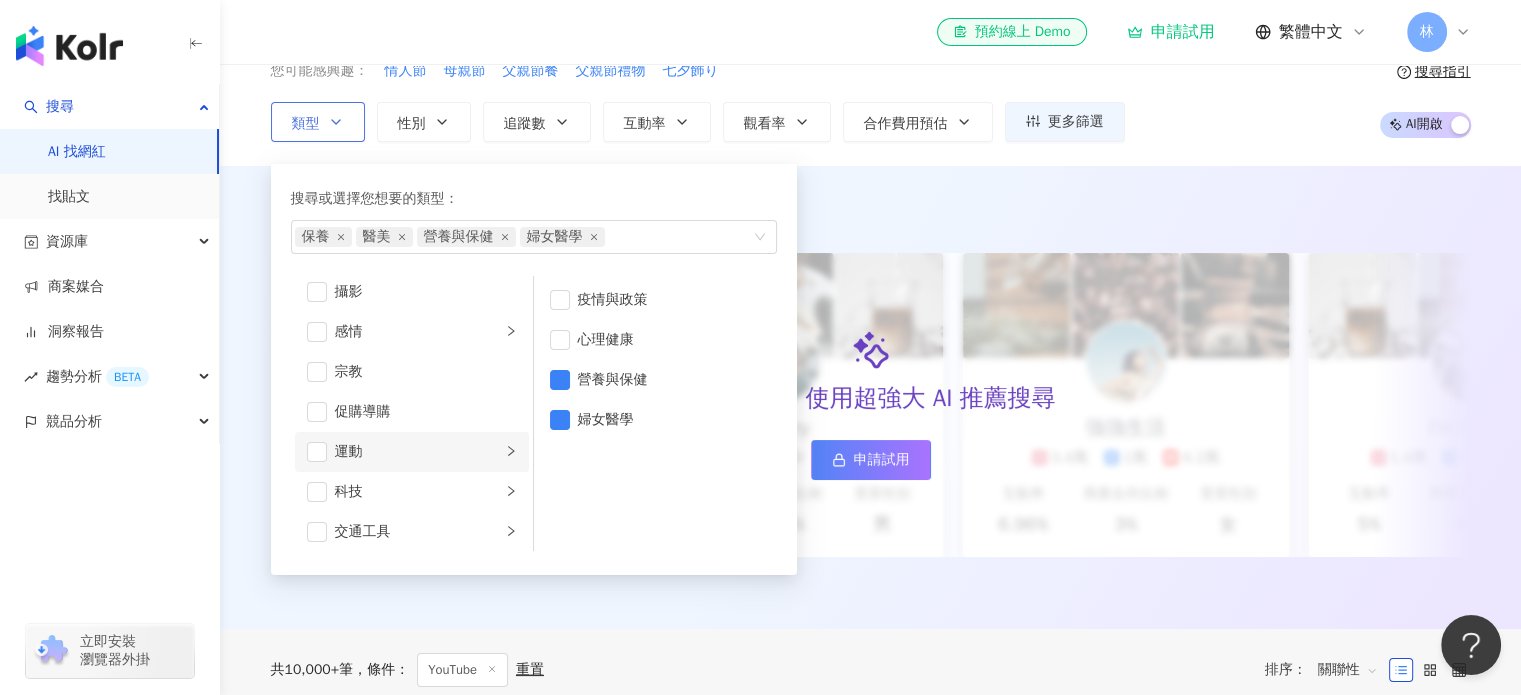click on "運動" at bounding box center [412, 452] 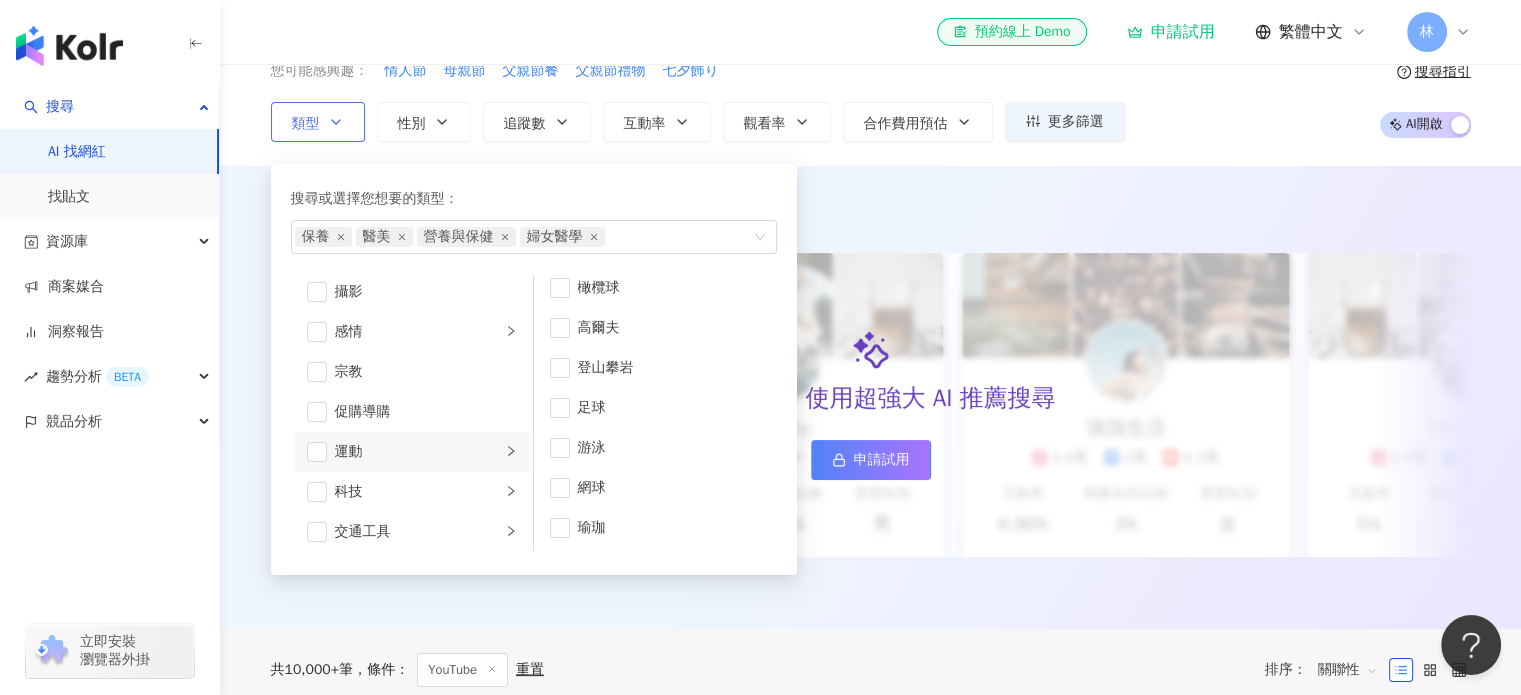 scroll, scrollTop: 252, scrollLeft: 0, axis: vertical 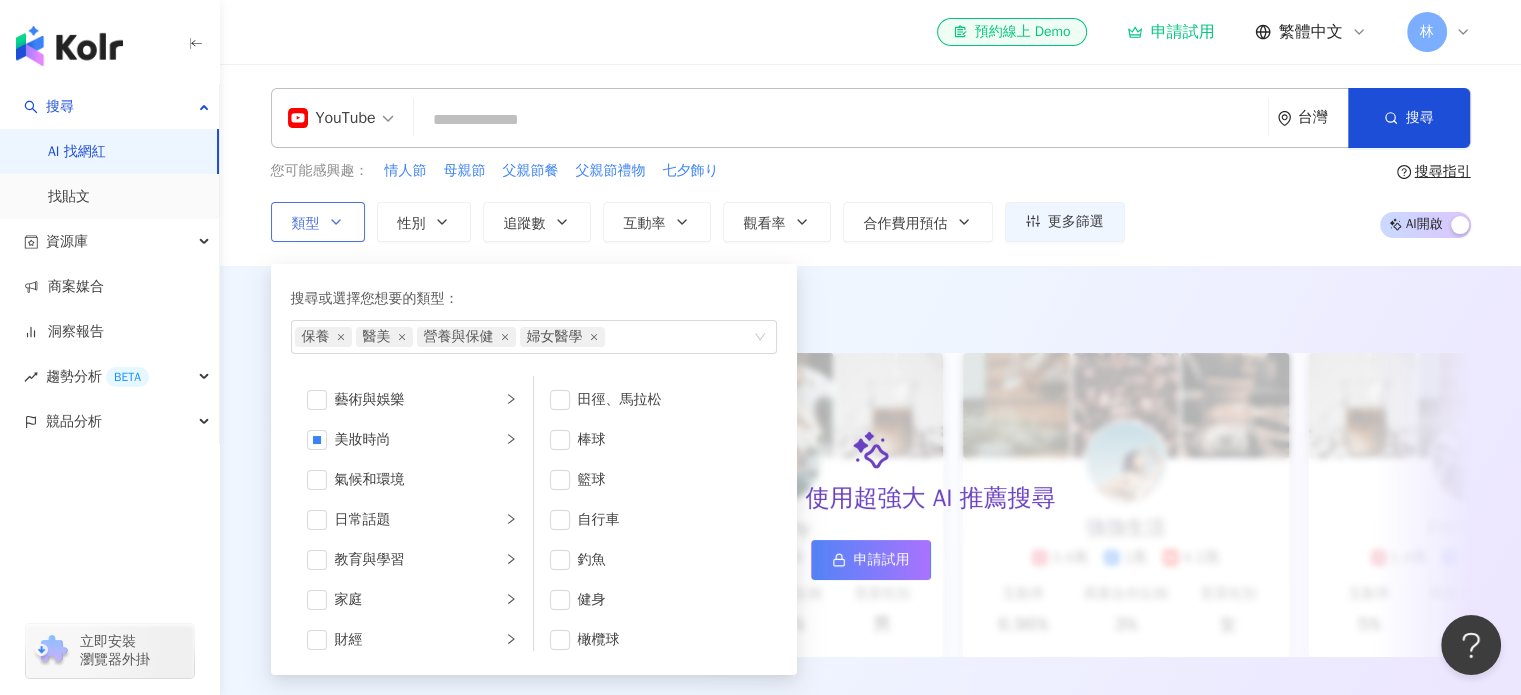 click on "搜尋或選擇您想要的類型：" at bounding box center (534, 299) 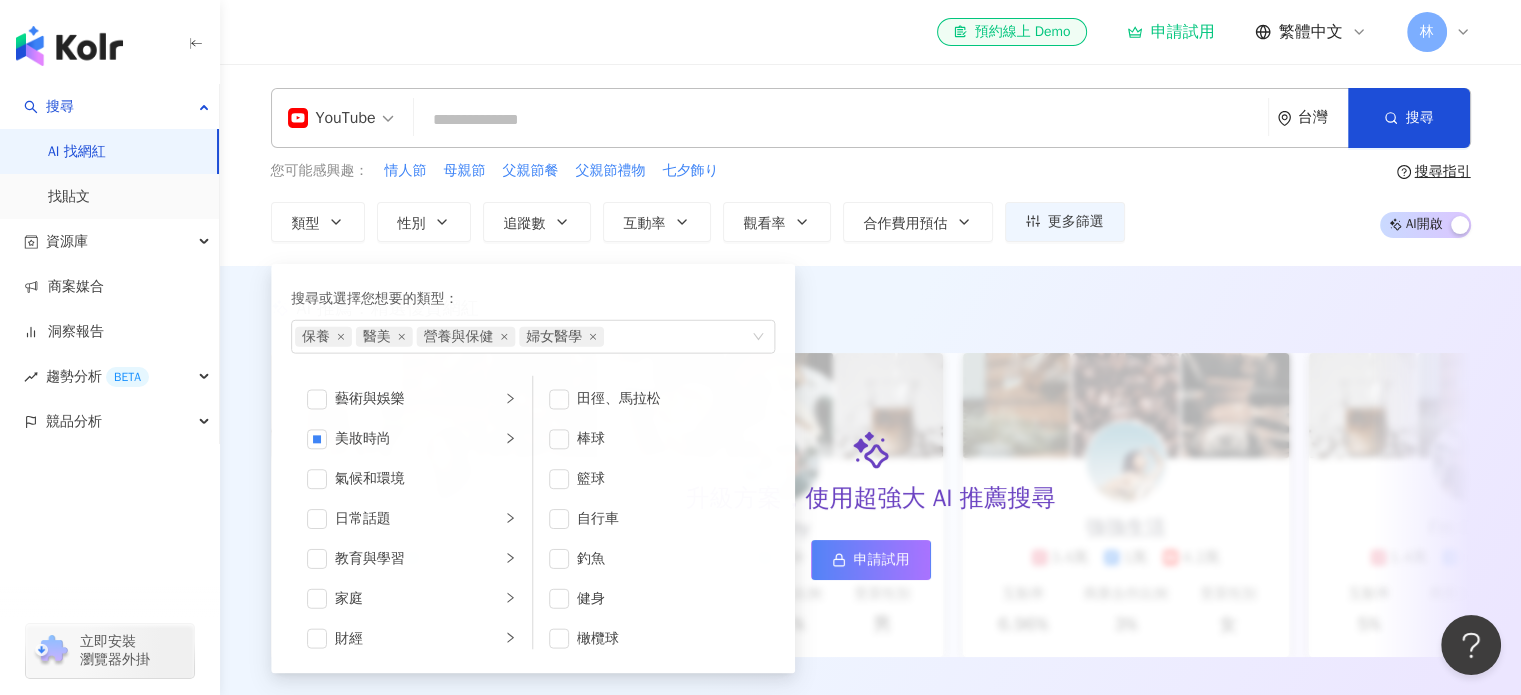 click on "AI 推薦 ： 精選優質網紅 升級方案，使用超強大 AI 推薦搜尋 申請試用 Cindy 1.4萬 1.1萬 3.2萬 互動率 5% 商業合作比例 10% 受眾性別 女 Johnny 2.4萬 999 4.2萬 互動率 6.96% 商業合作比例 0.12% 受眾性別 男 強強生活 3.4萬 1萬 4.2萬 互動率 6.96% 商業合作比例 3% 受眾性別 女 I’m Candy 1.4萬 1.1萬 3.2萬 互動率 5% 商業合作比例 10% 受眾性別 女 Mindy 2.4萬 999 4.2萬 互動率 6.96% 商業合作比例 0.12% 受眾性別 男 美食探險家 3.4萬 1萬 4.2萬 互動率 6.96% 商業合作比例 3% 受眾性別 女 雨天窩在窗邊 1.4萬 1.1萬 3.2萬 互動率 5% 商業合作比例 10% 受眾性別 女 甜點地圖 2.4萬 999 4.2萬 互動率 6.96% 商業合作比例 0.12% 受眾性別 男 味蕾旅行家 3.4萬 1萬 4.2萬 互動率 6.96% 商業合作比例 3% 受眾性別 女 甜甜ㄉ每一天 1.4萬 1.1萬 3.2萬 互動率 5% 商業合作比例 10% 受眾性別 女 品牌 A 2.4萬 999 4.2萬 互動率 6.96% 0.12% 男 1萬" at bounding box center (870, 497) 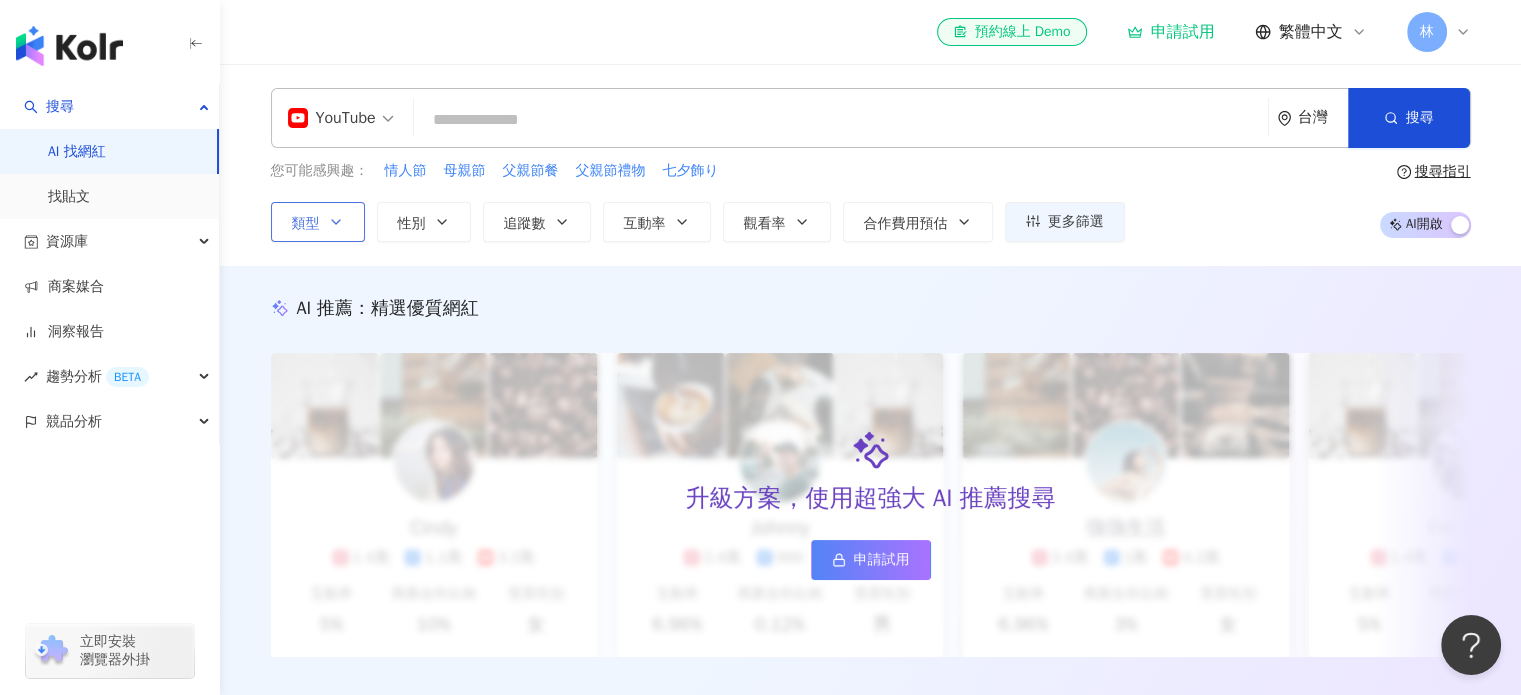 click 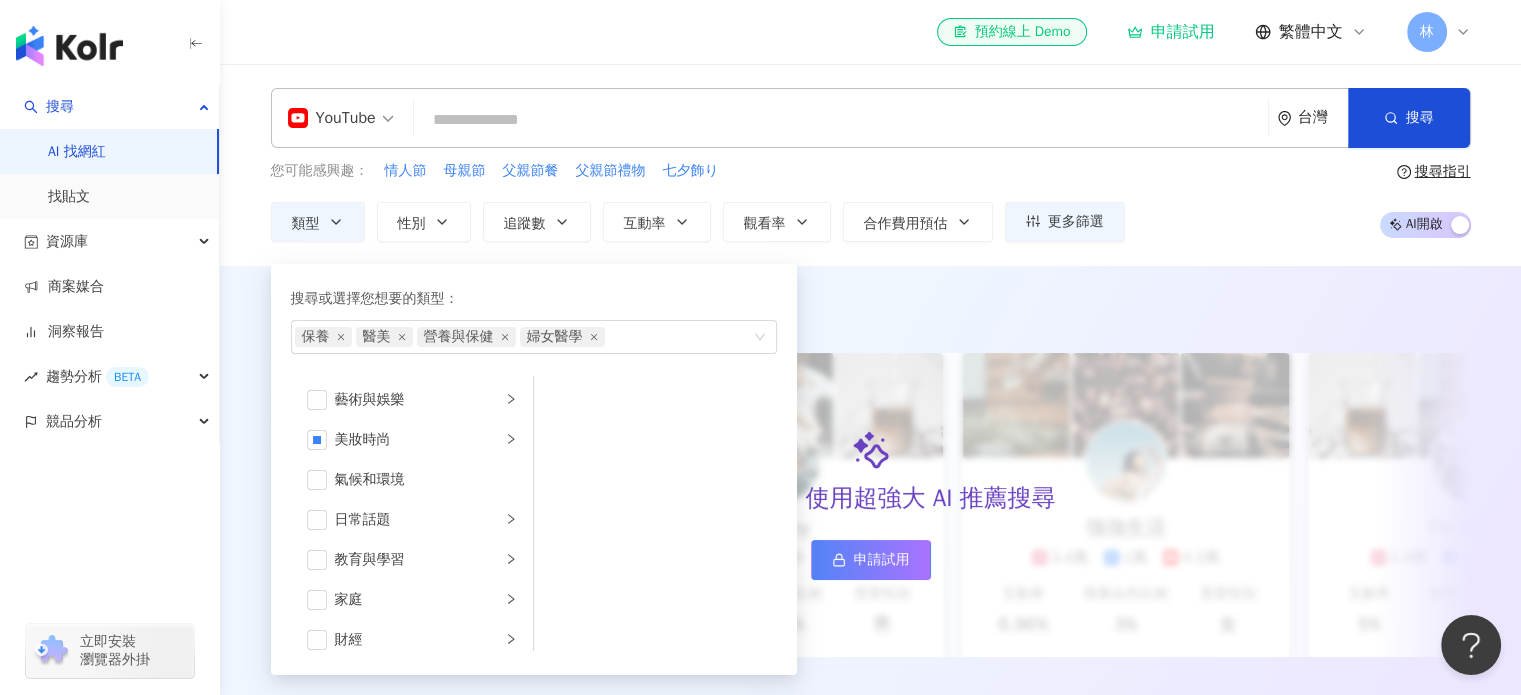click on "AI 推薦 ： 精選優質網紅 升級方案，使用超強大 AI 推薦搜尋 申請試用 Cindy 1.4萬 1.1萬 3.2萬 互動率 5% 商業合作比例 10% 受眾性別 女 Johnny 2.4萬 999 4.2萬 互動率 6.96% 商業合作比例 0.12% 受眾性別 男 強強生活 3.4萬 1萬 4.2萬 互動率 6.96% 商業合作比例 3% 受眾性別 女 I’m Candy 1.4萬 1.1萬 3.2萬 互動率 5% 商業合作比例 10% 受眾性別 女 Mindy 2.4萬 999 4.2萬 互動率 6.96% 商業合作比例 0.12% 受眾性別 男 美食探險家 3.4萬 1萬 4.2萬 互動率 6.96% 商業合作比例 3% 受眾性別 女 雨天窩在窗邊 1.4萬 1.1萬 3.2萬 互動率 5% 商業合作比例 10% 受眾性別 女 甜點地圖 2.4萬 999 4.2萬 互動率 6.96% 商業合作比例 0.12% 受眾性別 男 味蕾旅行家 3.4萬 1萬 4.2萬 互動率 6.96% 商業合作比例 3% 受眾性別 女 甜甜ㄉ每一天 1.4萬 1.1萬 3.2萬 互動率 5% 商業合作比例 10% 受眾性別 女 品牌 A 2.4萬 999 4.2萬 互動率 6.96% 0.12% 男 1萬" at bounding box center (870, 497) 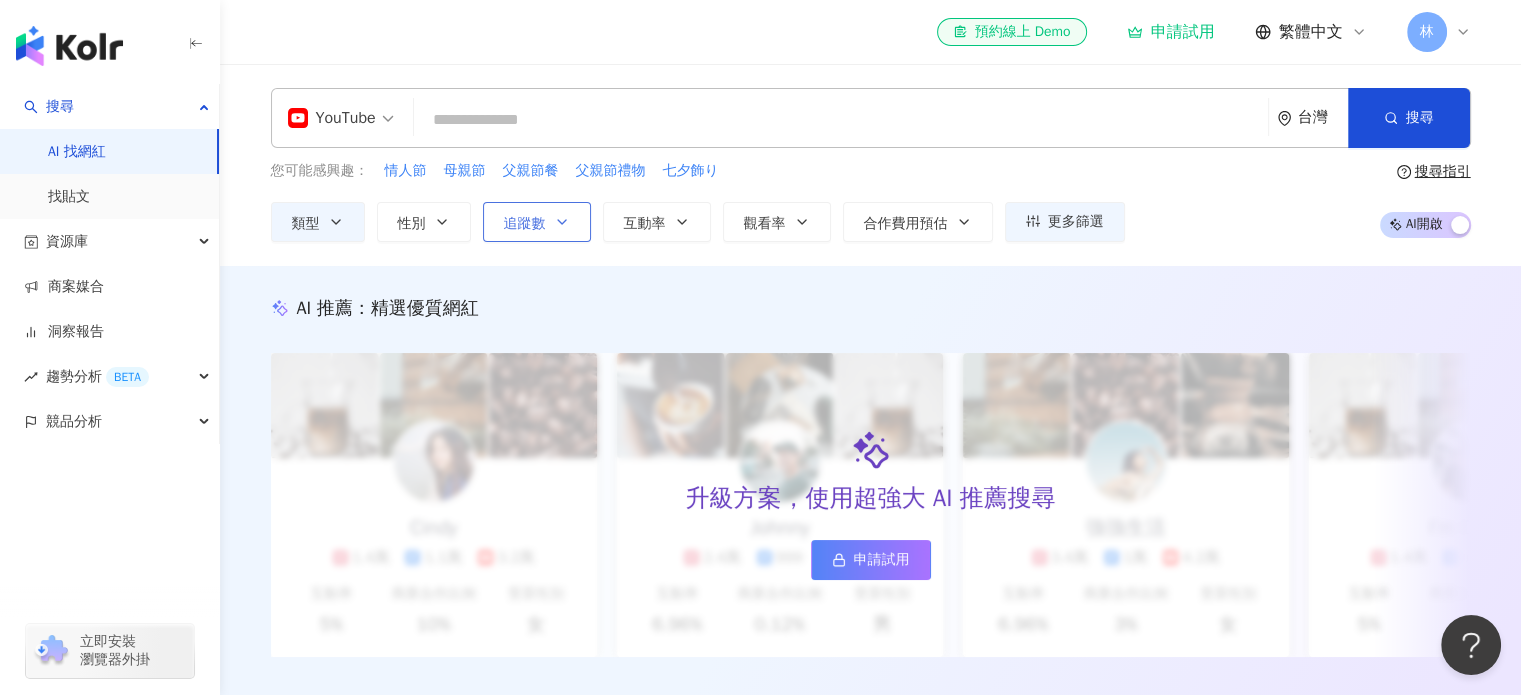 click on "追蹤數" at bounding box center [537, 222] 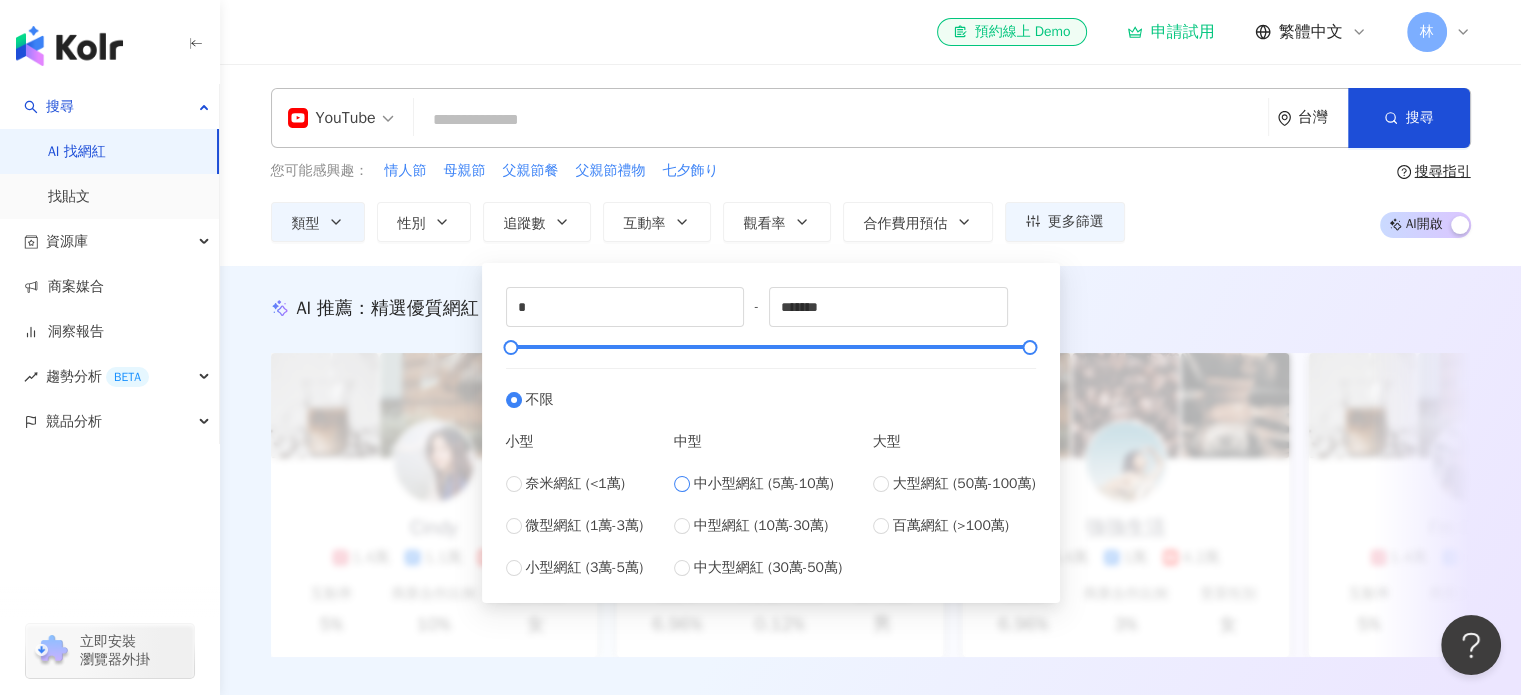 type on "*****" 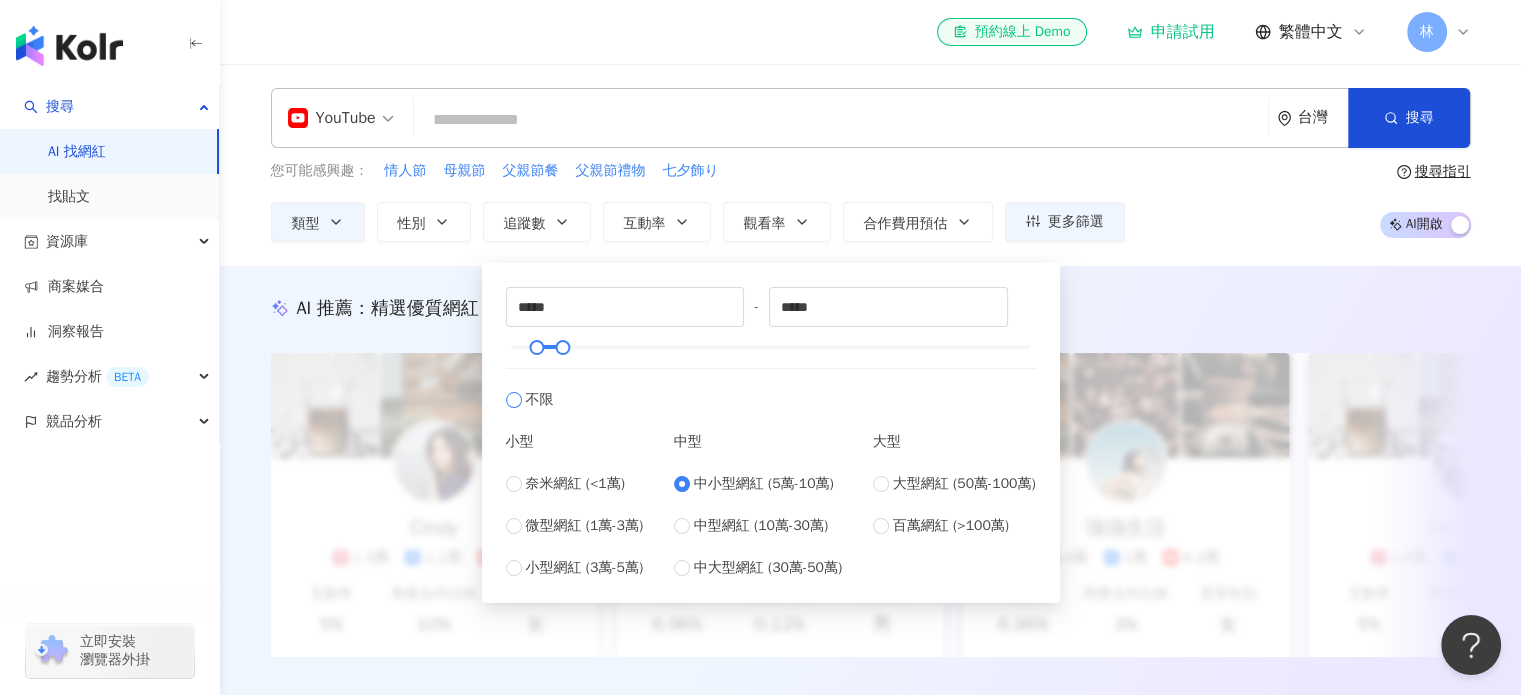 click on "不限" at bounding box center [771, 389] 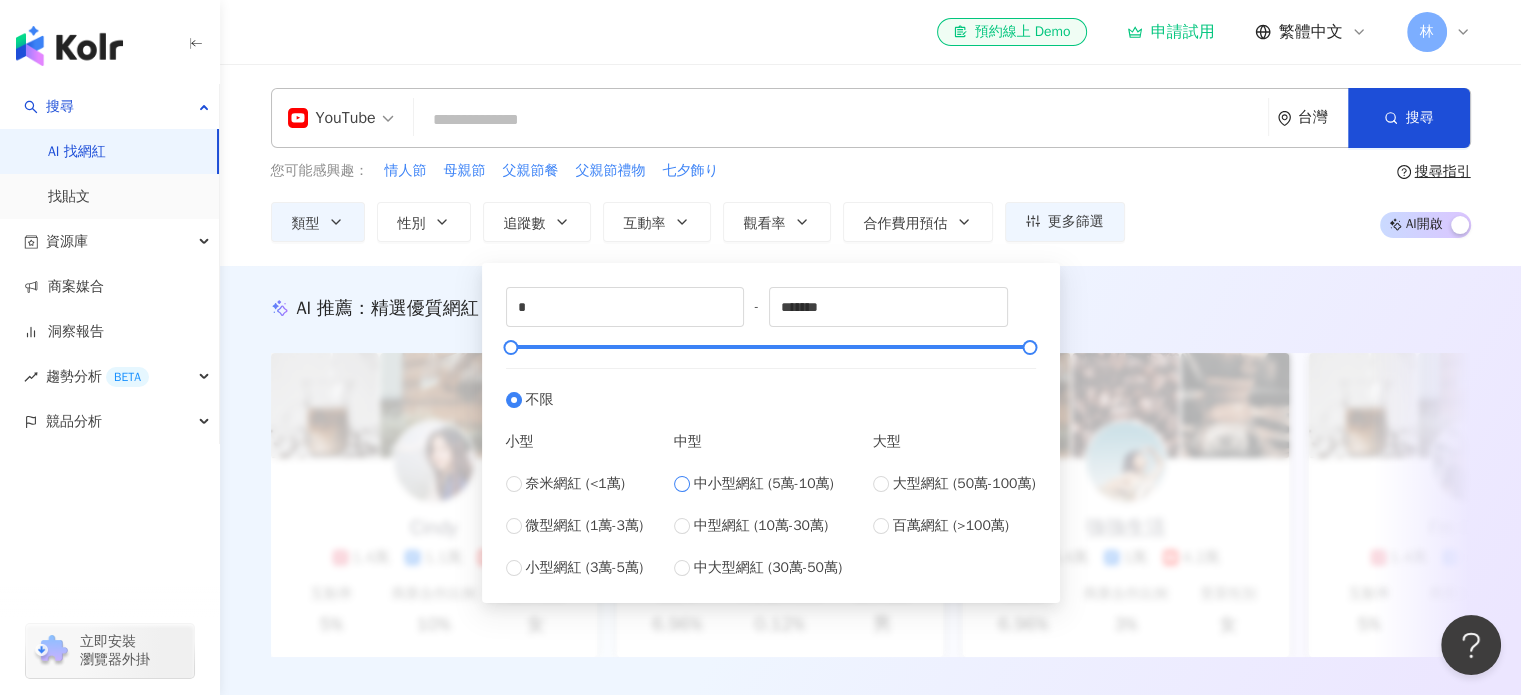 type on "*****" 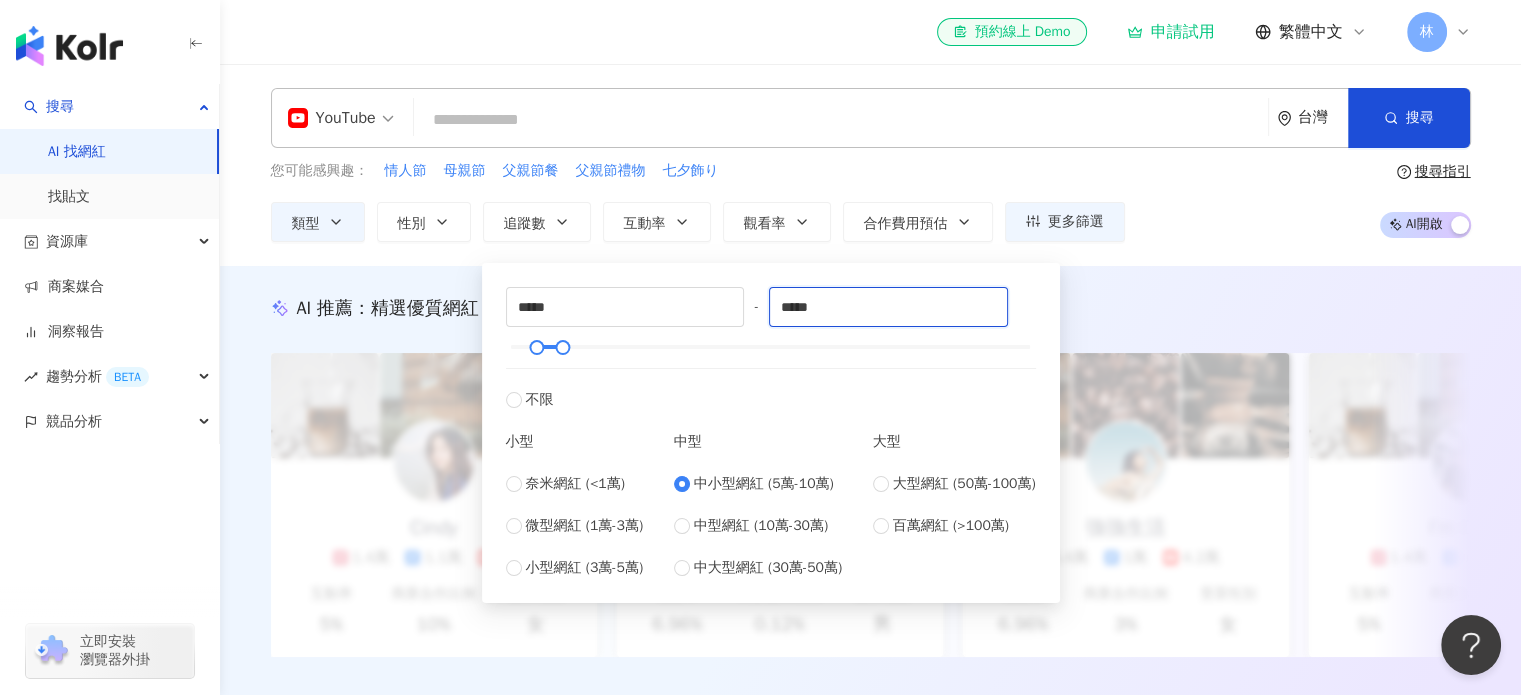drag, startPoint x: 840, startPoint y: 311, endPoint x: 756, endPoint y: 312, distance: 84.00595 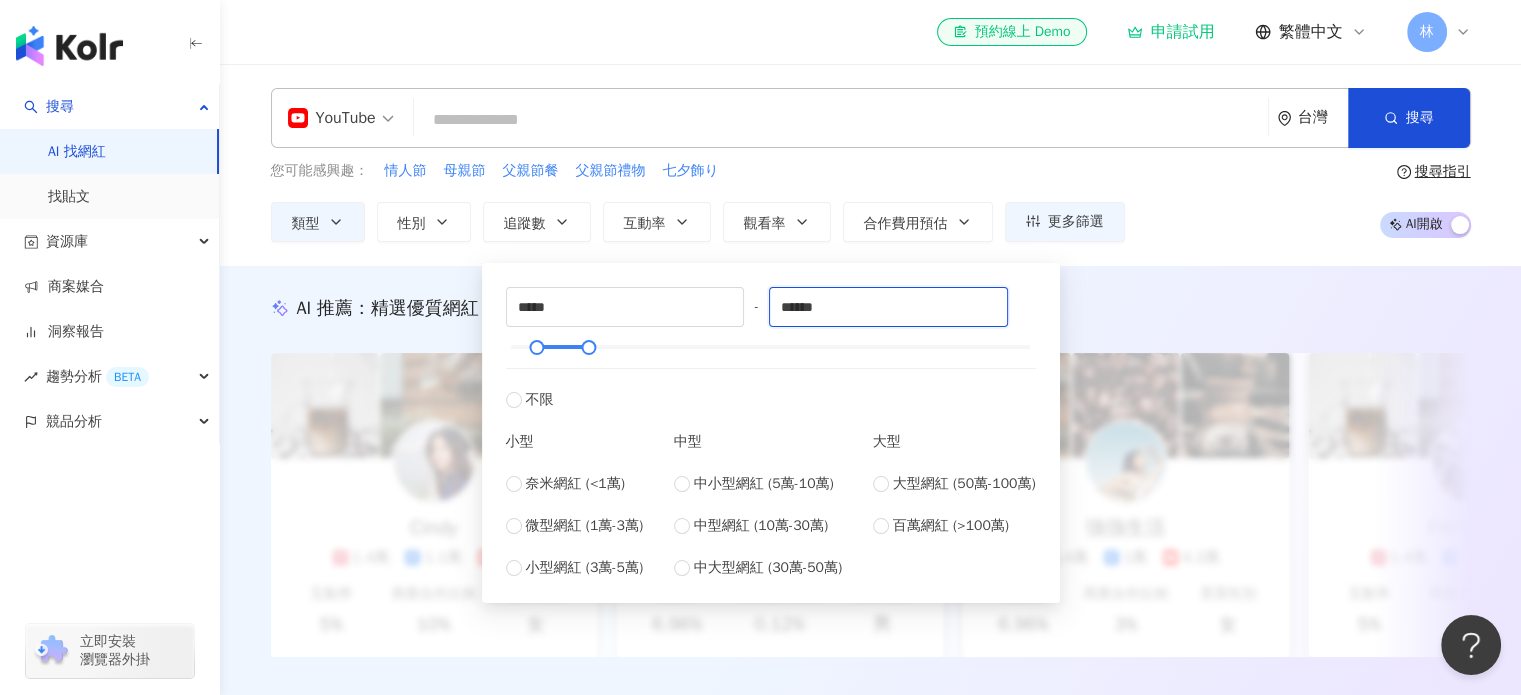 type on "******" 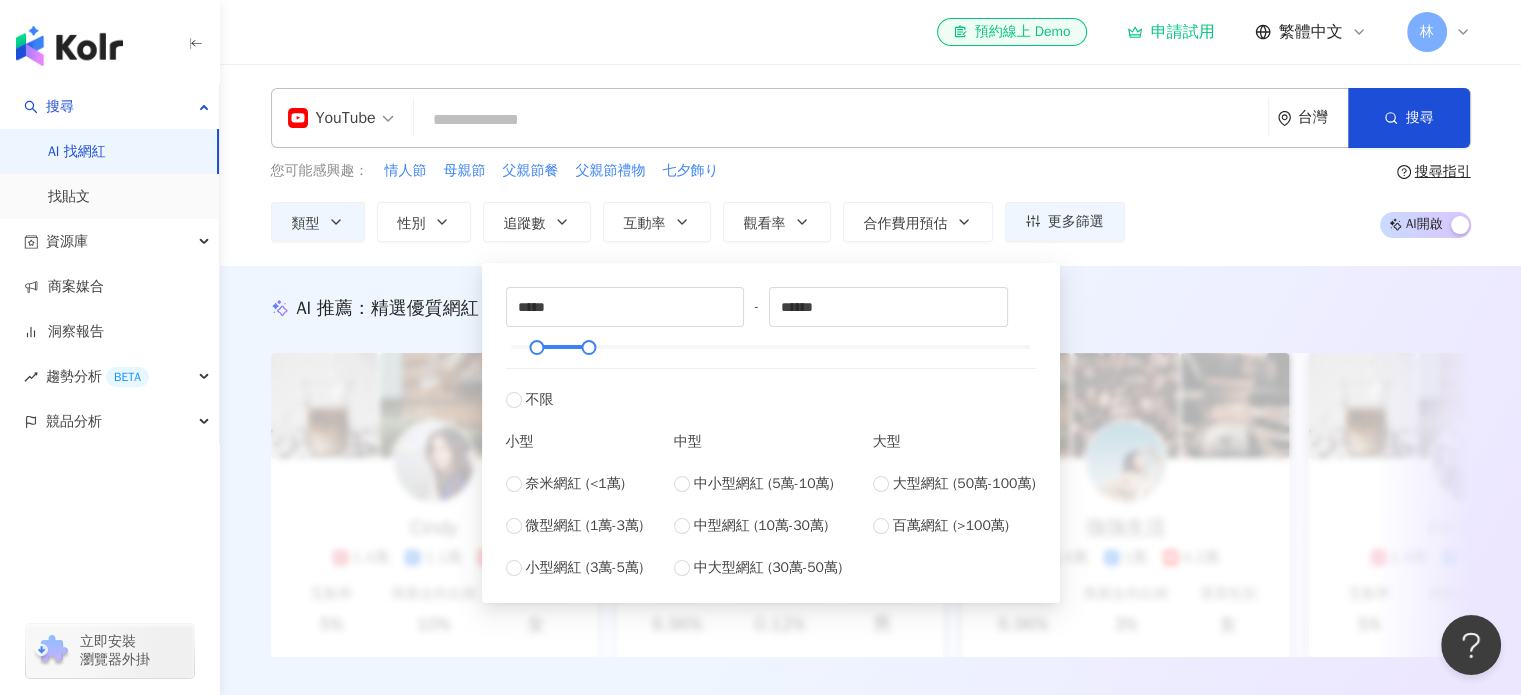 click on "YouTube 台灣 搜尋" at bounding box center (871, 118) 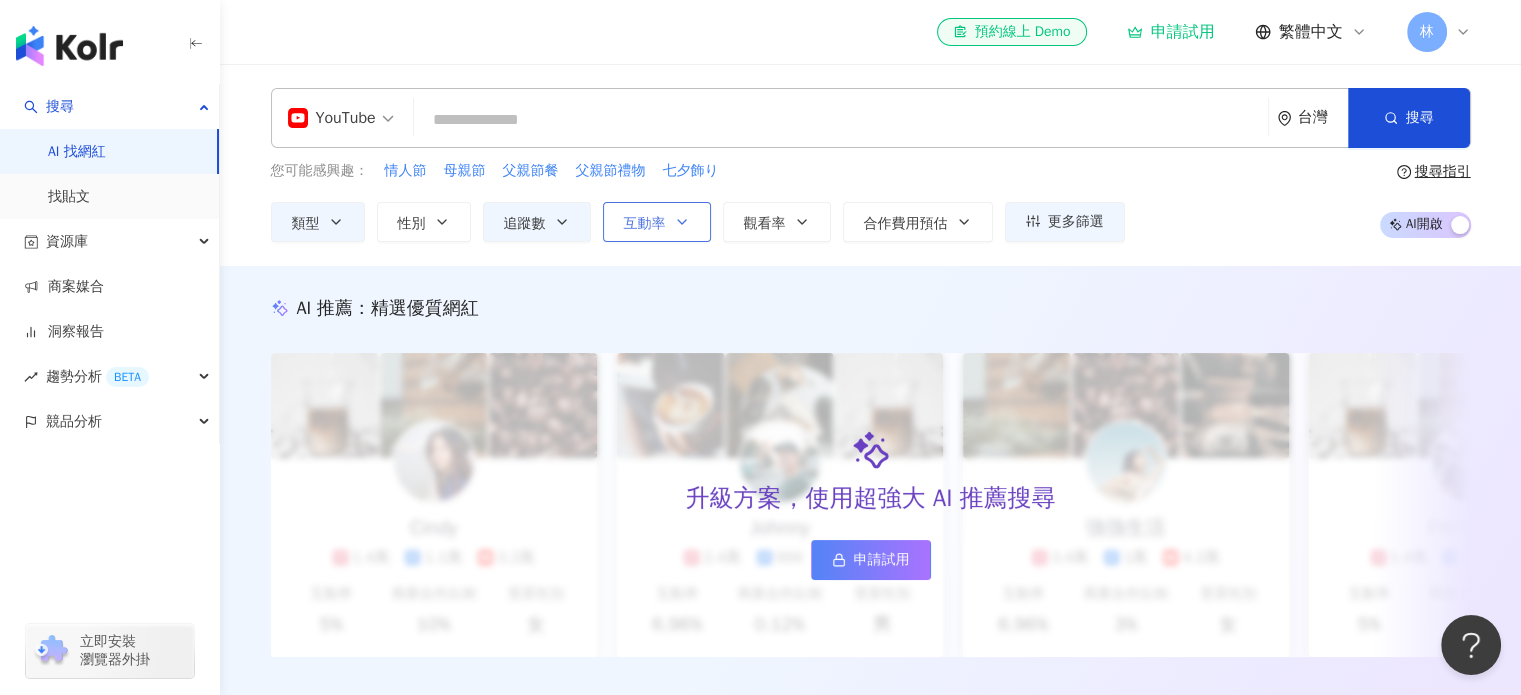 click on "互動率" at bounding box center (657, 222) 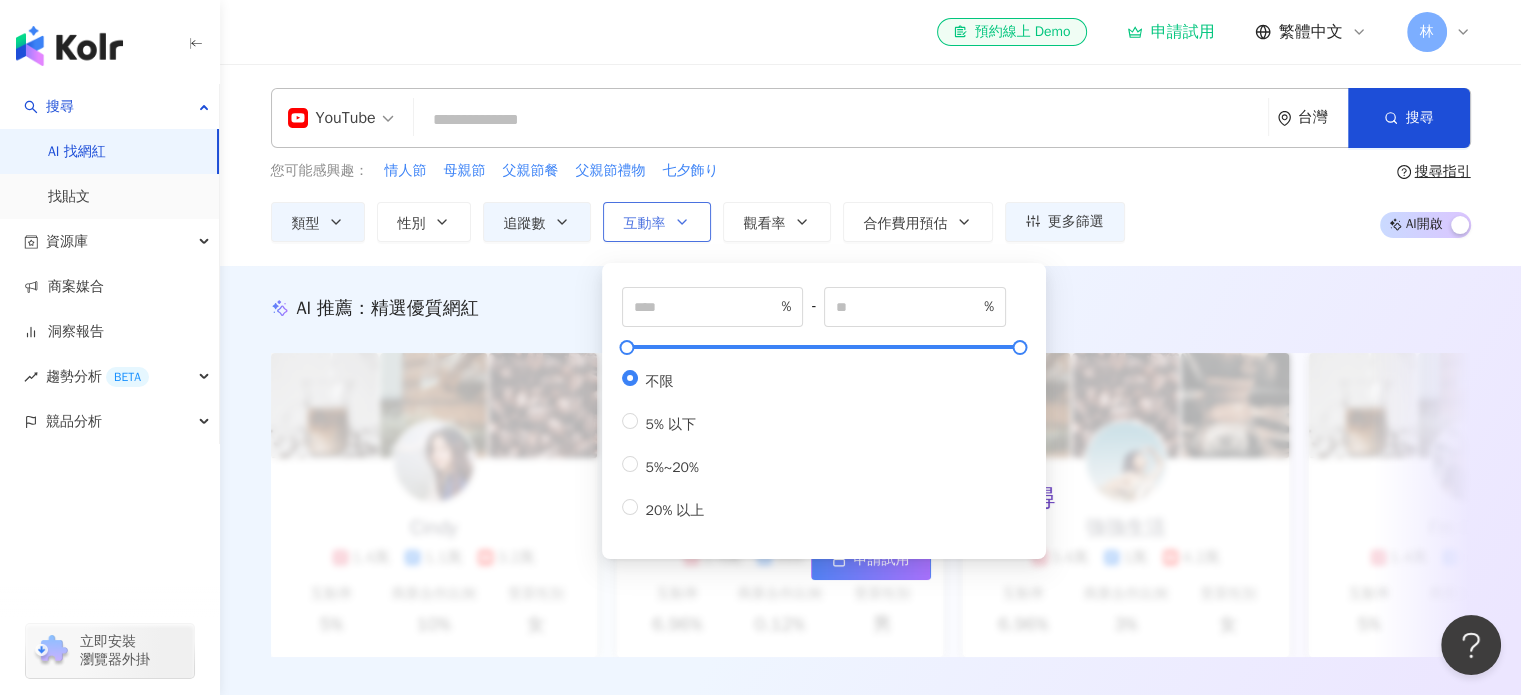 click on "互動率" at bounding box center [657, 222] 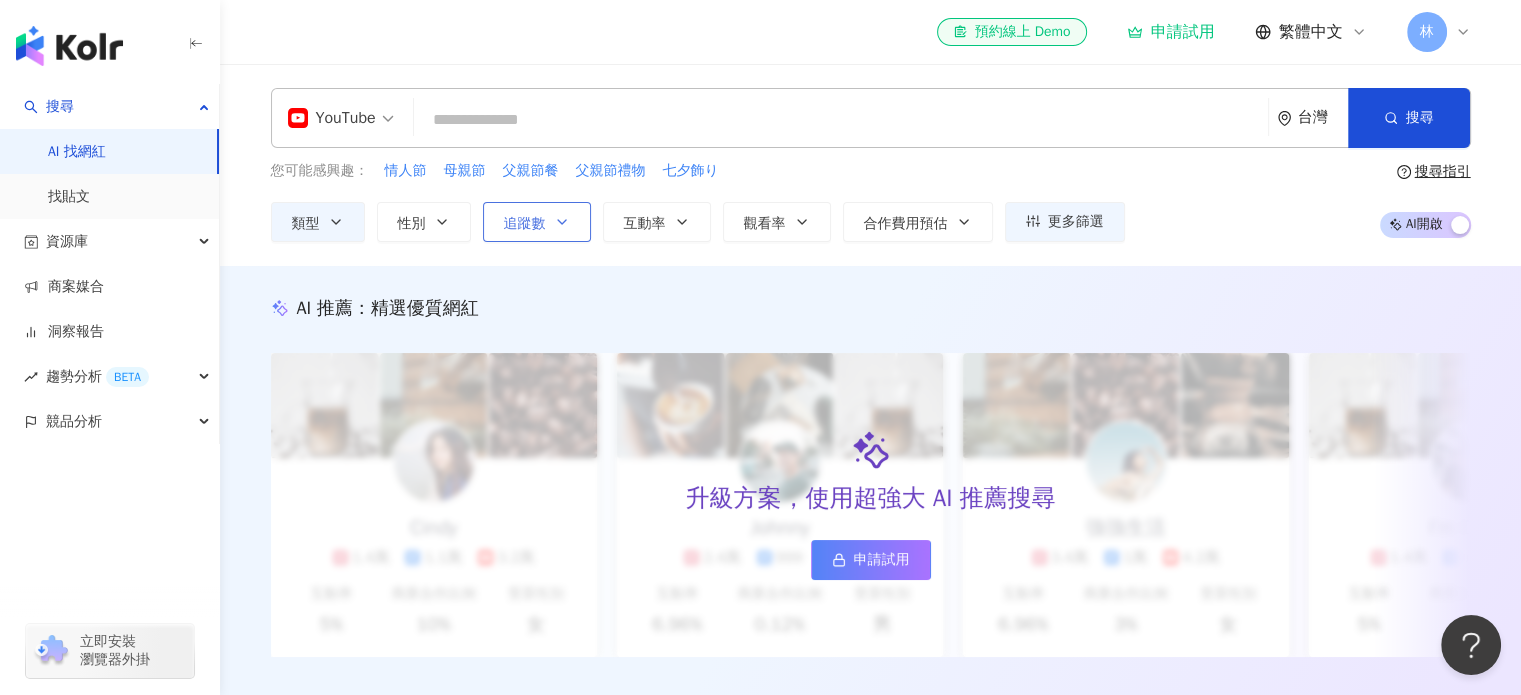 click on "追蹤數" at bounding box center (525, 224) 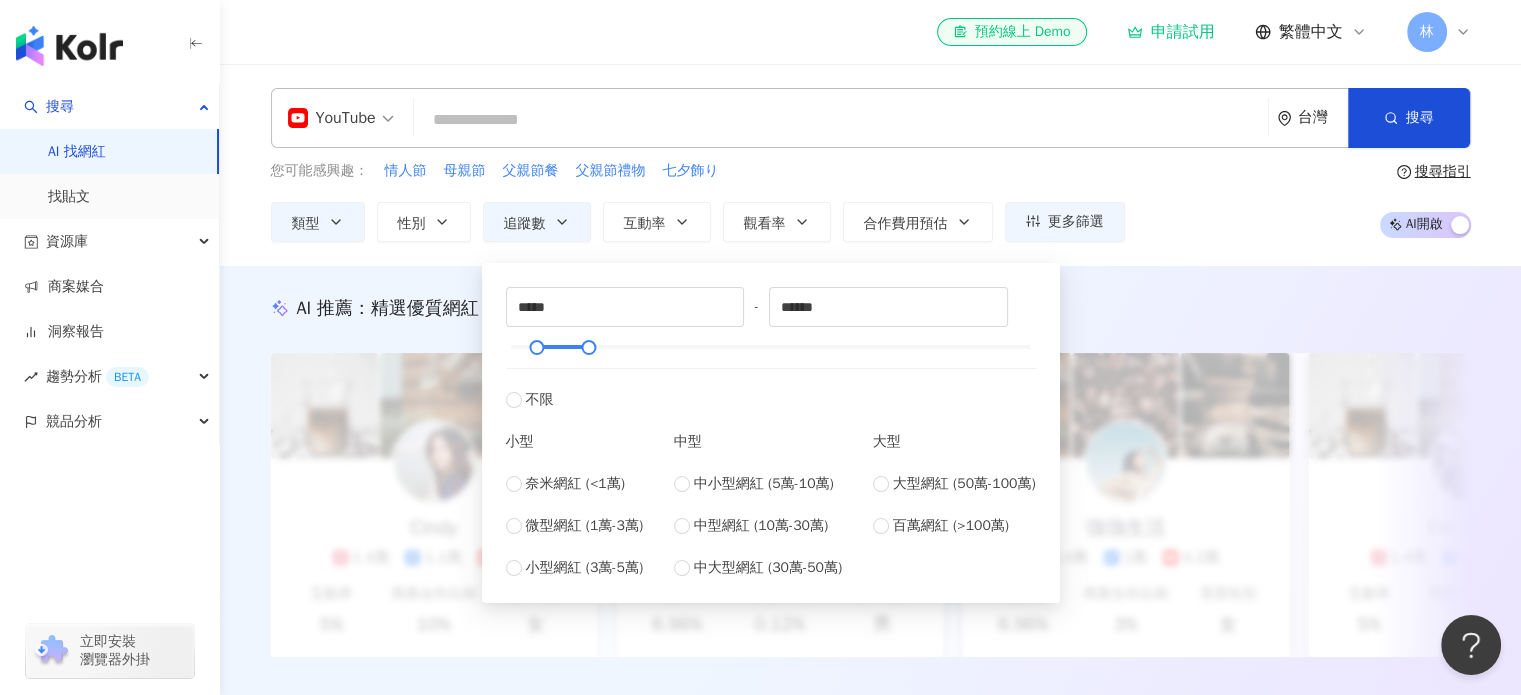 click at bounding box center [841, 120] 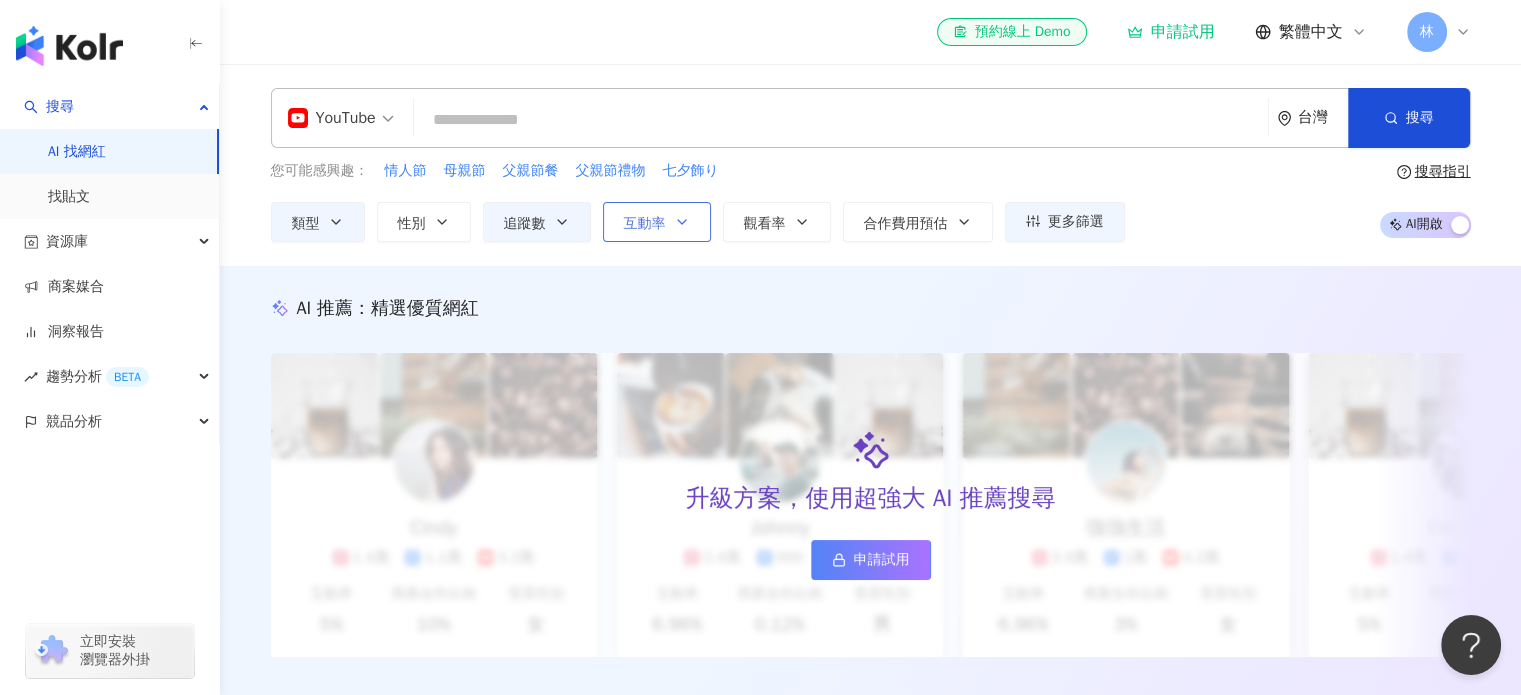 click 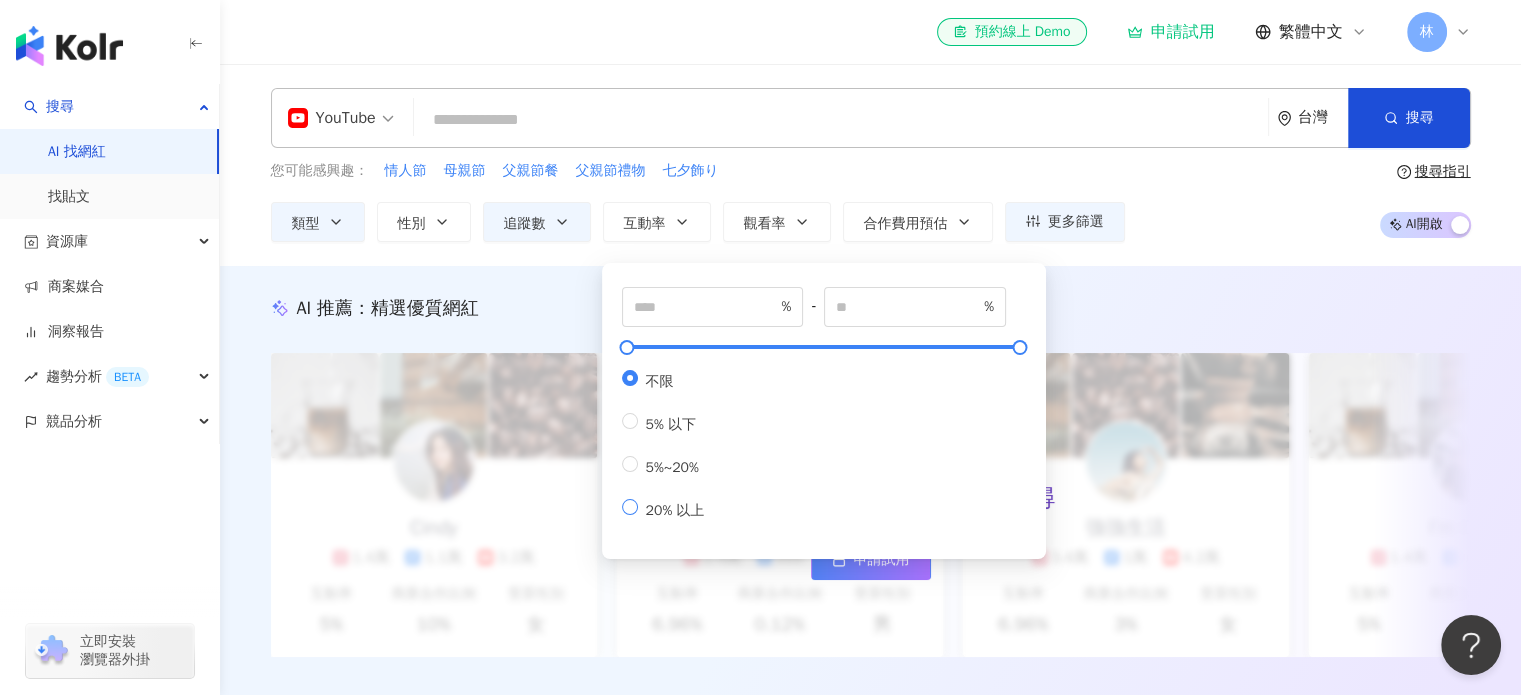 click on "20% 以上" at bounding box center [675, 510] 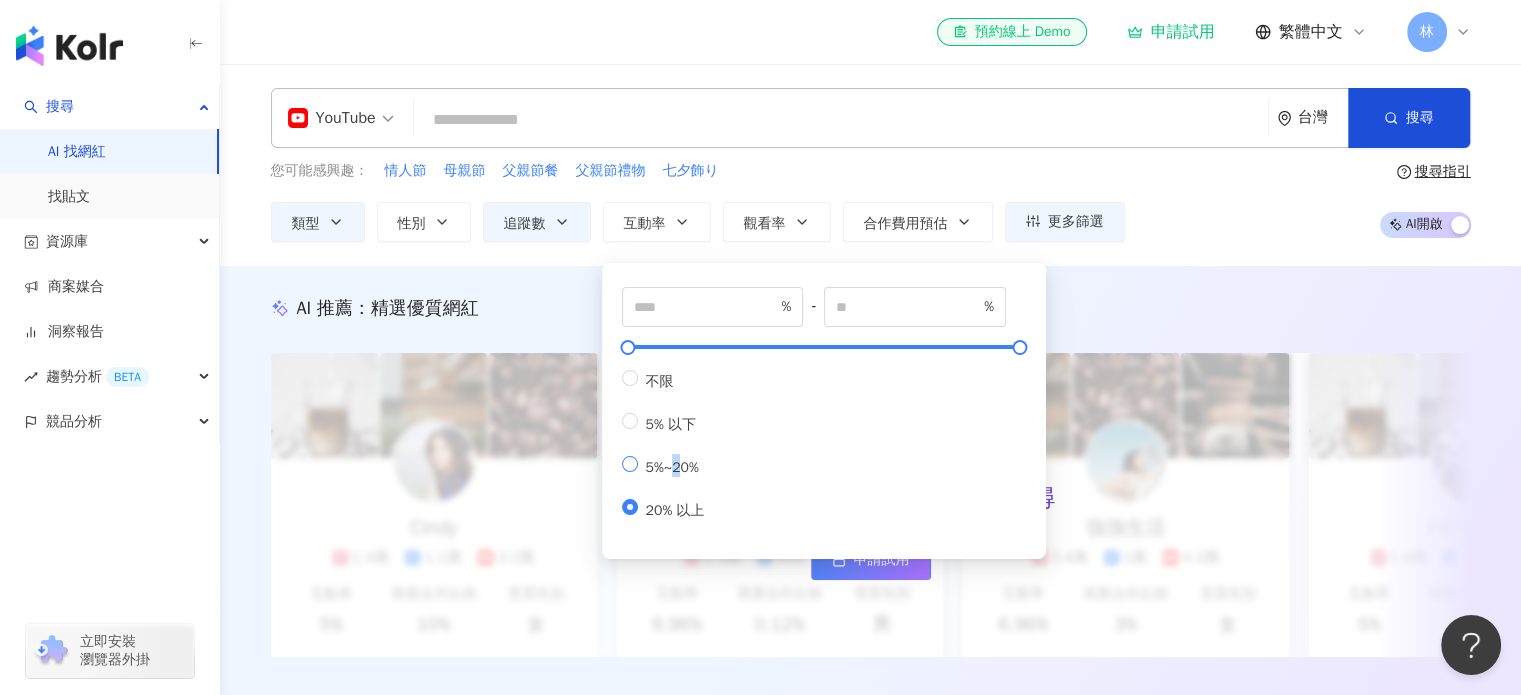 click on "5%~20%" at bounding box center (672, 467) 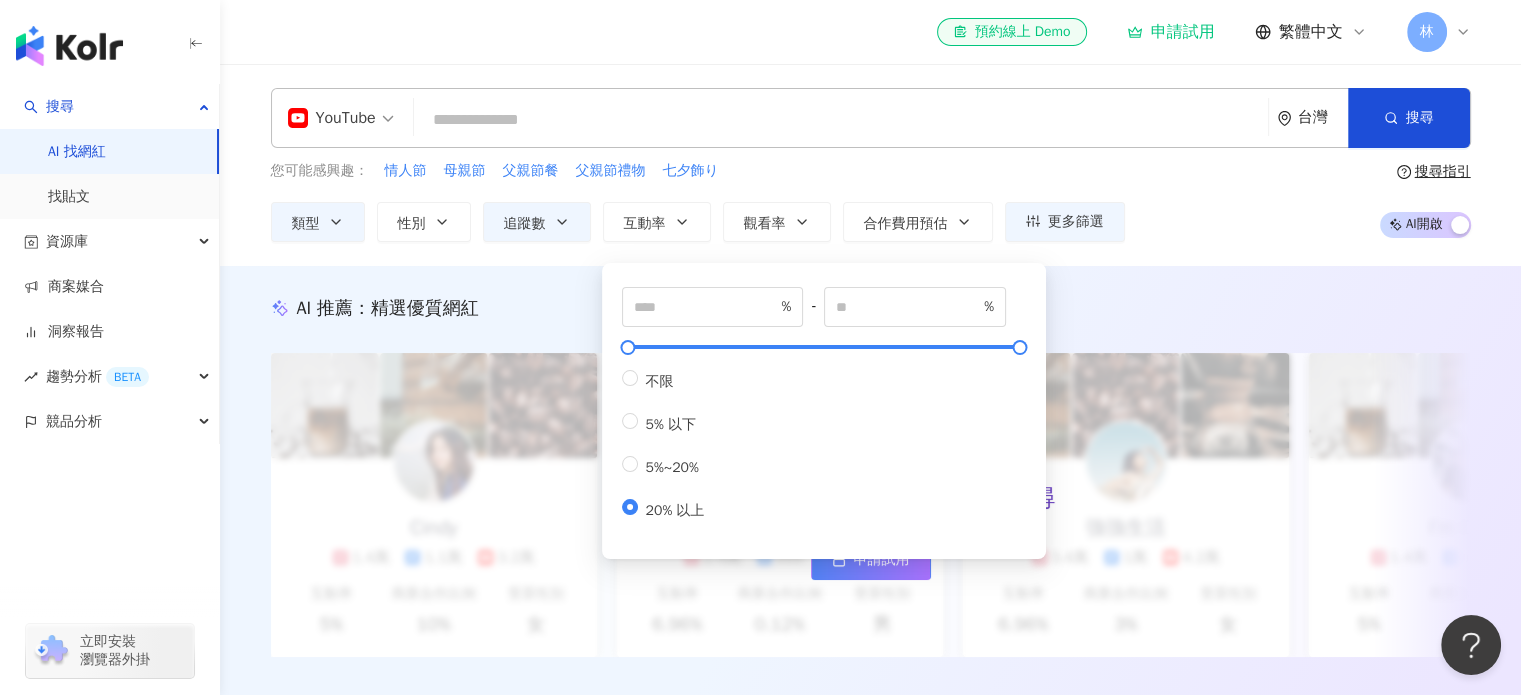 click on "不限 5% 以下 5%~20% 20% 以上" at bounding box center (824, 444) 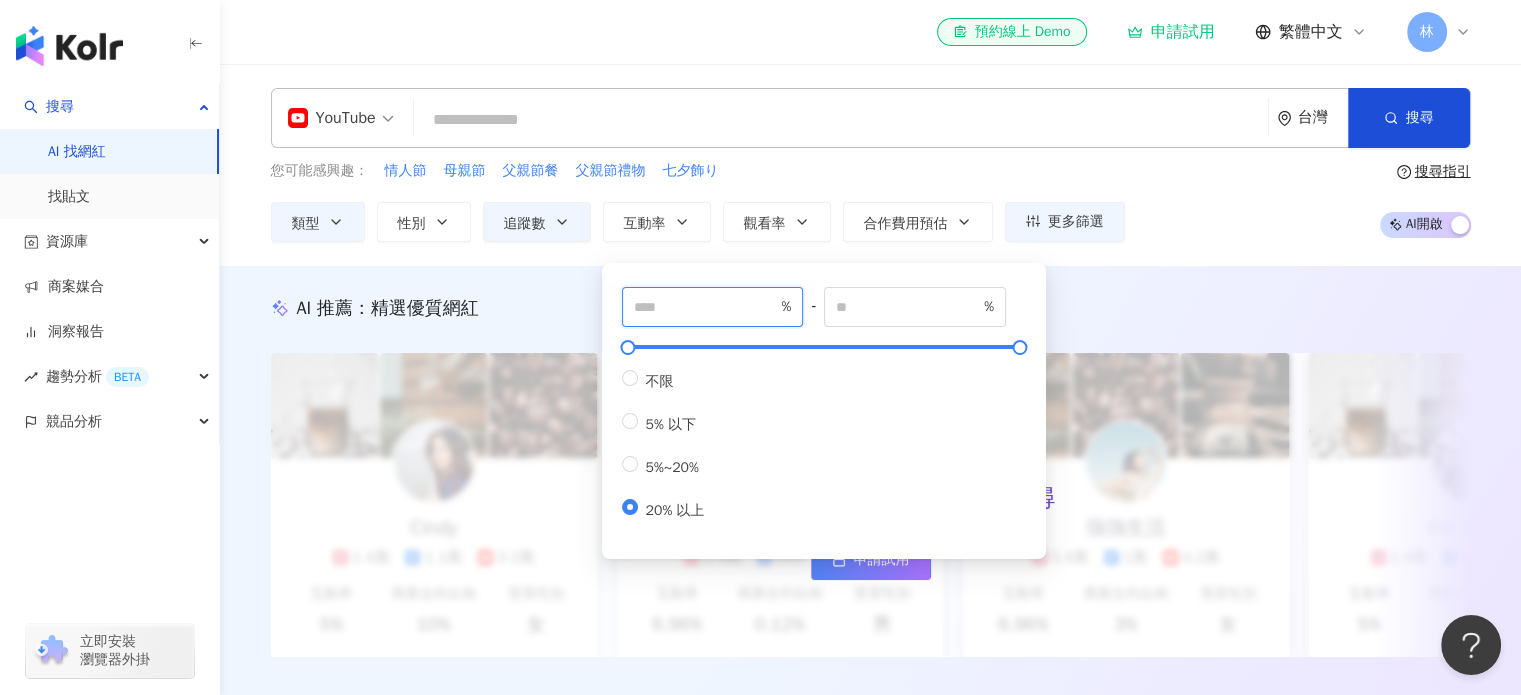 drag, startPoint x: 672, startPoint y: 306, endPoint x: 613, endPoint y: 307, distance: 59.008472 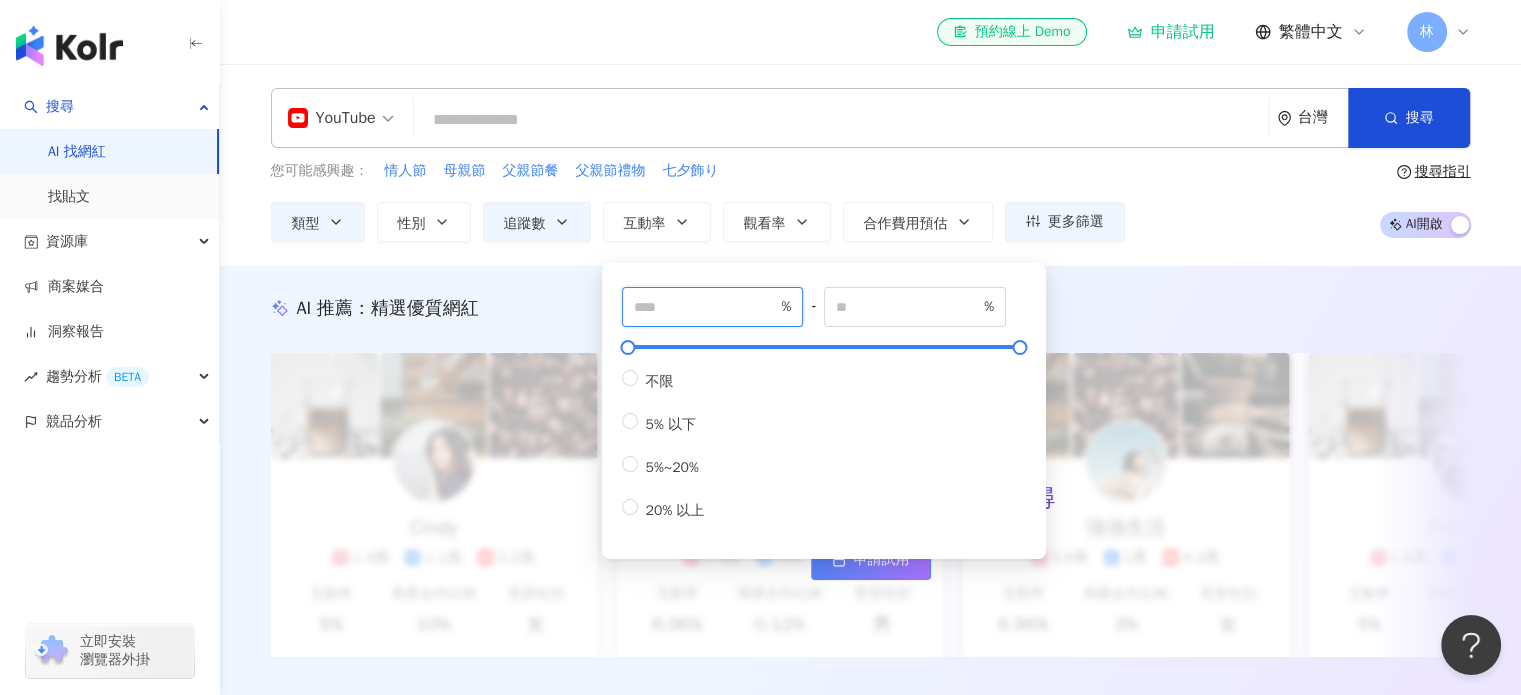 type on "**" 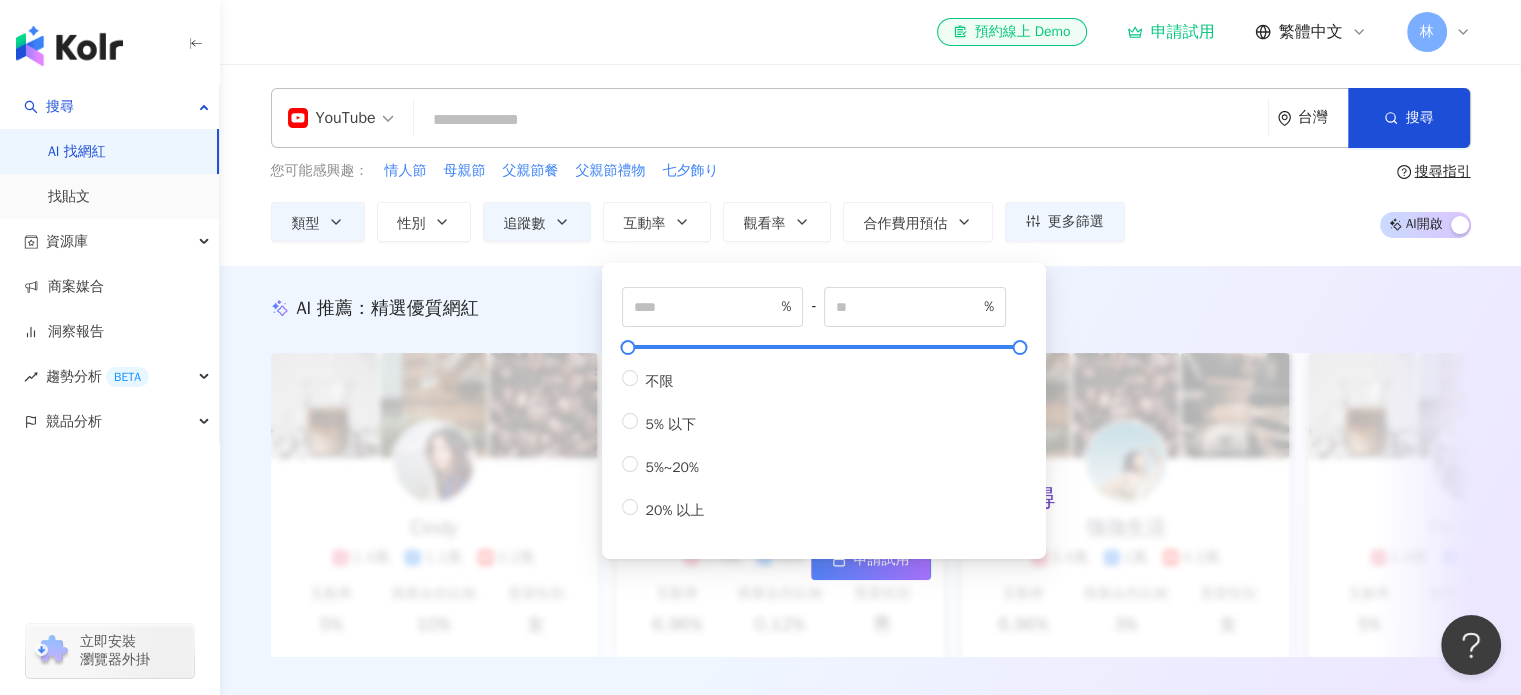 click on "** %  -  % 不限 5% 以下 5%~20% 20% 以上" at bounding box center (824, 411) 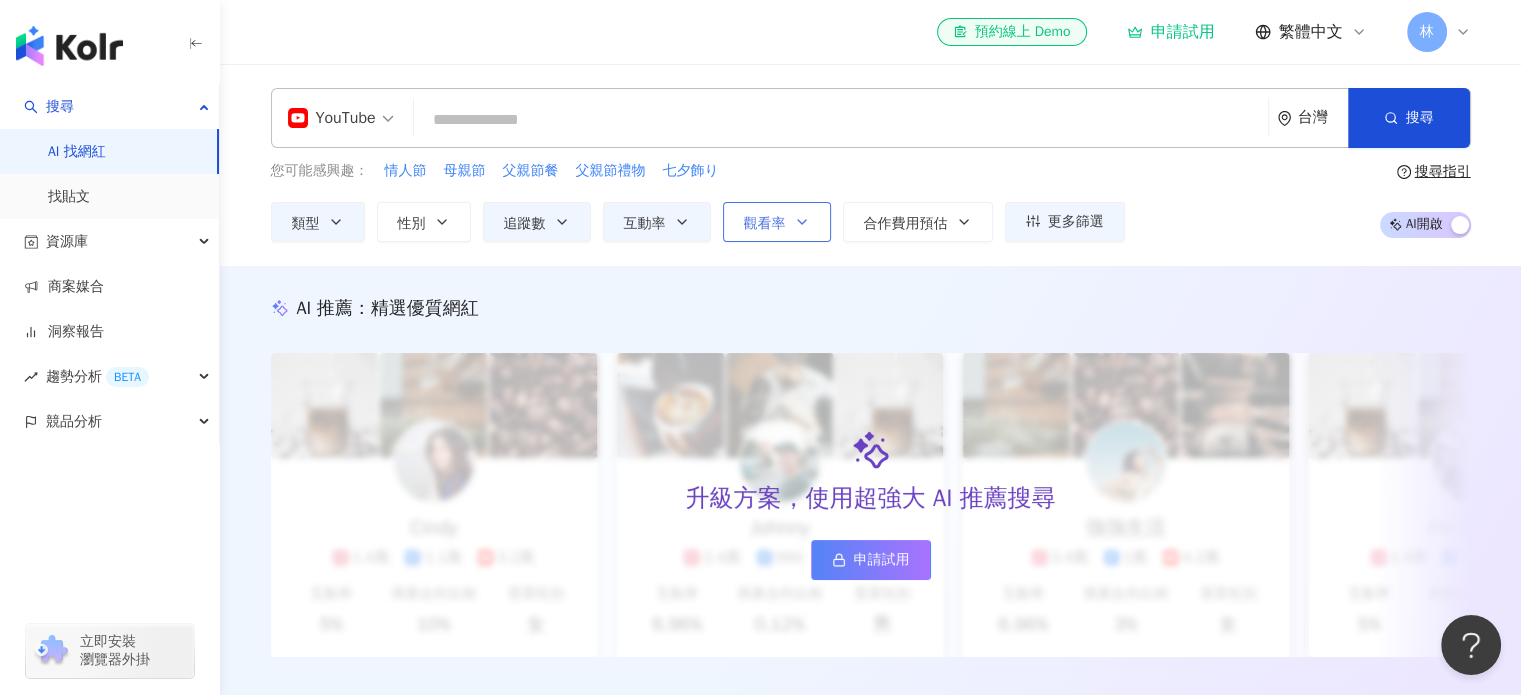 click 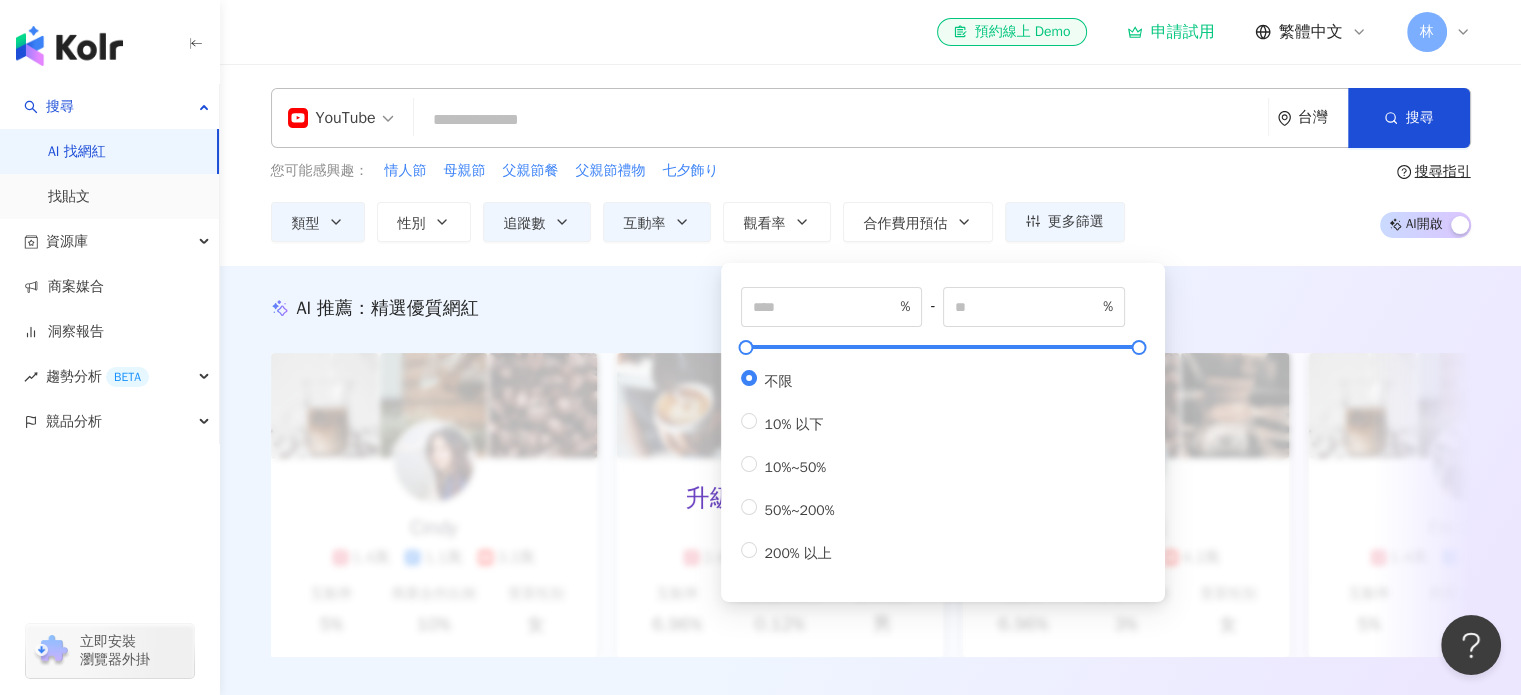 click at bounding box center (841, 120) 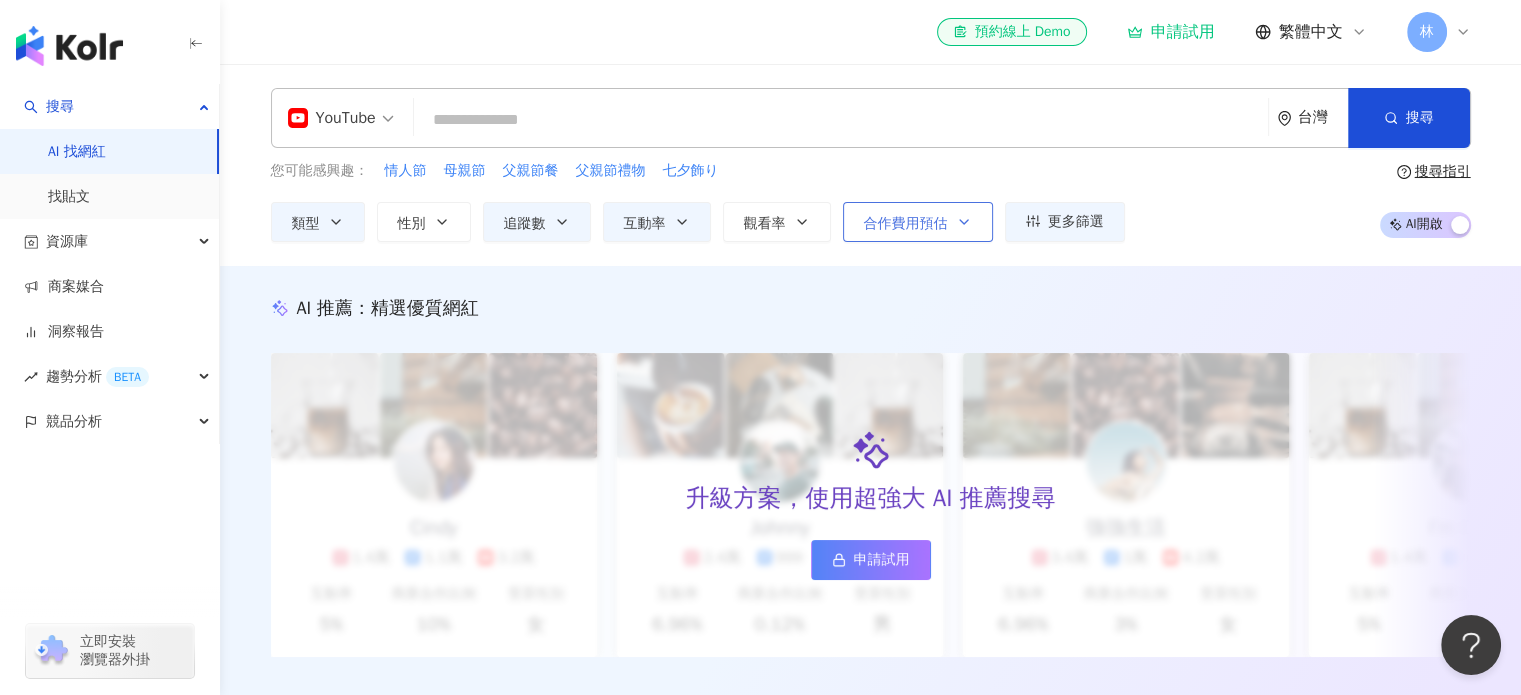 click 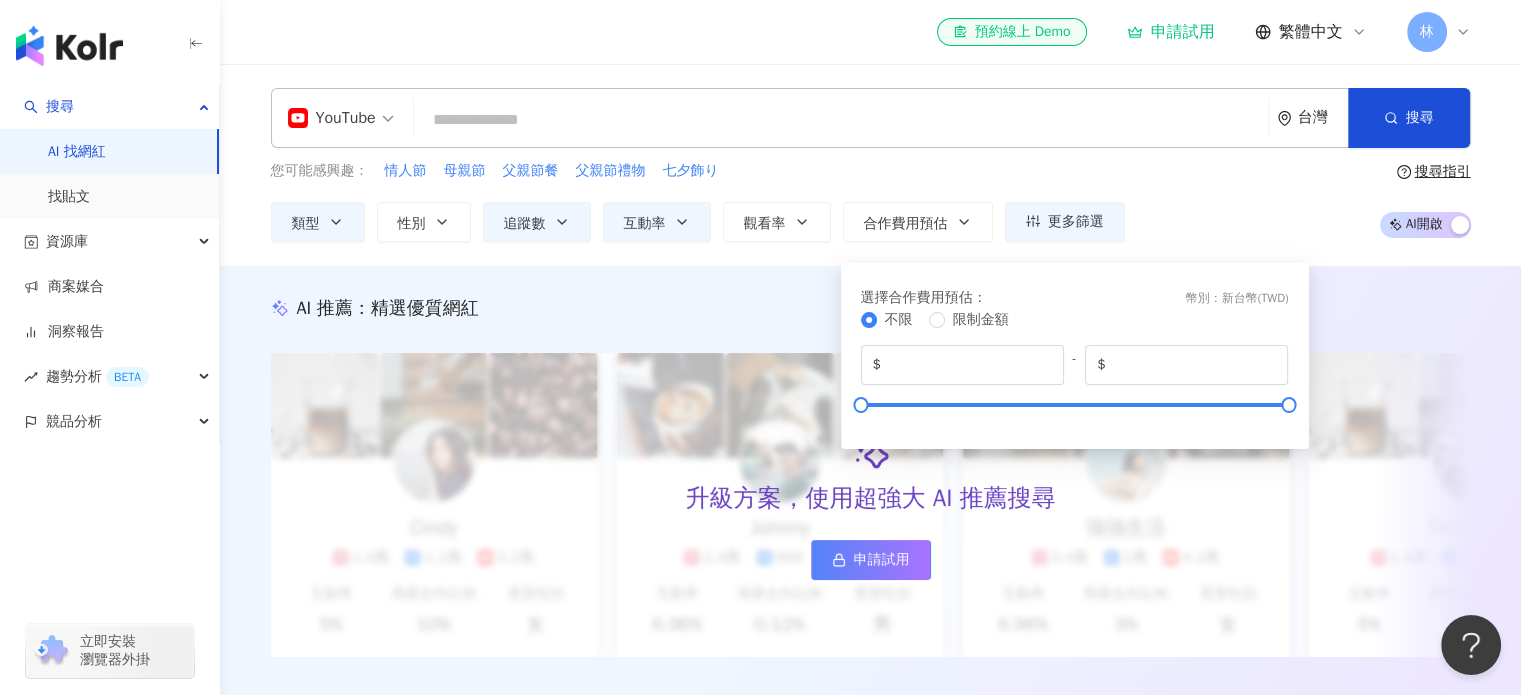 click on "YouTube 台灣 搜尋 您可能感興趣： 情人節 母親節 父親節餐 父親節禮物 七夕飾り 類型 性別 追蹤數 互動率 觀看率 合作費用預估 更多篩選 ***** - ****** 不限 小型 奈米網紅 (<1萬) 微型網紅 (1萬-3萬) 小型網紅 (3萬-5萬) 中型 中小型網紅 (5萬-10萬) 中型網紅 (10萬-30萬) 中大型網紅 (30萬-50萬) 大型 大型網紅 (50萬-100萬) 百萬網紅 (>100萬) ** % - % 不限 5% 以下 5%~20% 20% 以上 % - % 不限 10% 以下 10%~50% 50%~200% 200% 以上 選擇合作費用預估 ： 幣別 ： 新台幣 ( TWD ) 不限 限制金額 $ * - $ ******* 搜尋指引 AI 開啟 AI 關閉" at bounding box center [871, 165] 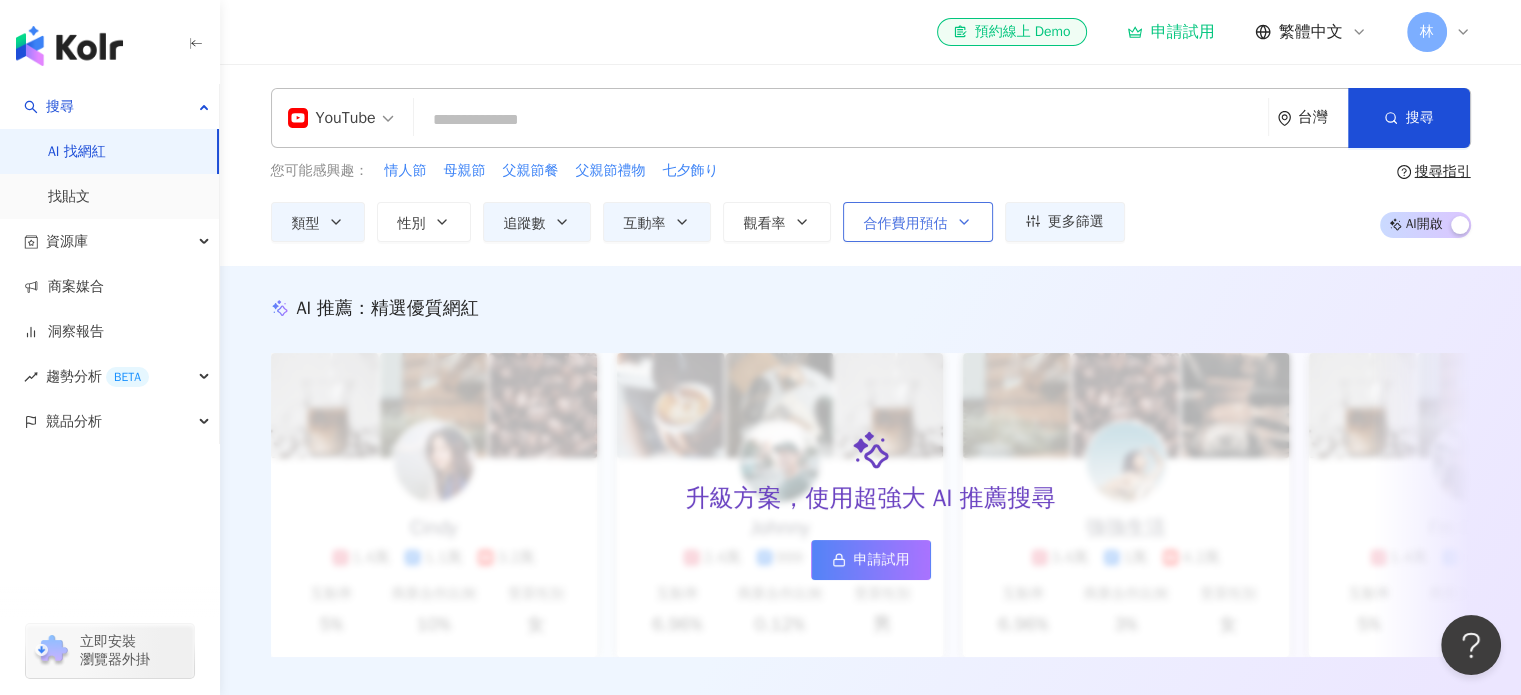 click on "合作費用預估" at bounding box center [918, 222] 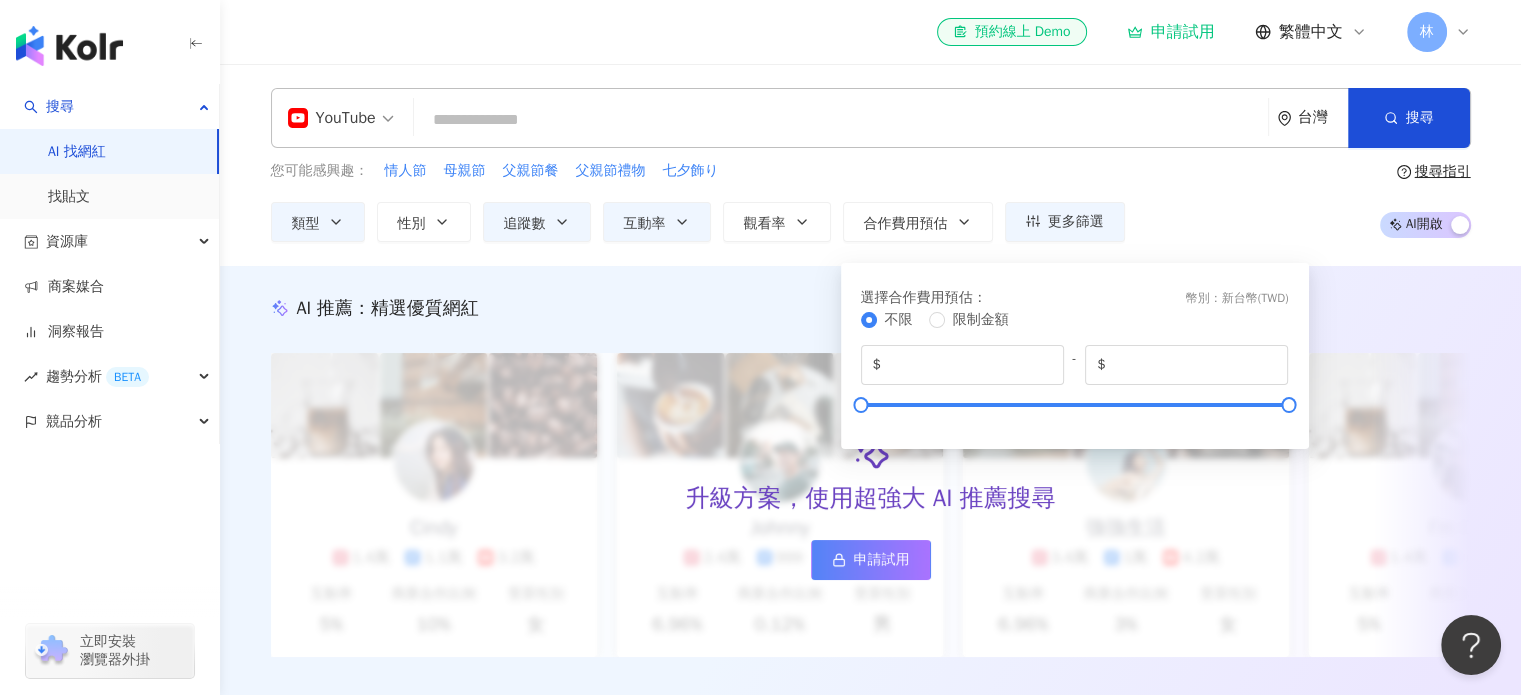 click on "您可能感興趣： 情人節  母親節  父親節餐  父親節禮物  七夕飾り" at bounding box center [698, 171] 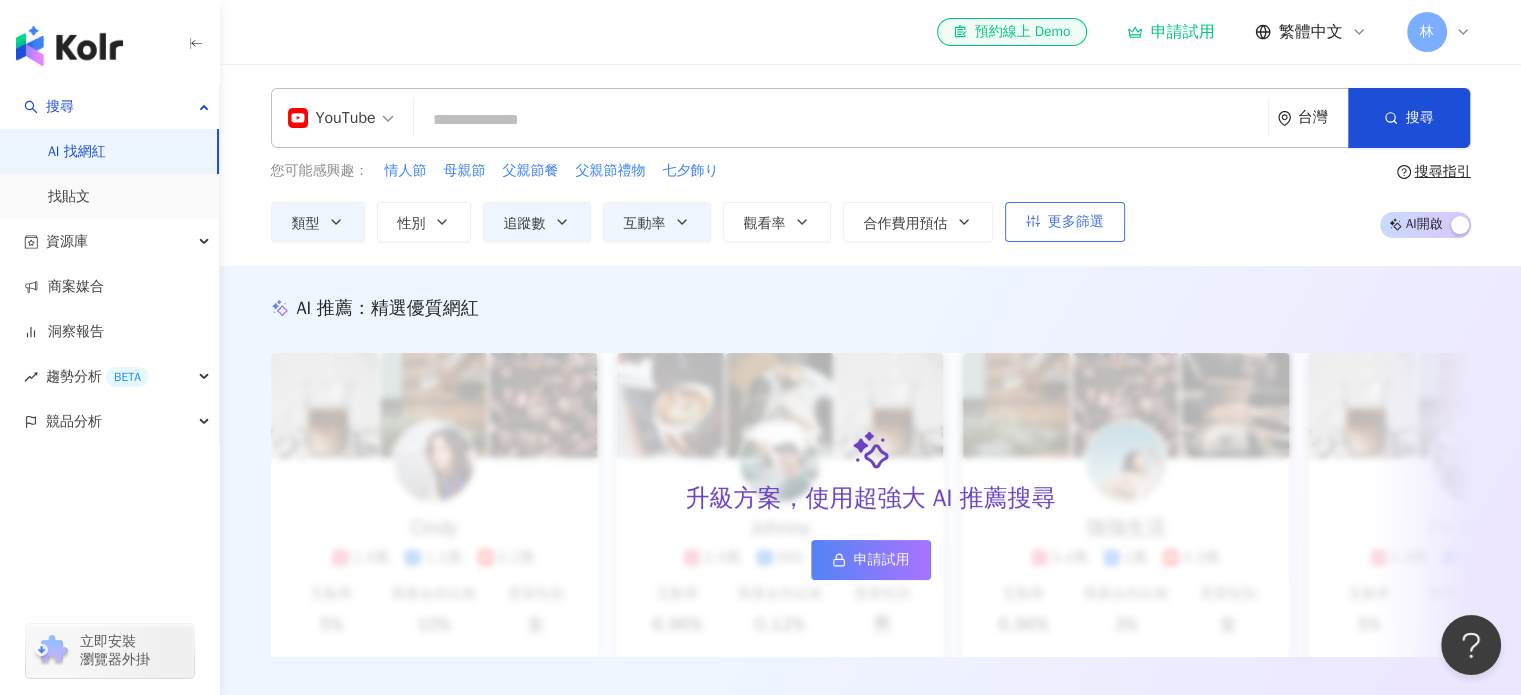 click on "更多篩選" at bounding box center [1076, 222] 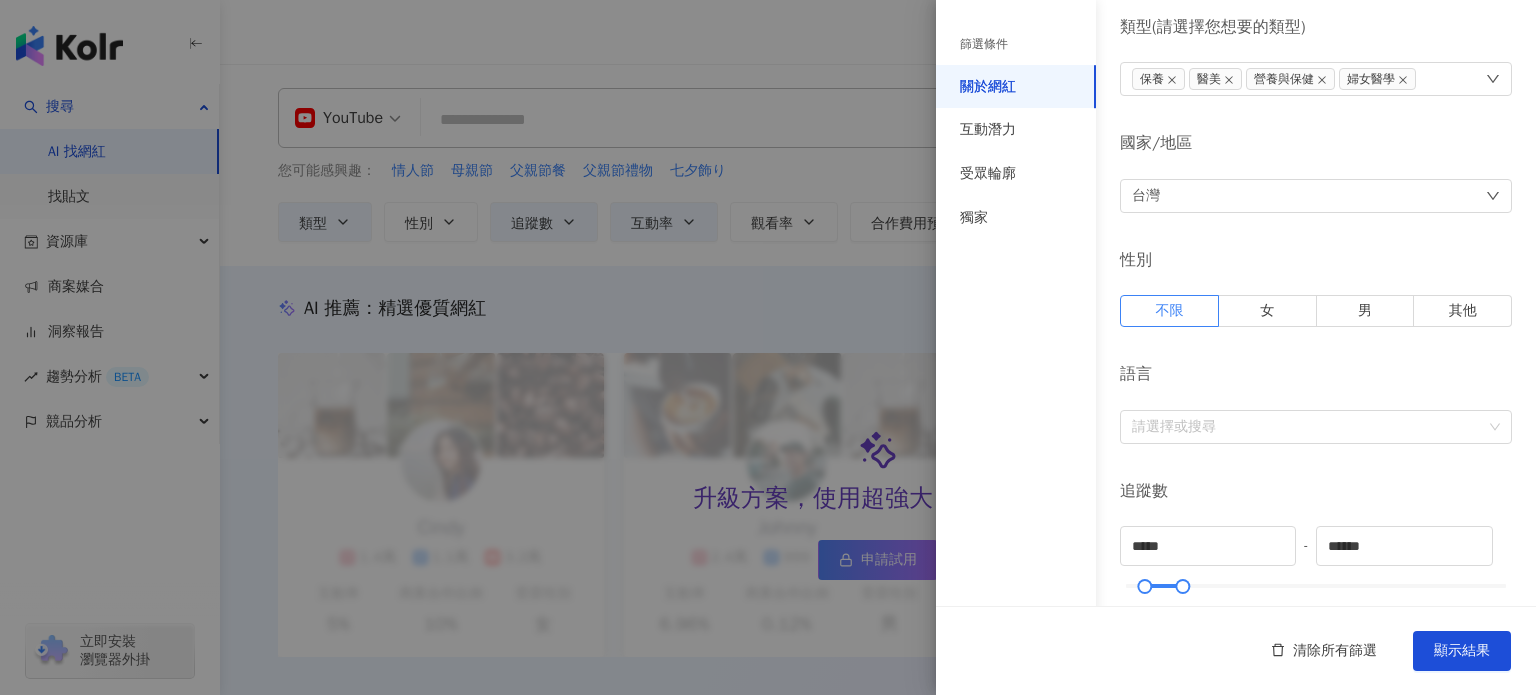 scroll, scrollTop: 100, scrollLeft: 0, axis: vertical 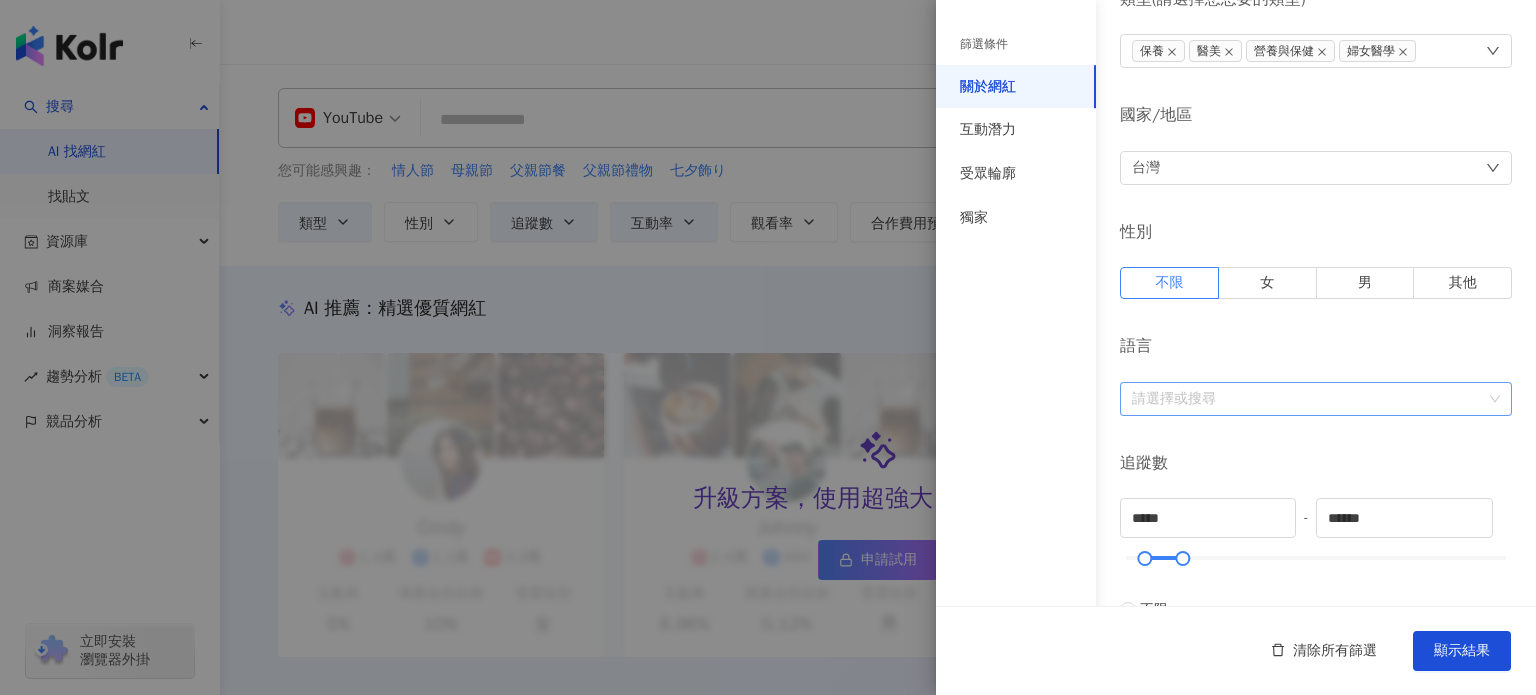 click at bounding box center (1305, 398) 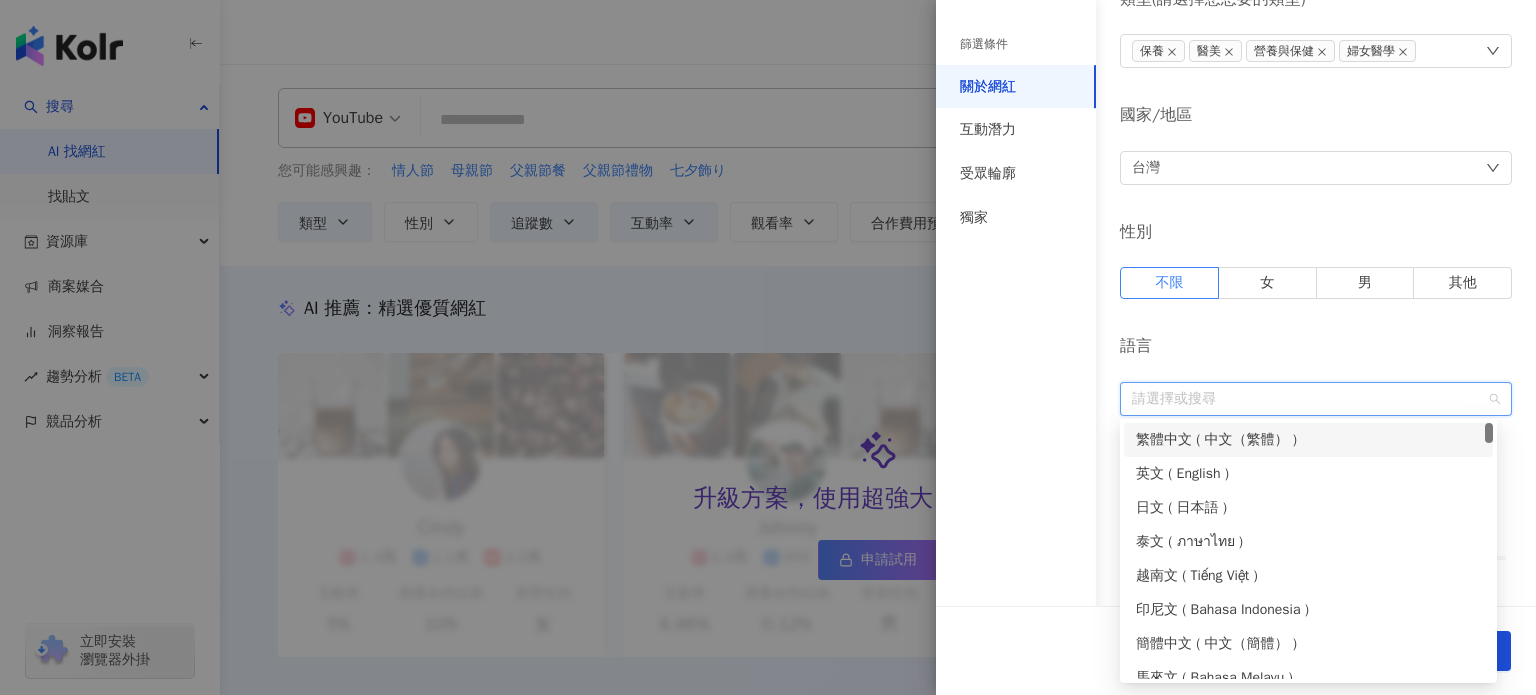 click on "繁體中文 ( 中文（繁體） )" at bounding box center [1308, 440] 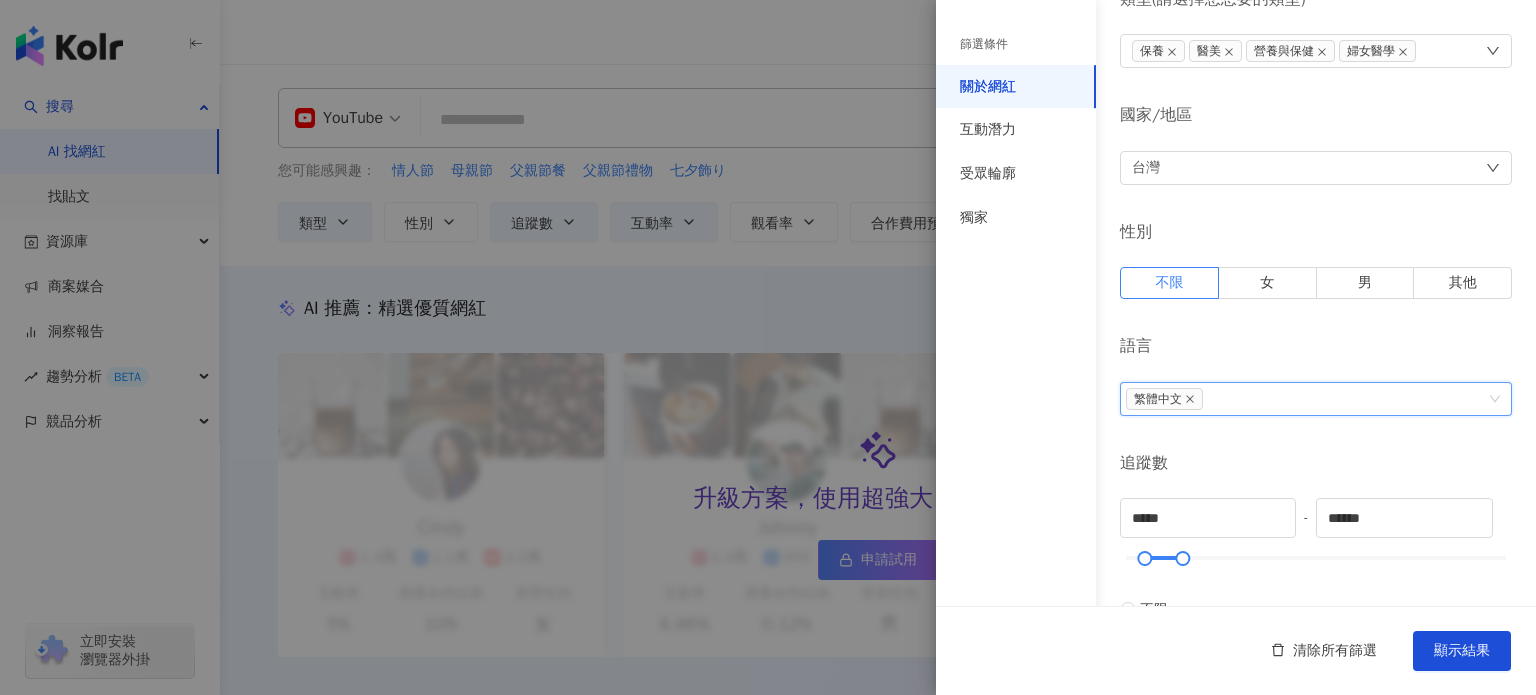 click on "語言" at bounding box center (1316, 346) 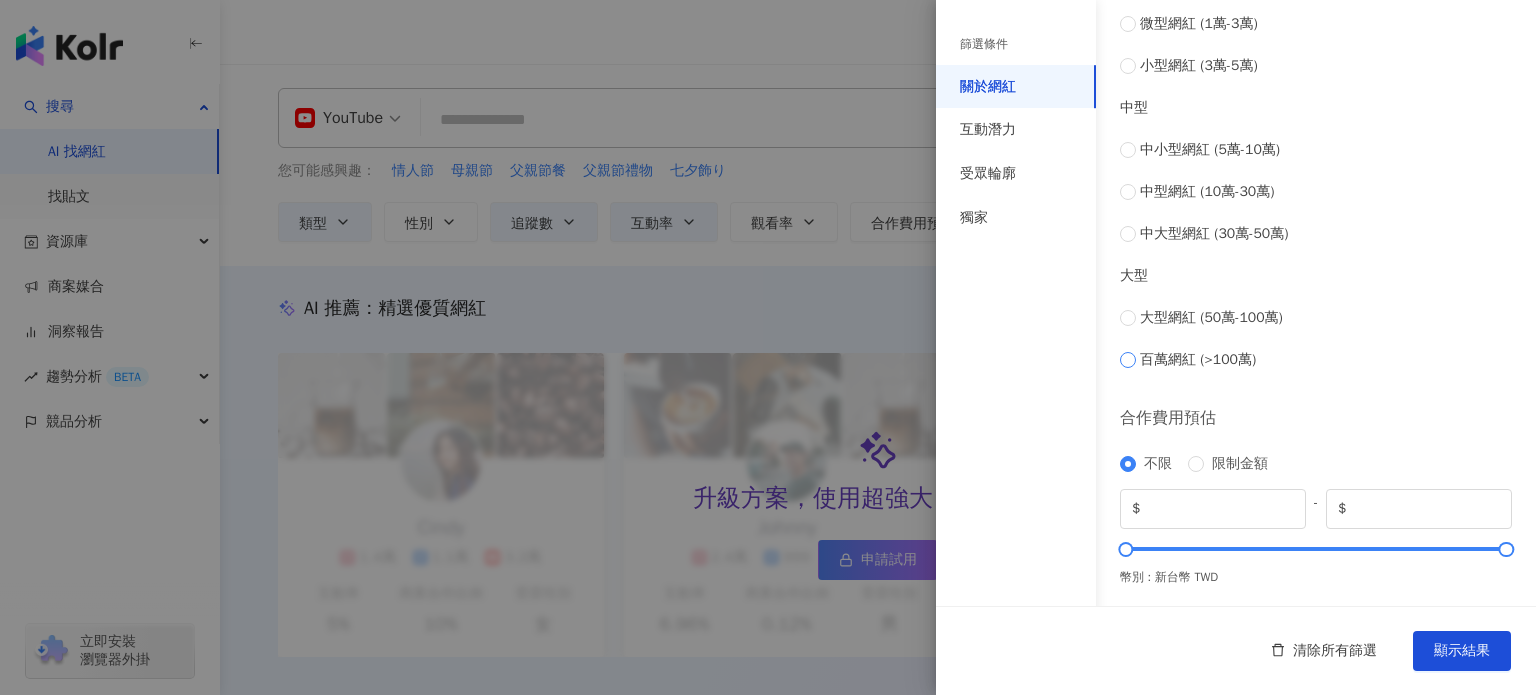 scroll, scrollTop: 512, scrollLeft: 0, axis: vertical 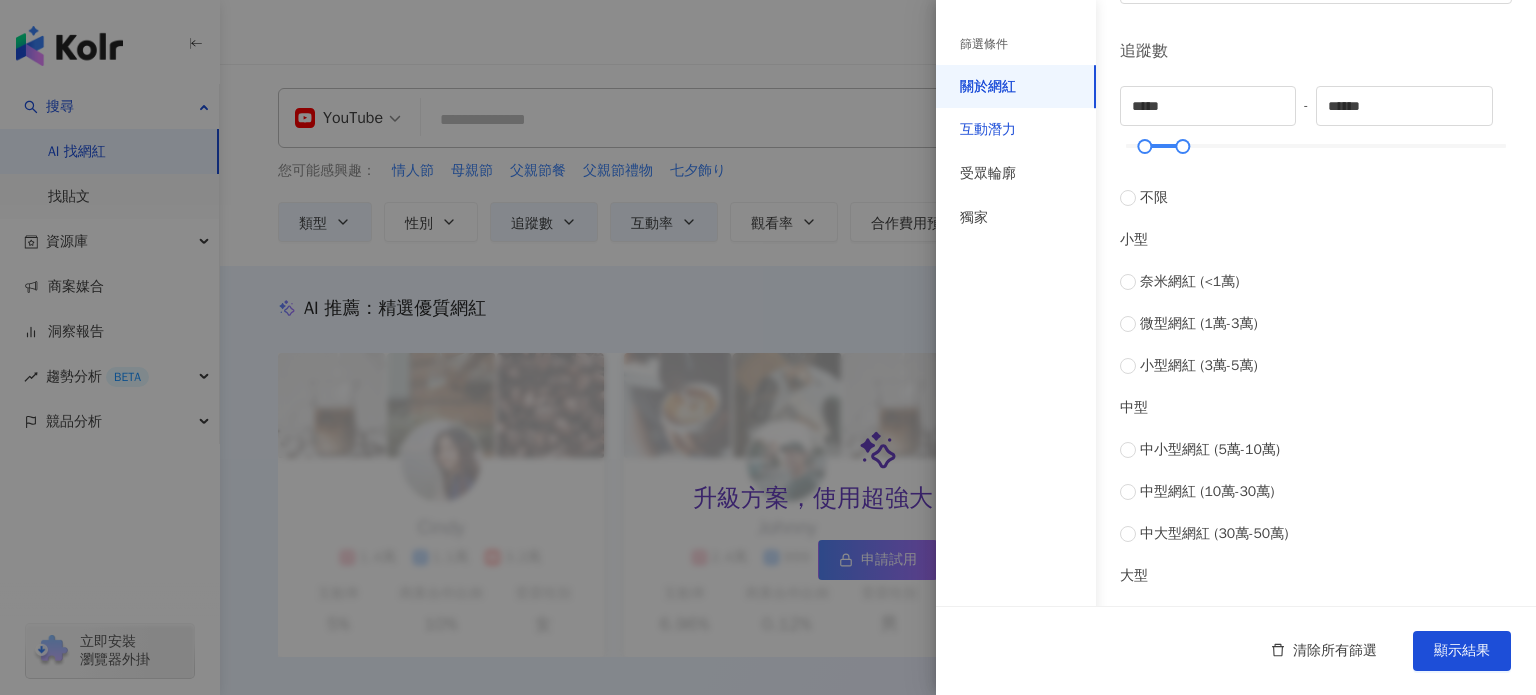 click on "互動潛力" at bounding box center [988, 130] 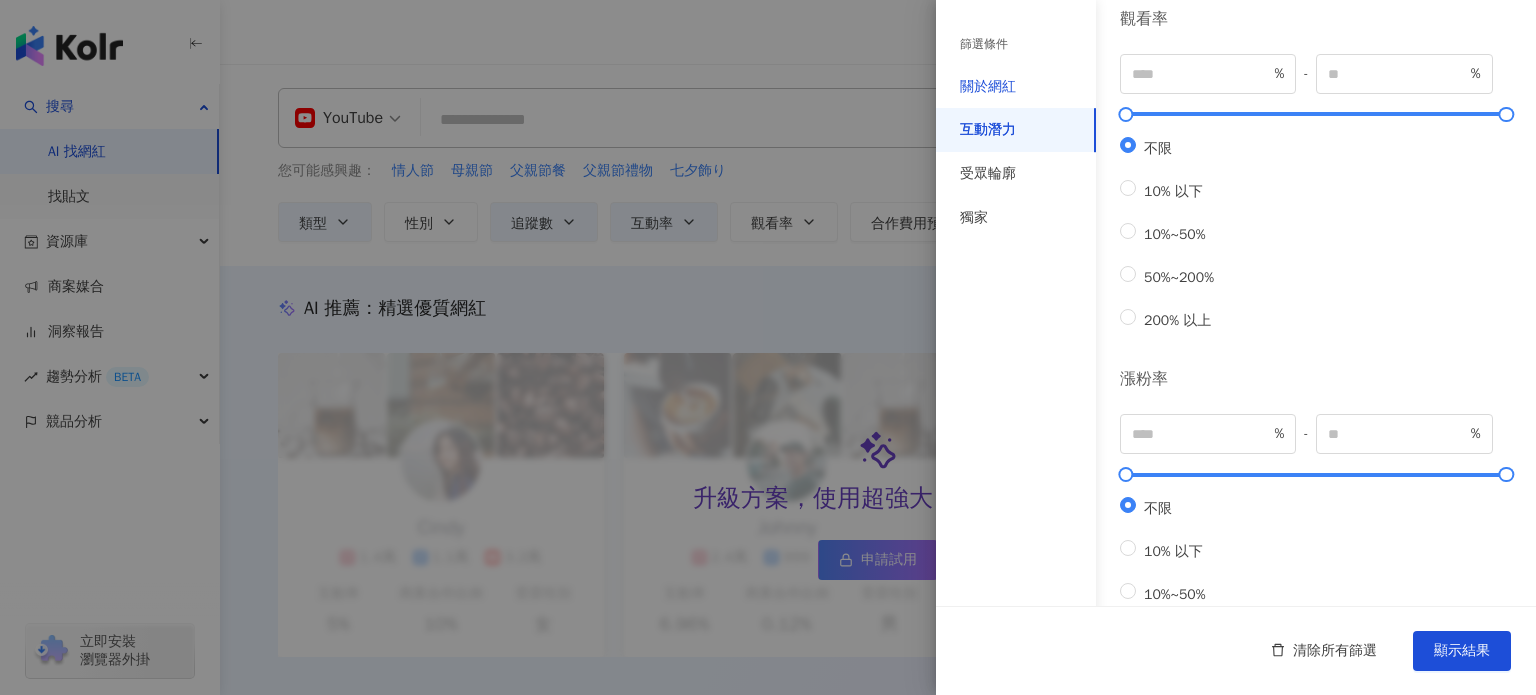 click on "關於網紅" at bounding box center [988, 87] 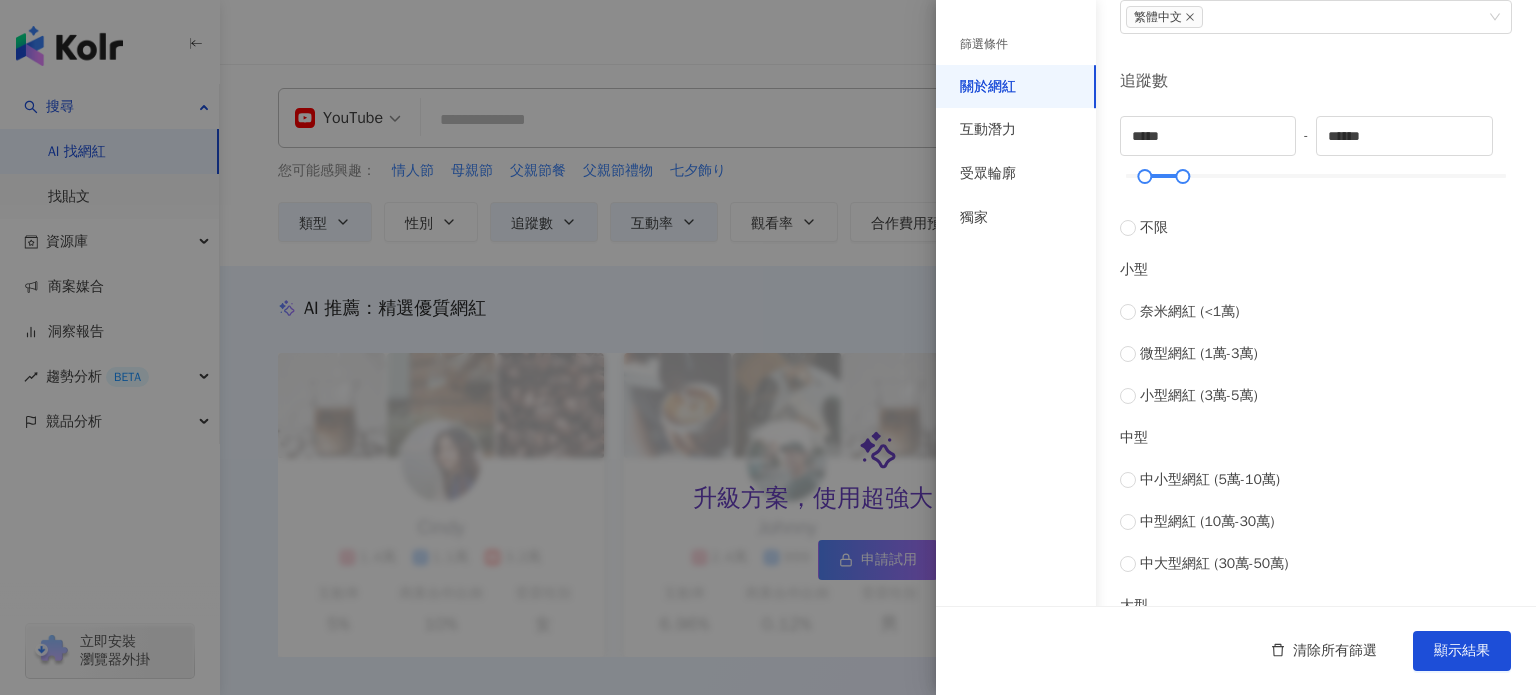 scroll, scrollTop: 512, scrollLeft: 0, axis: vertical 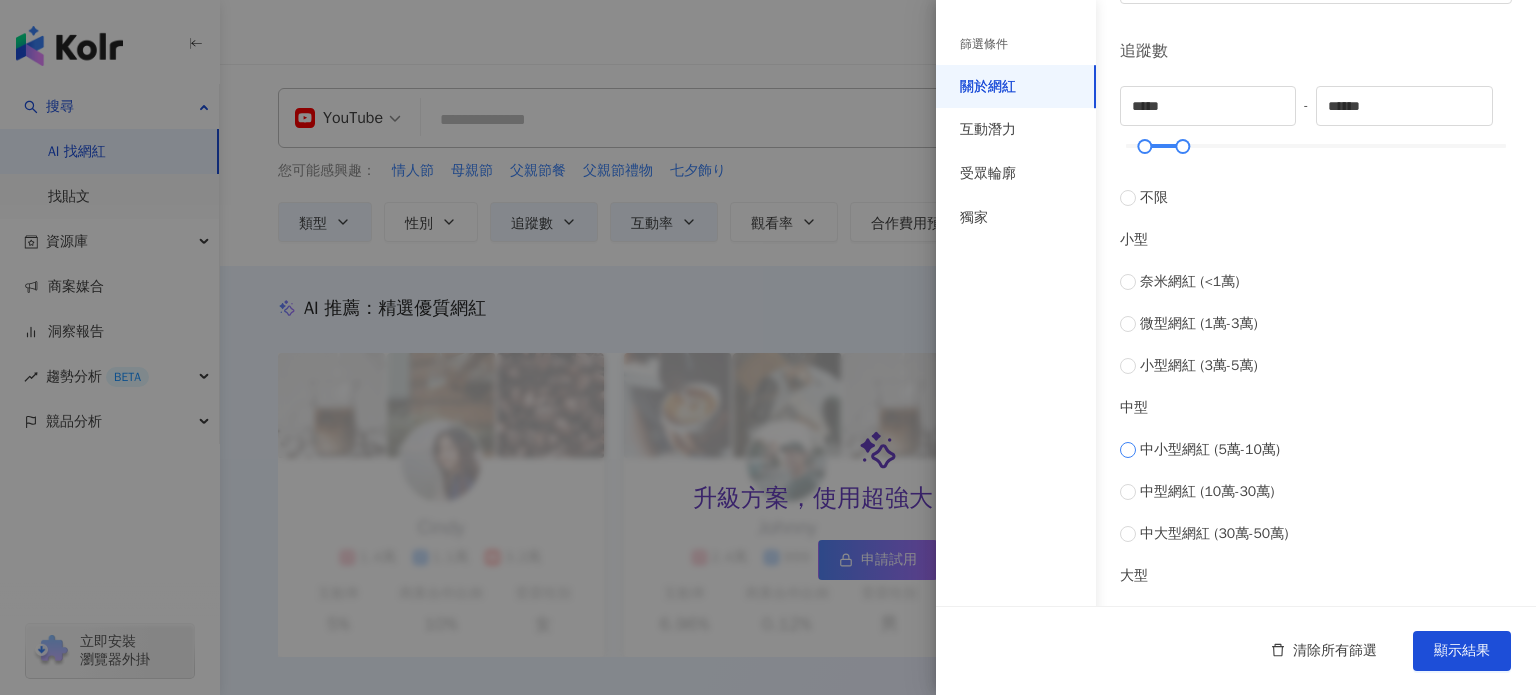 click on "中小型網紅 (5萬-10萬)" at bounding box center (1210, 450) 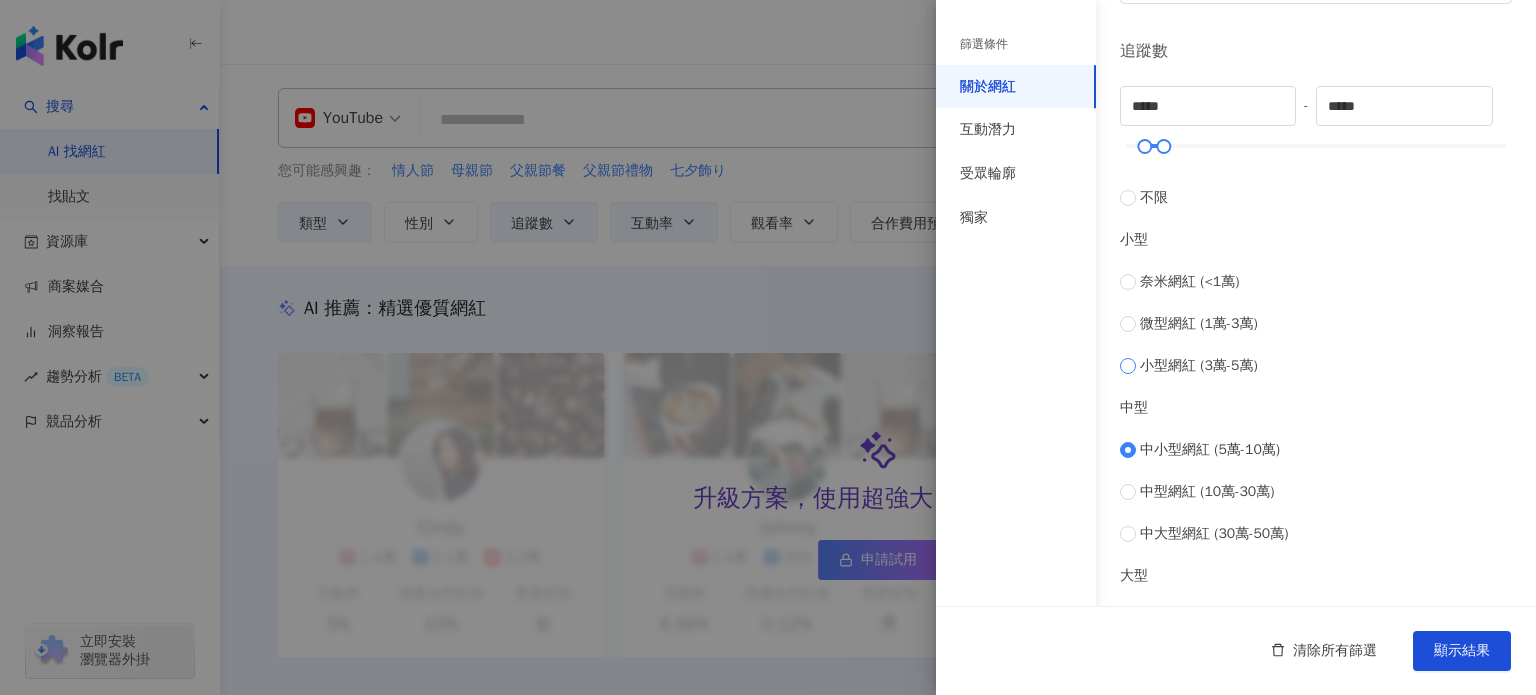 scroll, scrollTop: 412, scrollLeft: 0, axis: vertical 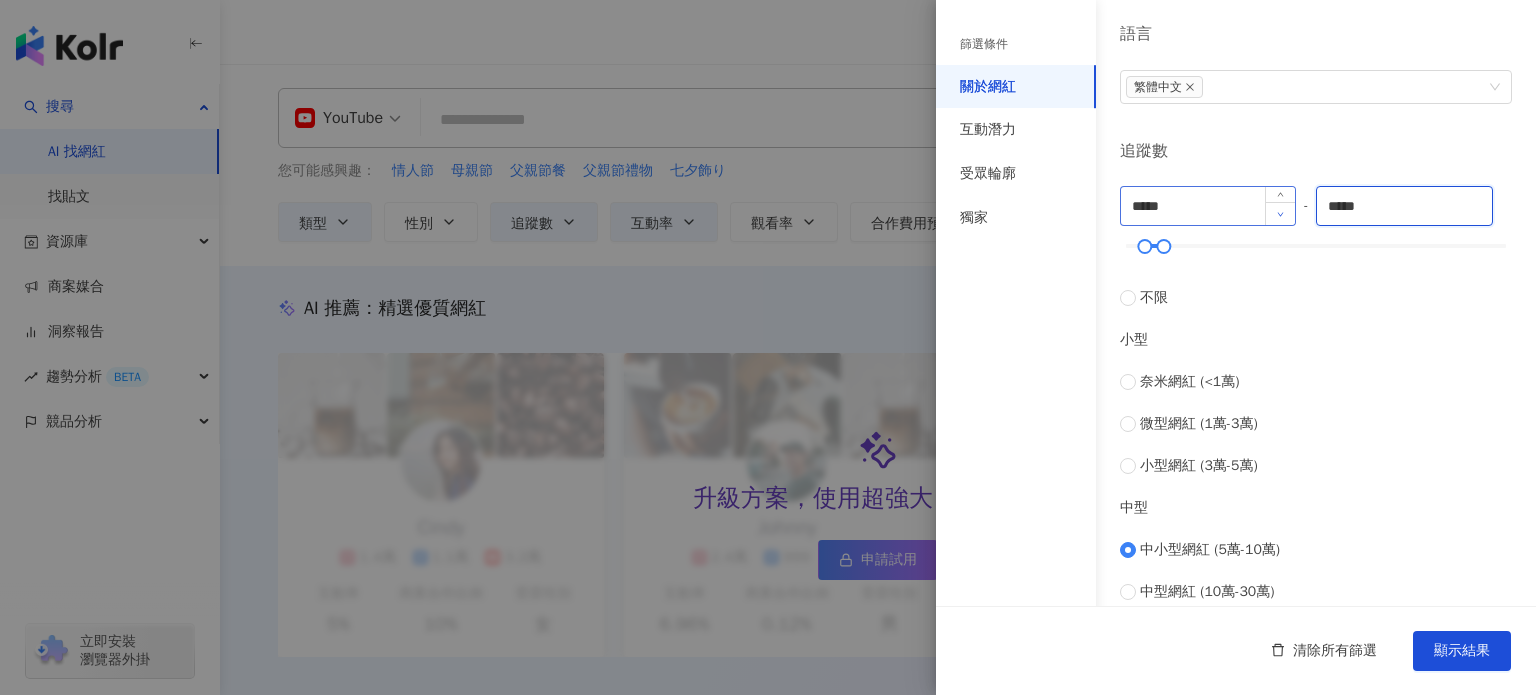 drag, startPoint x: 1360, startPoint y: 203, endPoint x: 1286, endPoint y: 207, distance: 74.10803 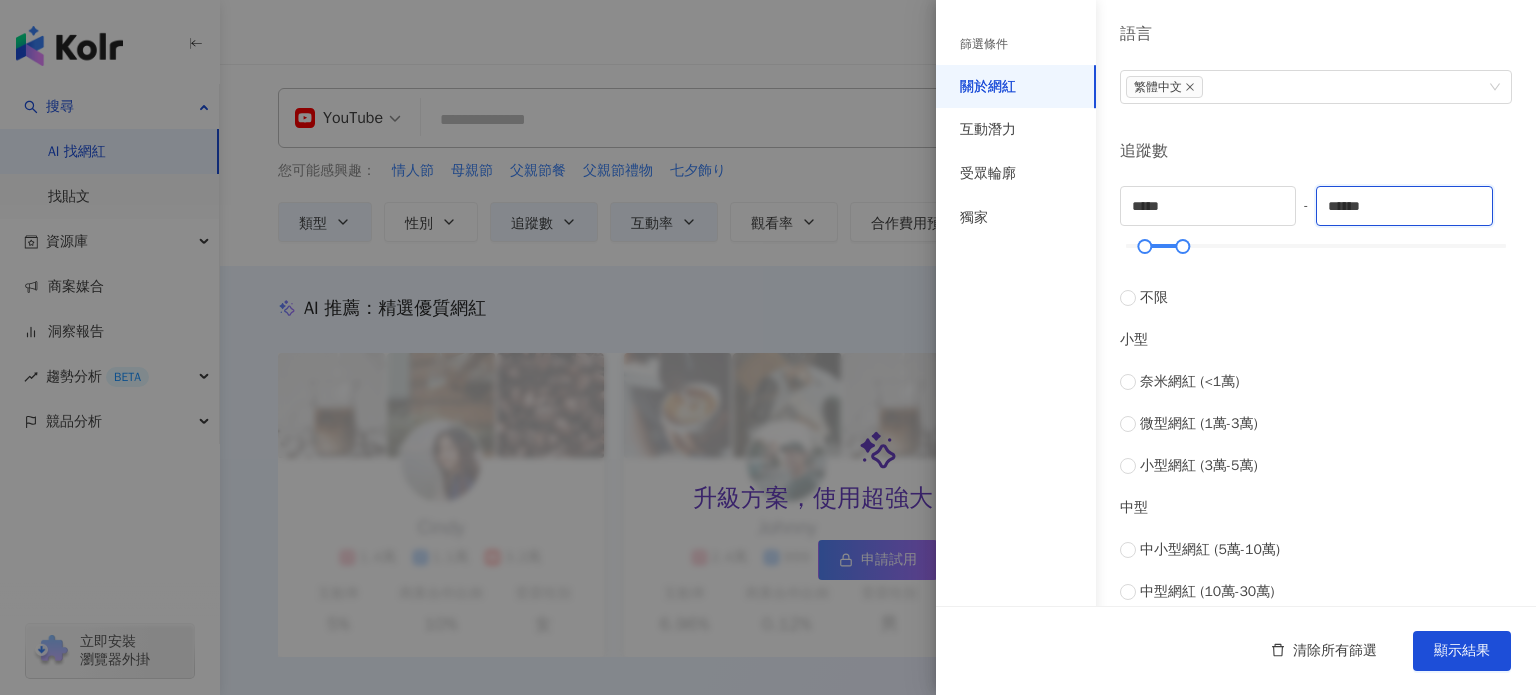 type on "******" 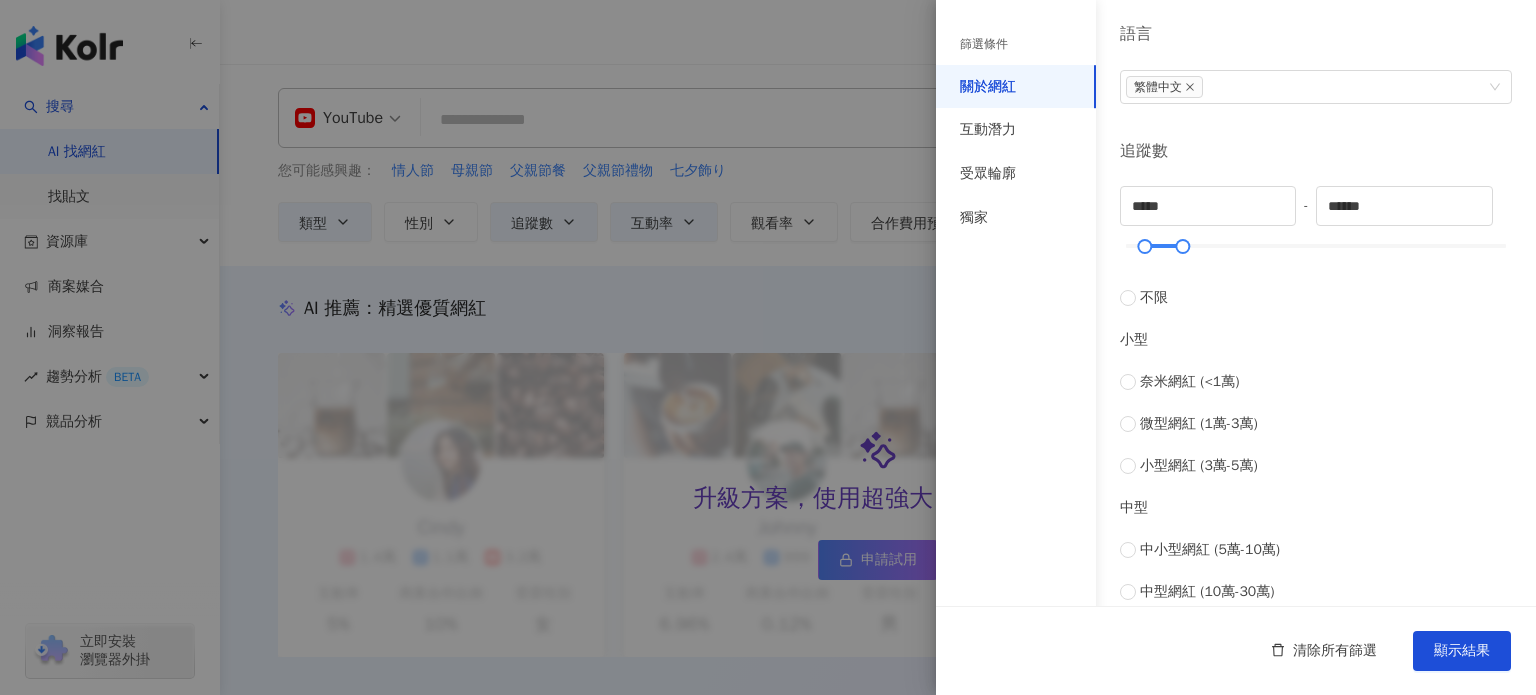 click on "關於網紅 類型 ( 請選擇您想要的類型 ) 保養 醫美 營養與保健 婦女醫學 國家/地區 台灣 性別 不限 女 男 其他 語言 繁體中文 追蹤數 ***** - ****** 不限 小型 奈米網紅 (<1萬) 微型網紅 (1萬-3萬) 小型網紅 (3萬-5萬) 中型 中小型網紅 (5萬-10萬) 中型網紅 (10萬-30萬) 中大型網紅 (30萬-50萬) 大型 大型網紅 (50萬-100萬) 百萬網紅 (>100萬) 合作費用預估 不限 限制金額 $ * - $ ******* 幣別 : 新台幣 TWD" at bounding box center [1236, 299] 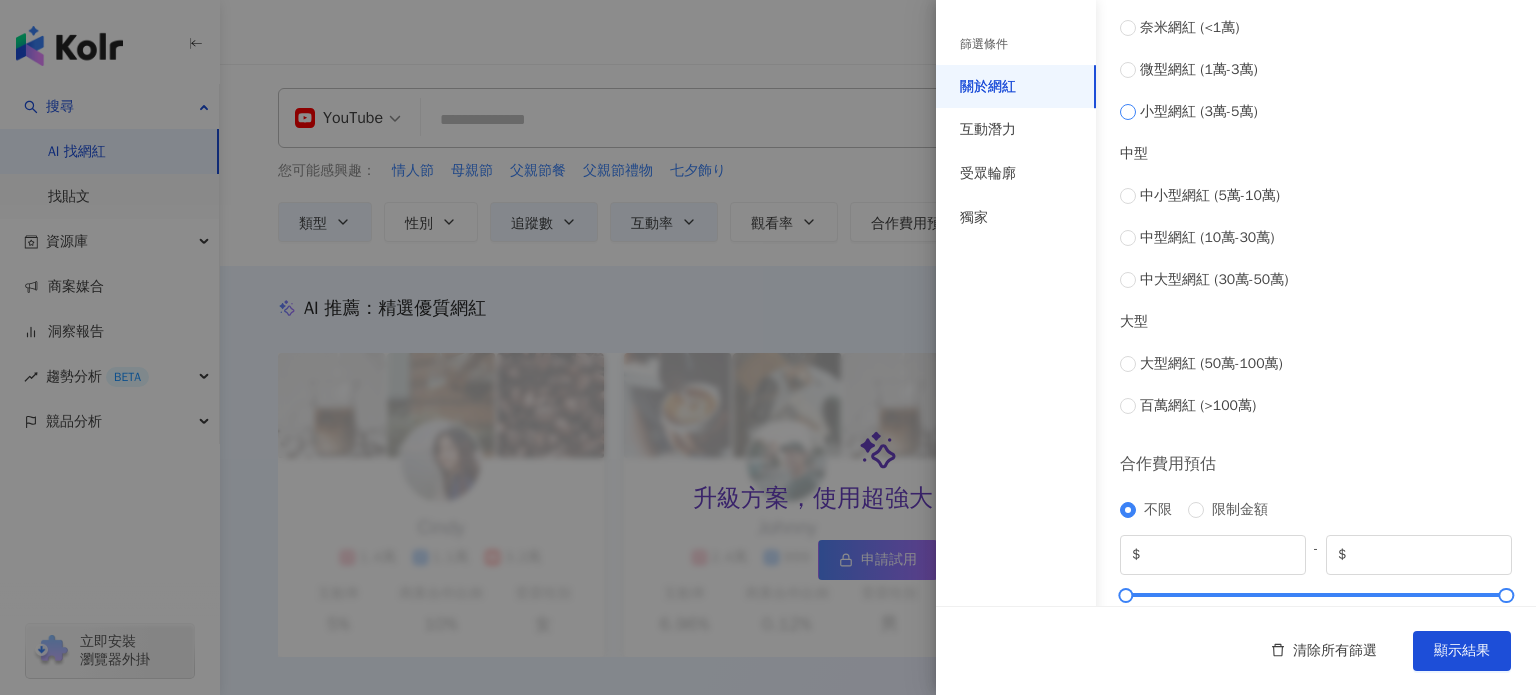 scroll, scrollTop: 812, scrollLeft: 0, axis: vertical 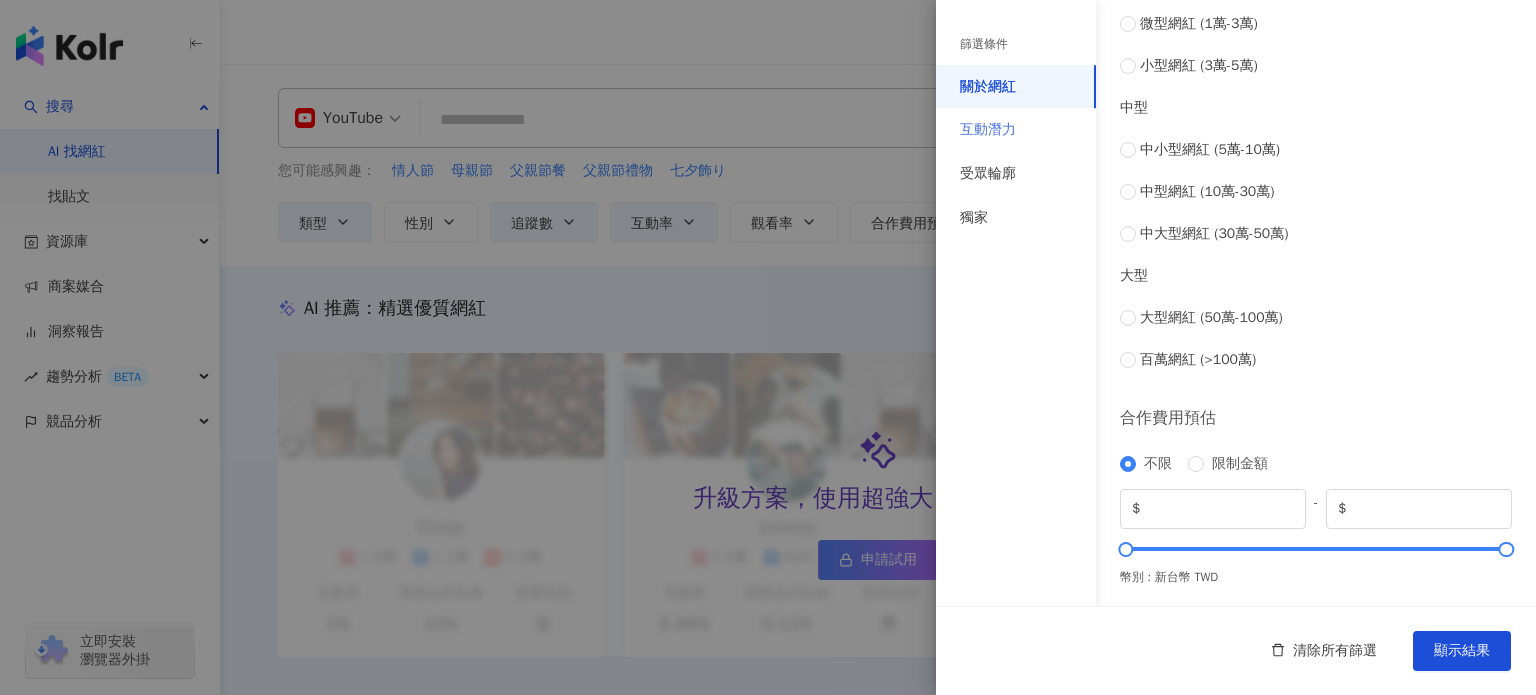 click on "互動潛力" at bounding box center (1016, 130) 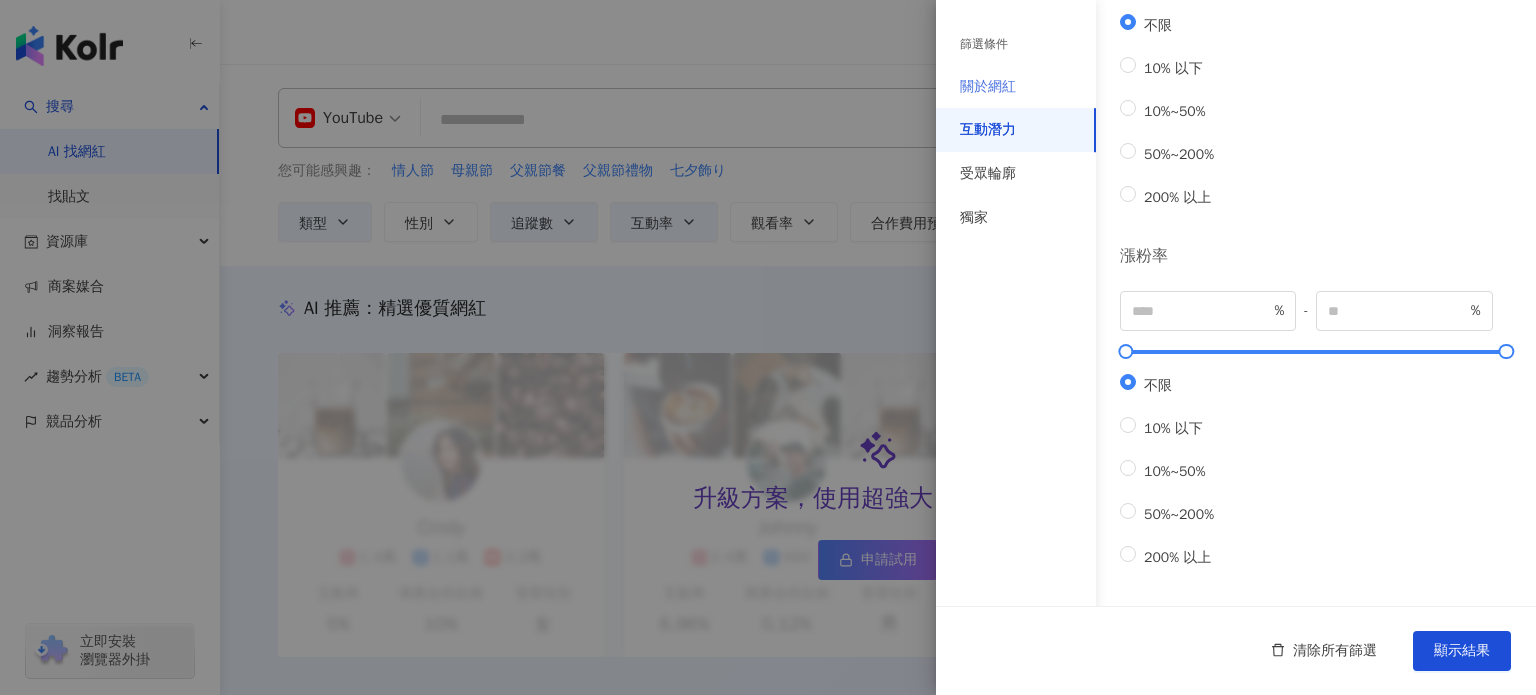 click on "關於網紅" at bounding box center [1016, 87] 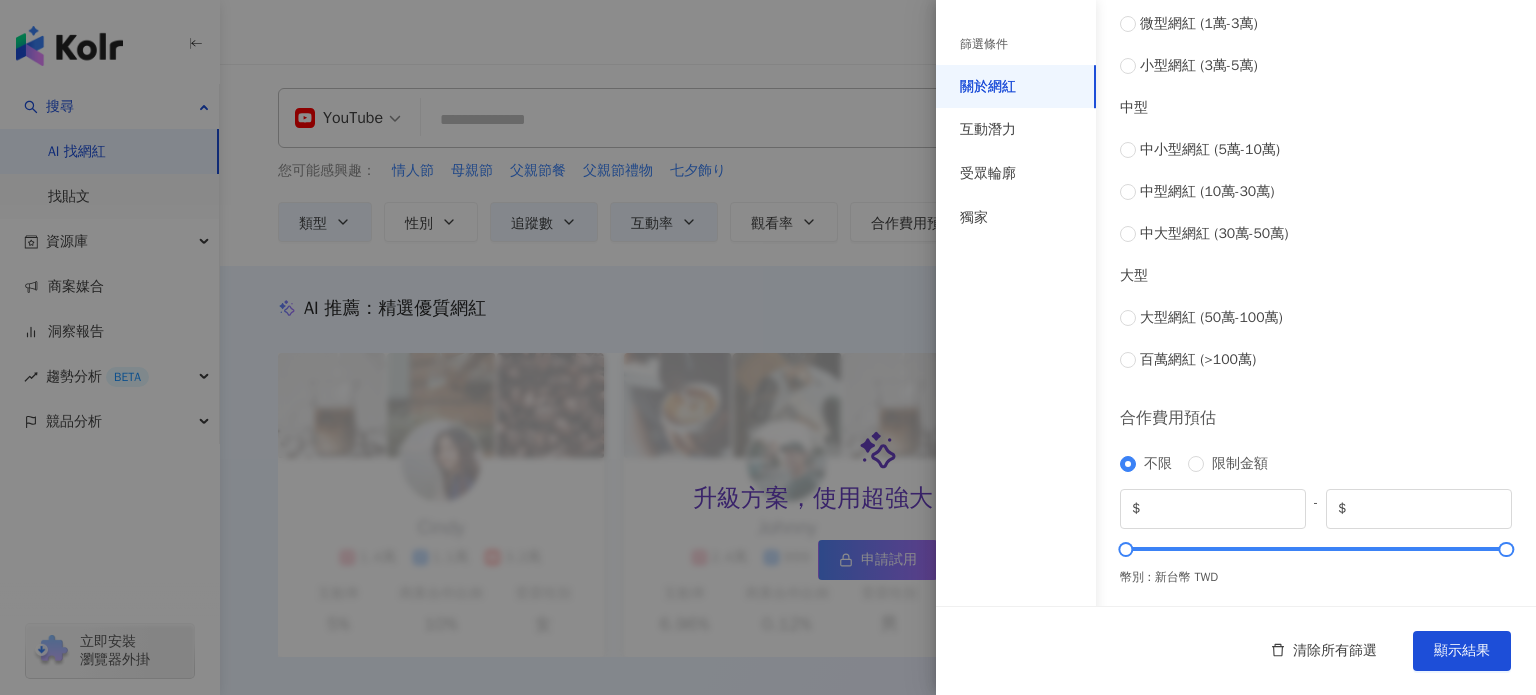 scroll, scrollTop: 412, scrollLeft: 0, axis: vertical 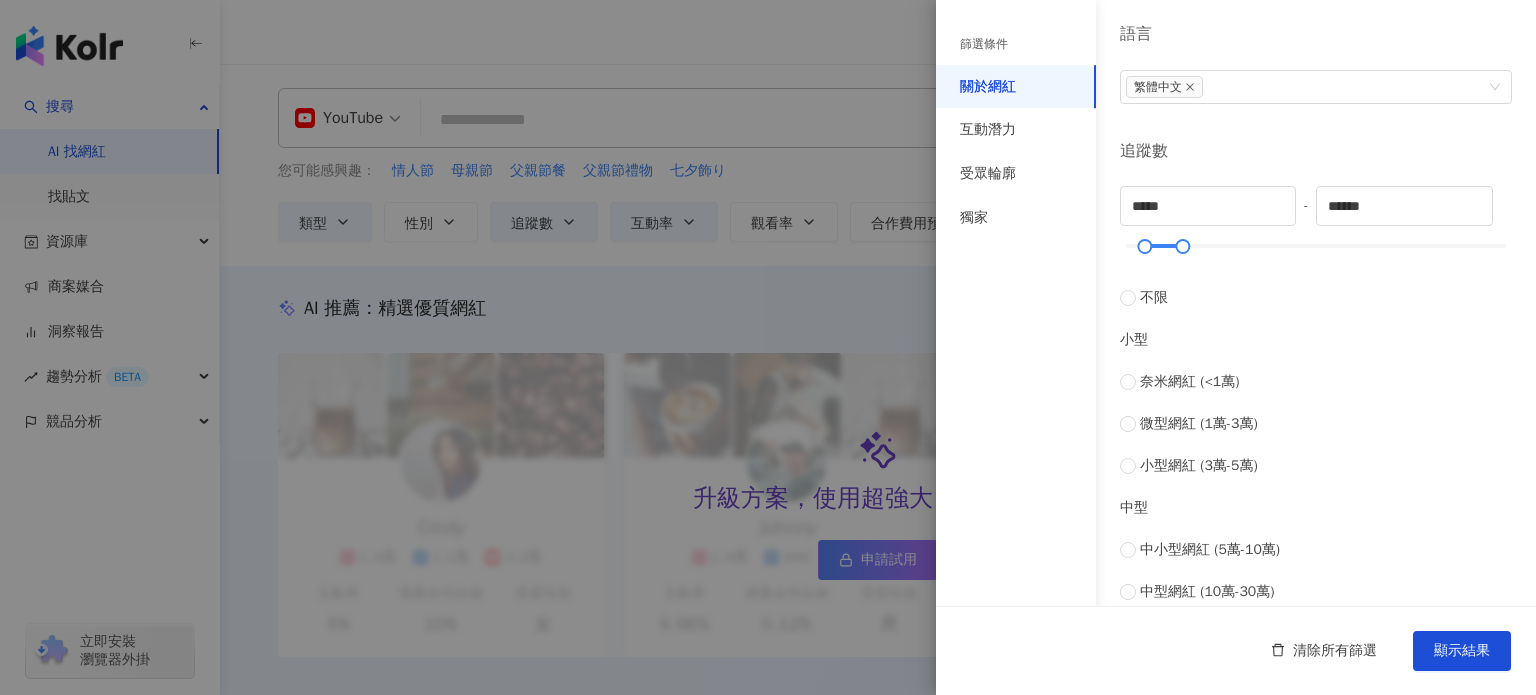 click on "篩選條件" at bounding box center [1016, 44] 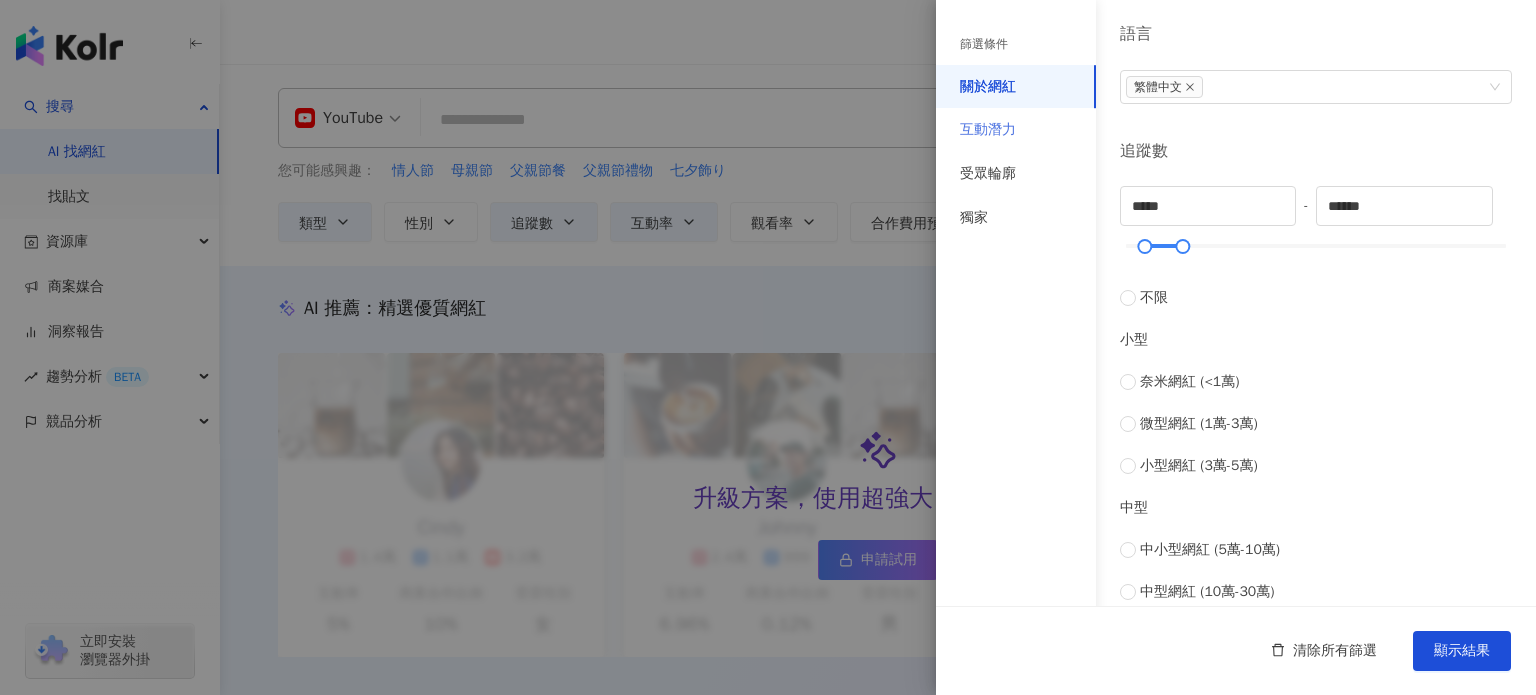 click on "互動潛力" at bounding box center [1016, 130] 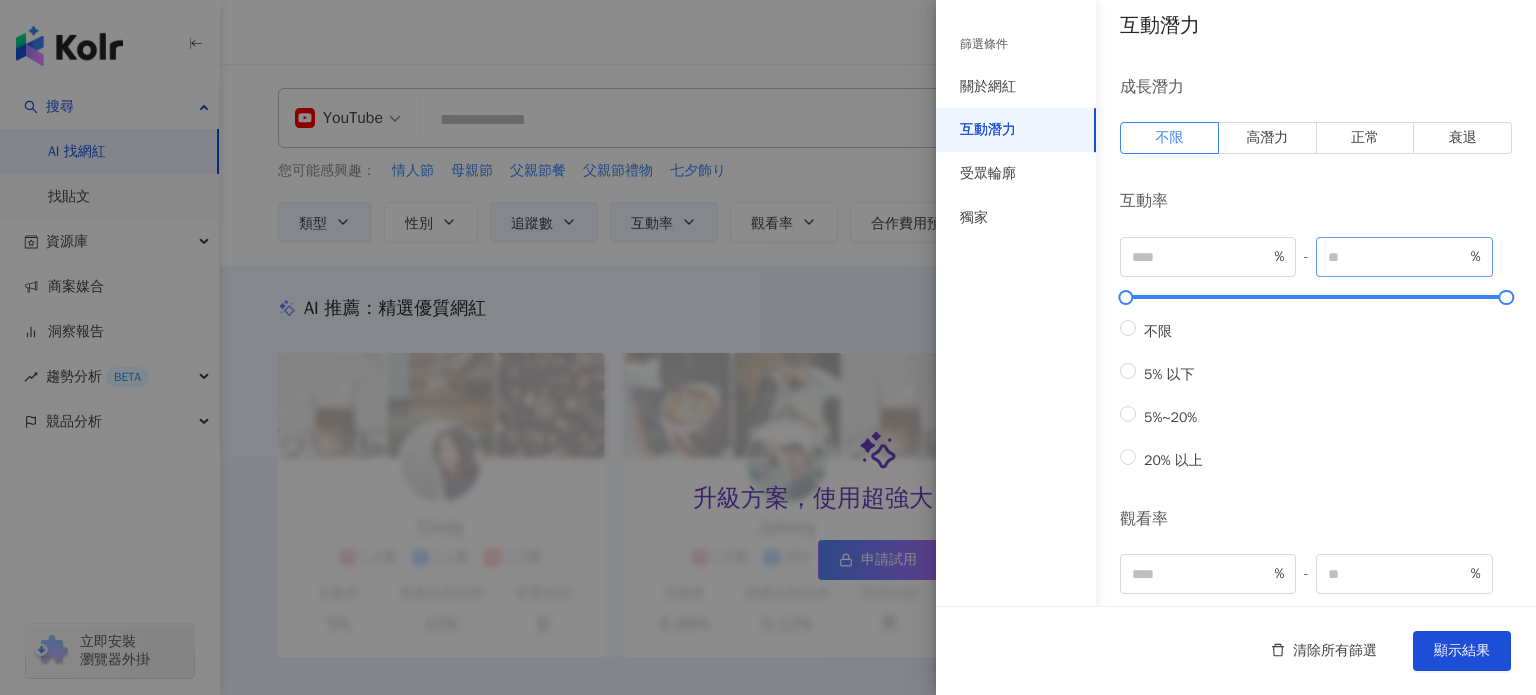 scroll, scrollTop: 0, scrollLeft: 0, axis: both 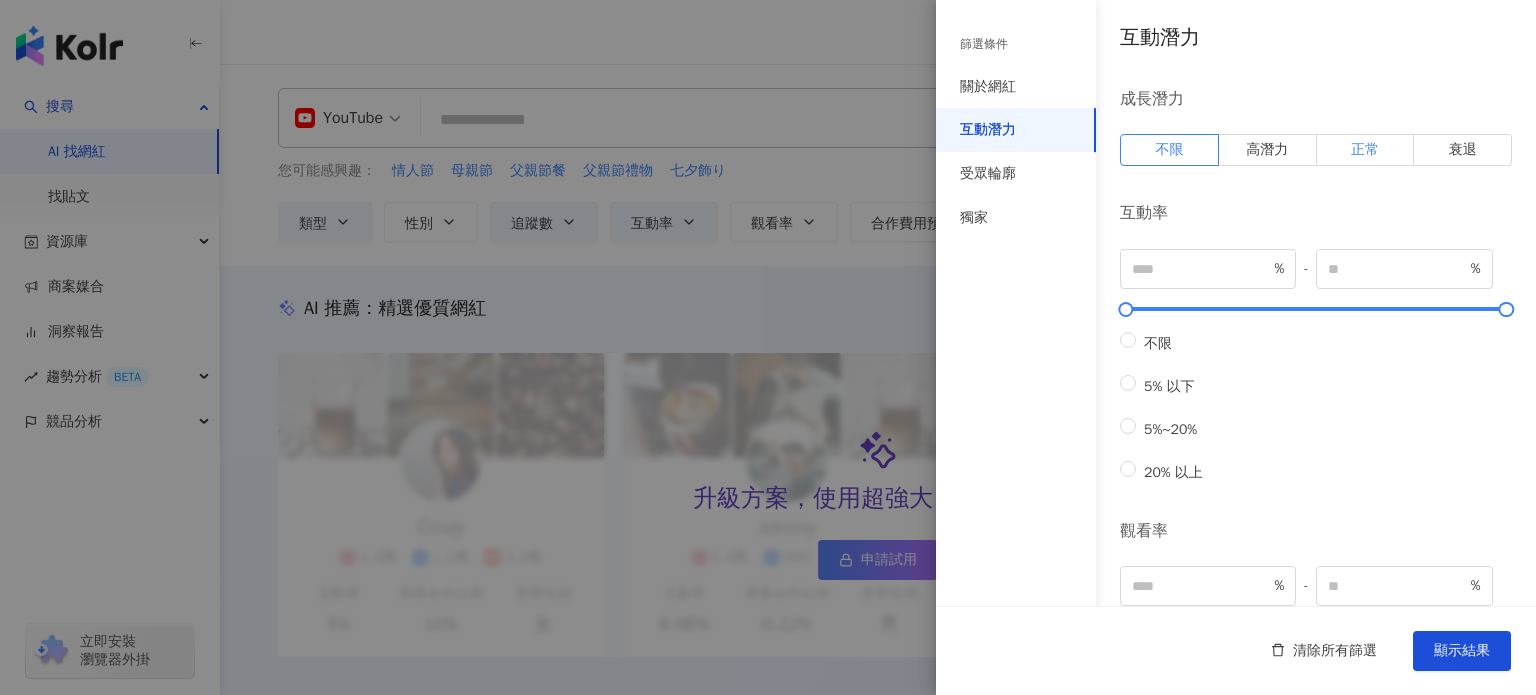 click on "正常" at bounding box center (1365, 149) 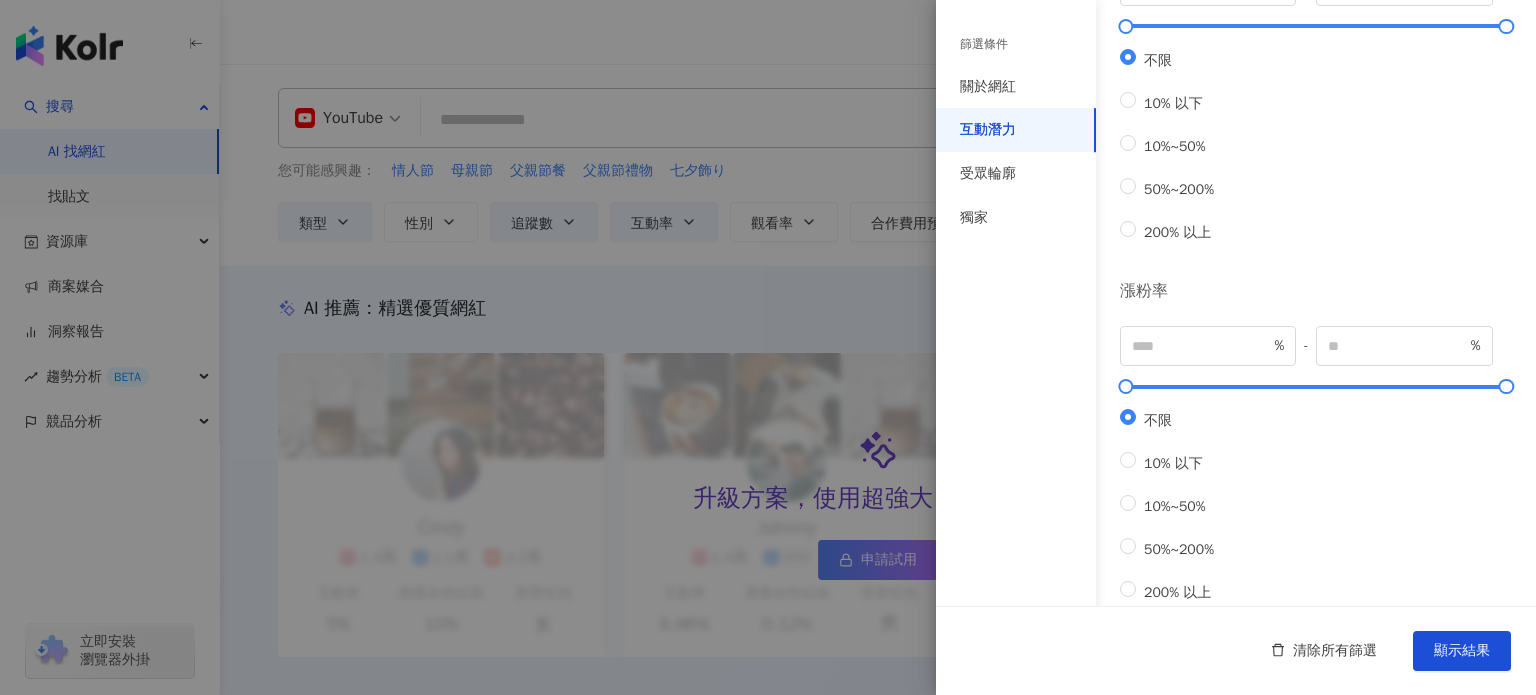 scroll, scrollTop: 644, scrollLeft: 0, axis: vertical 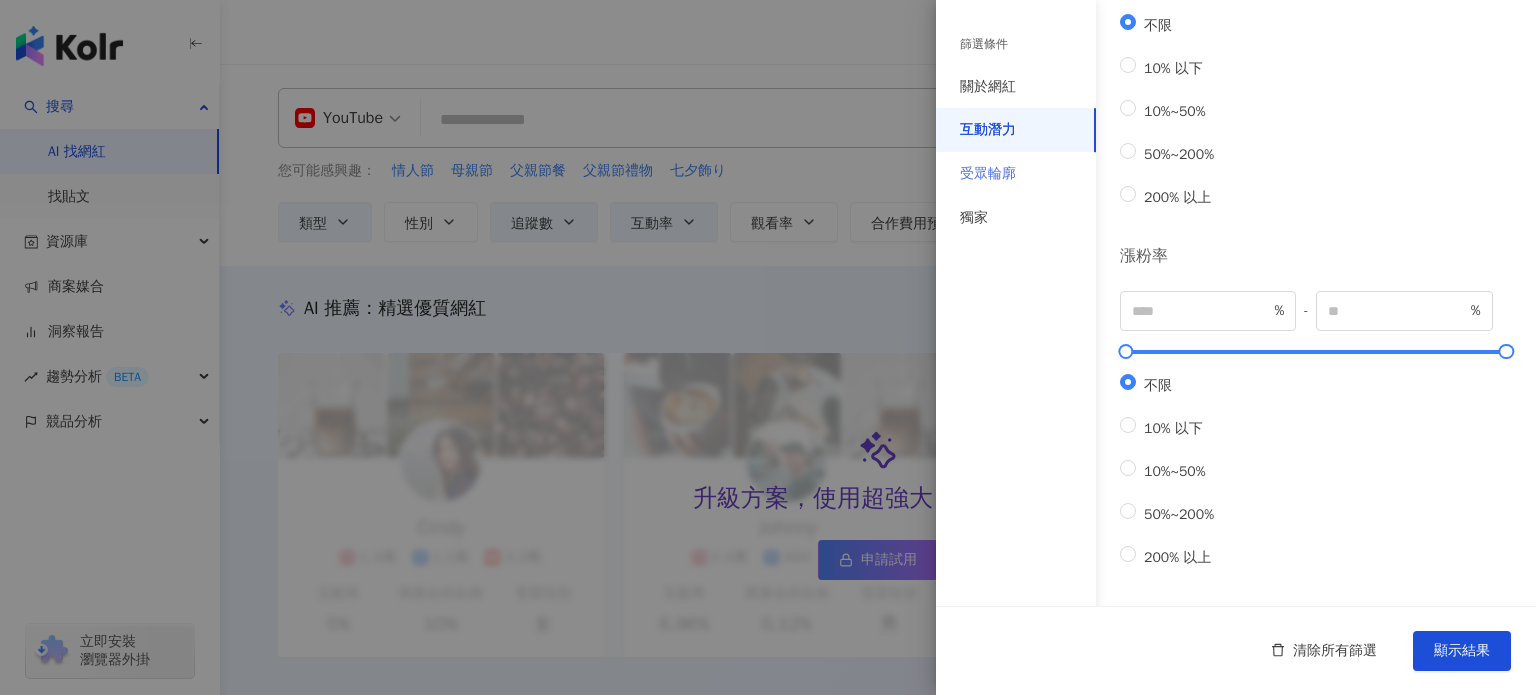 click on "受眾輪廓" at bounding box center [1016, 174] 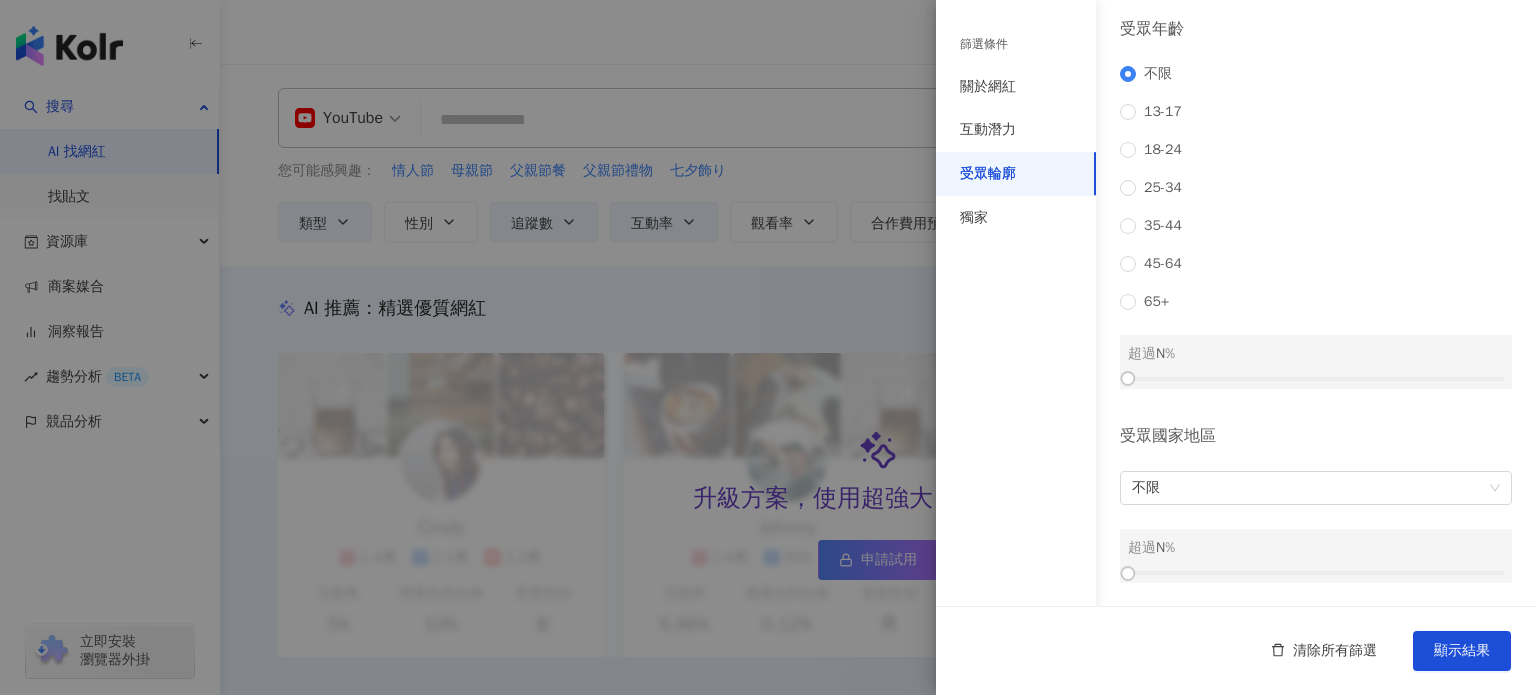 scroll, scrollTop: 276, scrollLeft: 0, axis: vertical 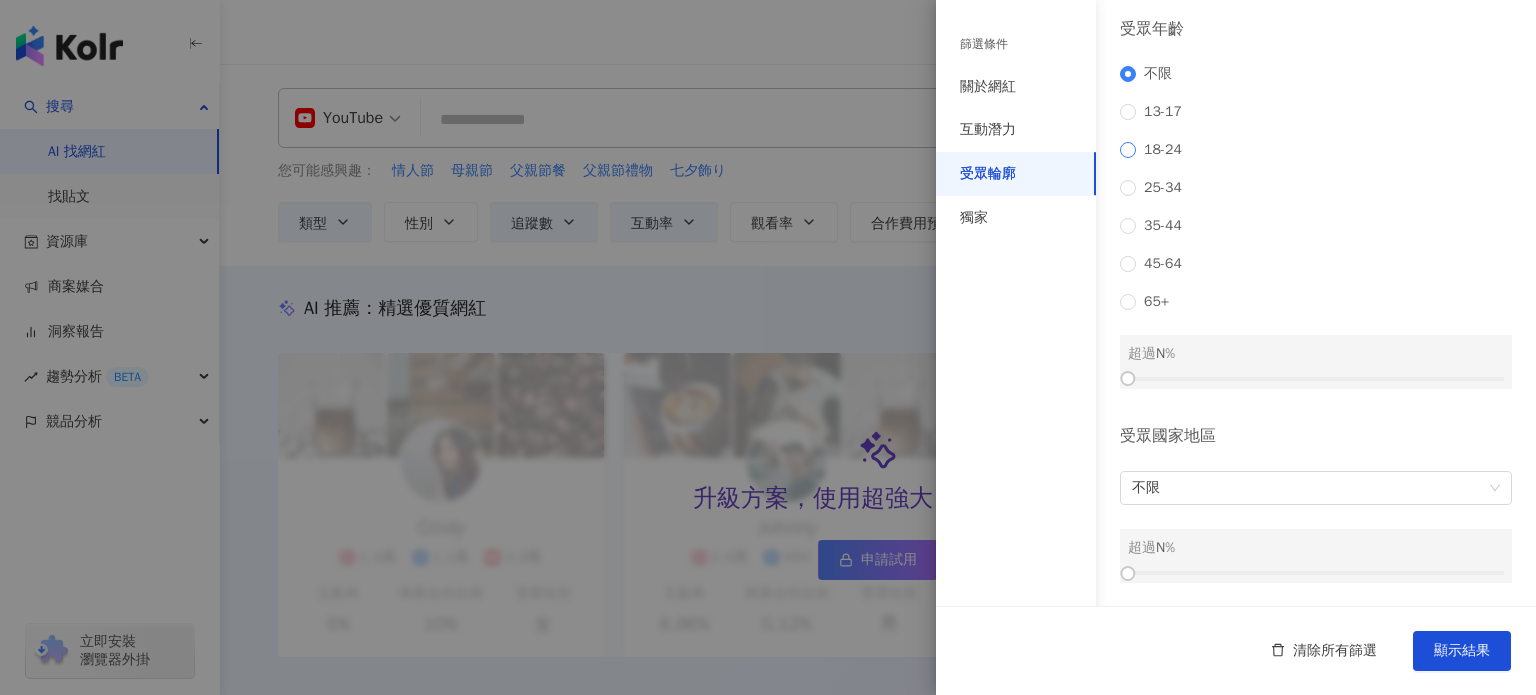 click on "18-24" at bounding box center [1163, 150] 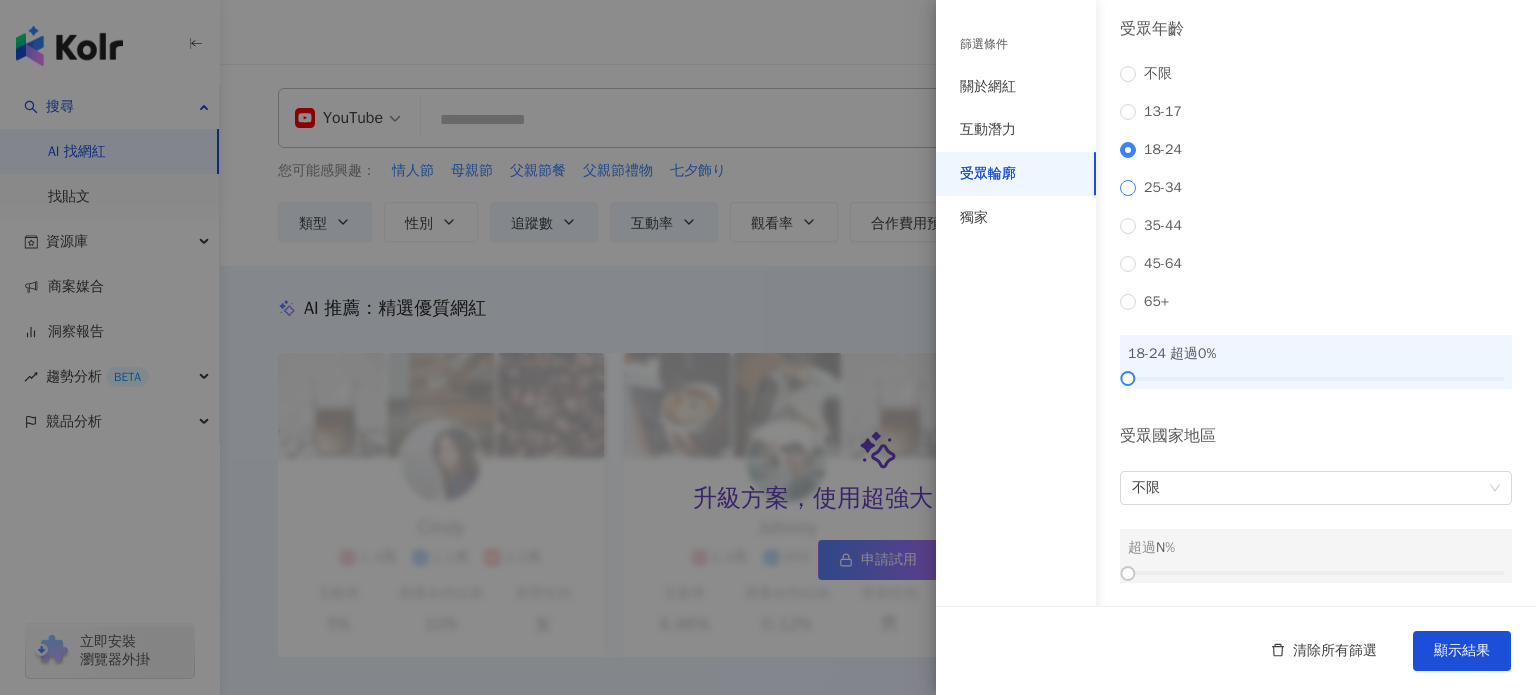 click on "25-34" at bounding box center [1163, 188] 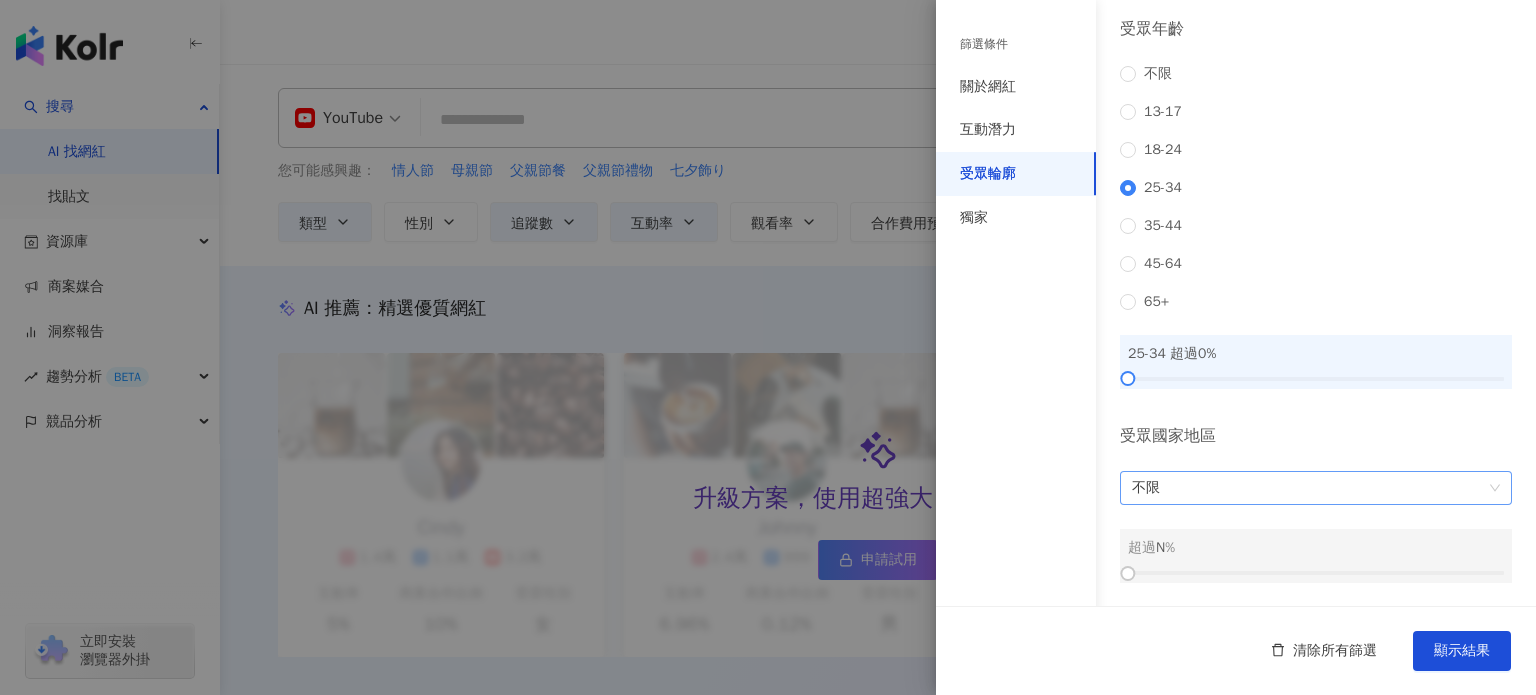 click on "不限" at bounding box center [1316, 488] 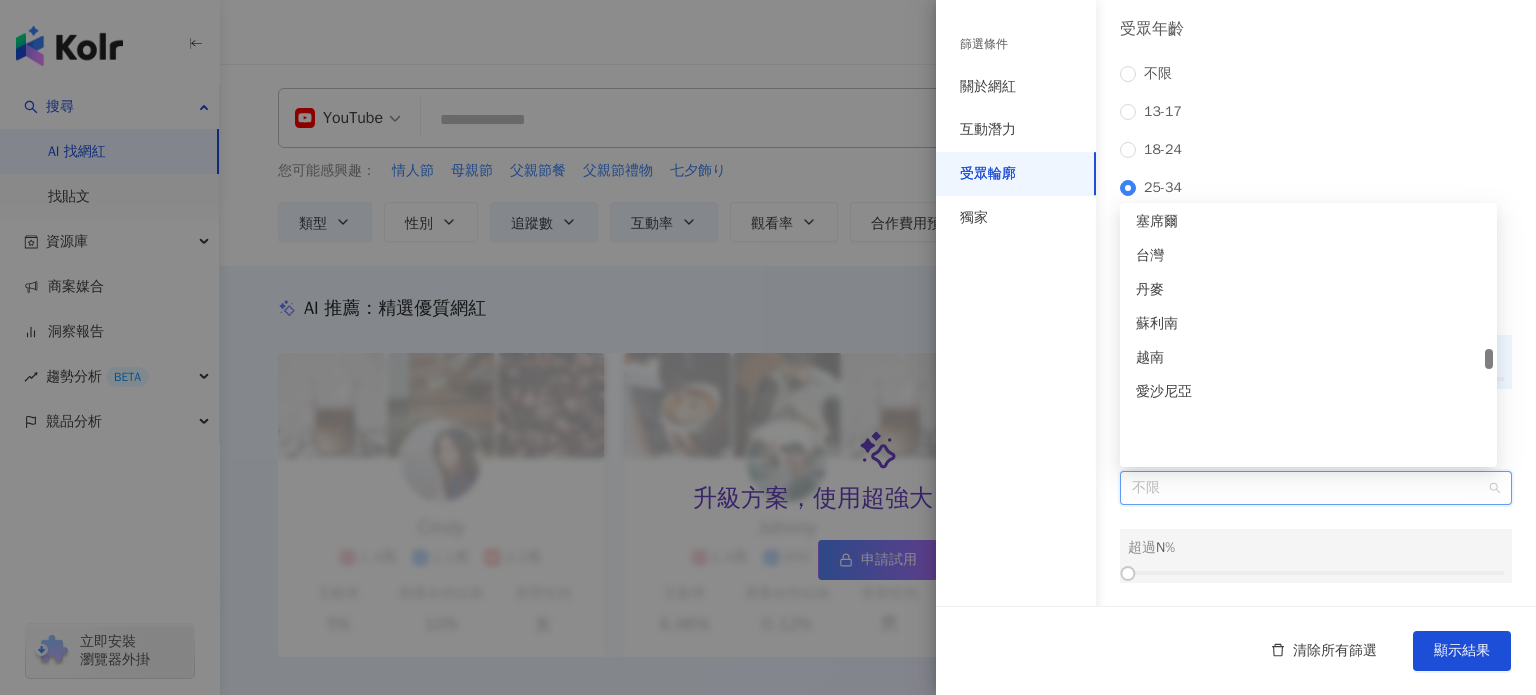 scroll, scrollTop: 4220, scrollLeft: 0, axis: vertical 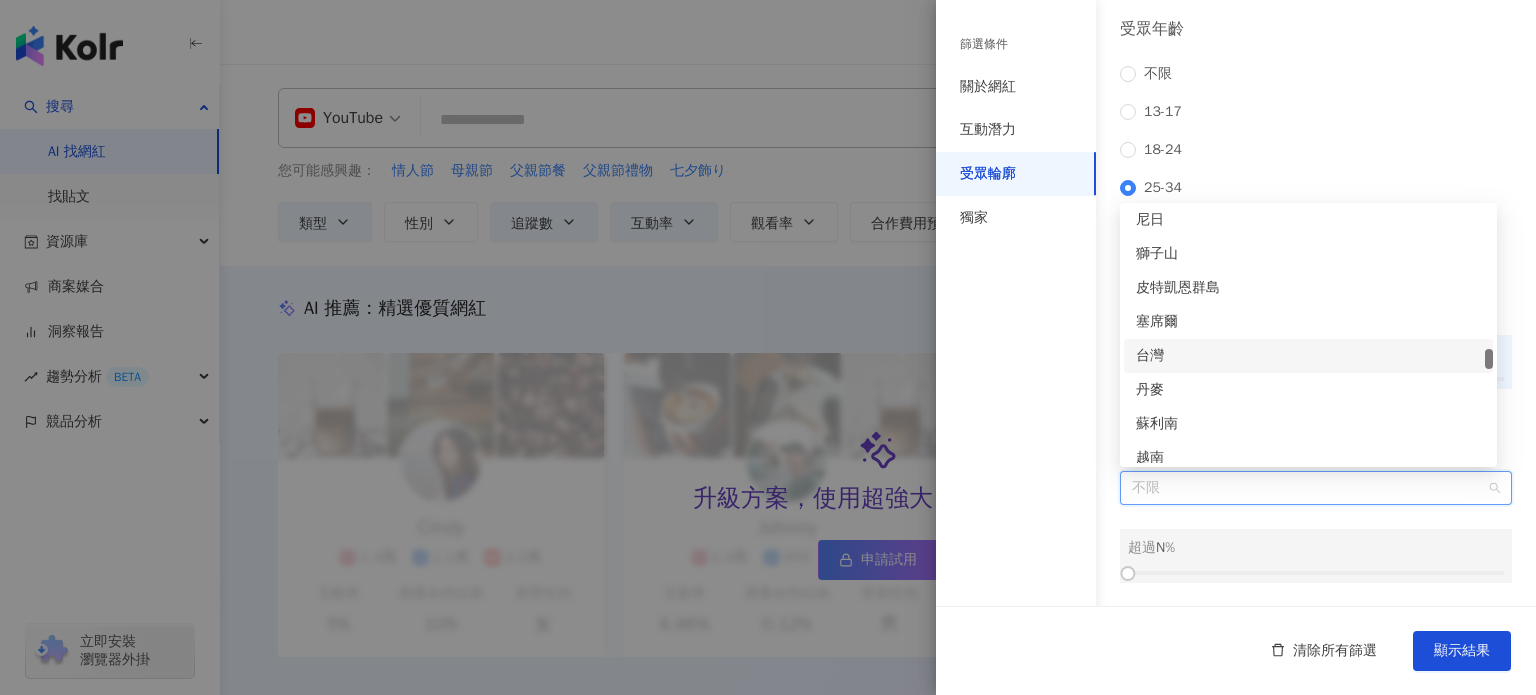 click on "台灣" at bounding box center [1308, 356] 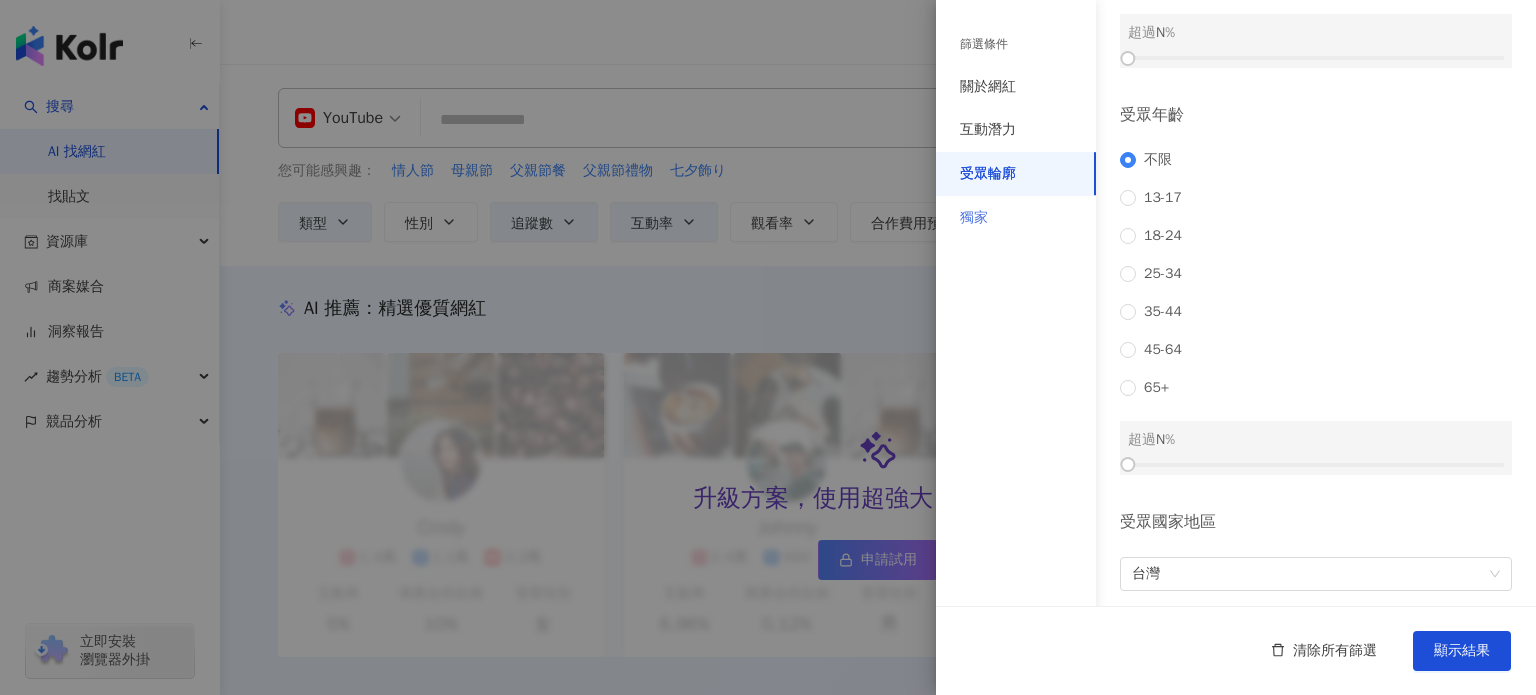 click on "獨家" at bounding box center [1016, 218] 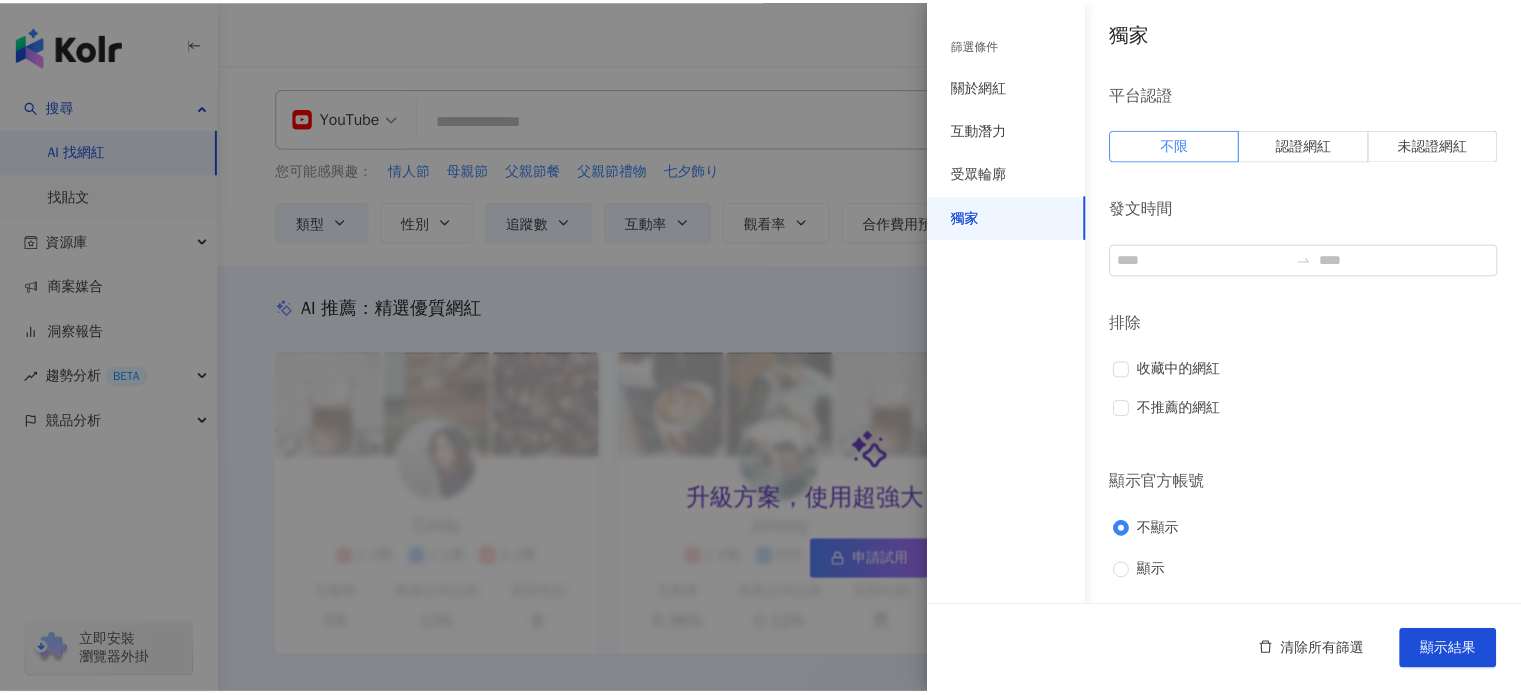 scroll, scrollTop: 2, scrollLeft: 0, axis: vertical 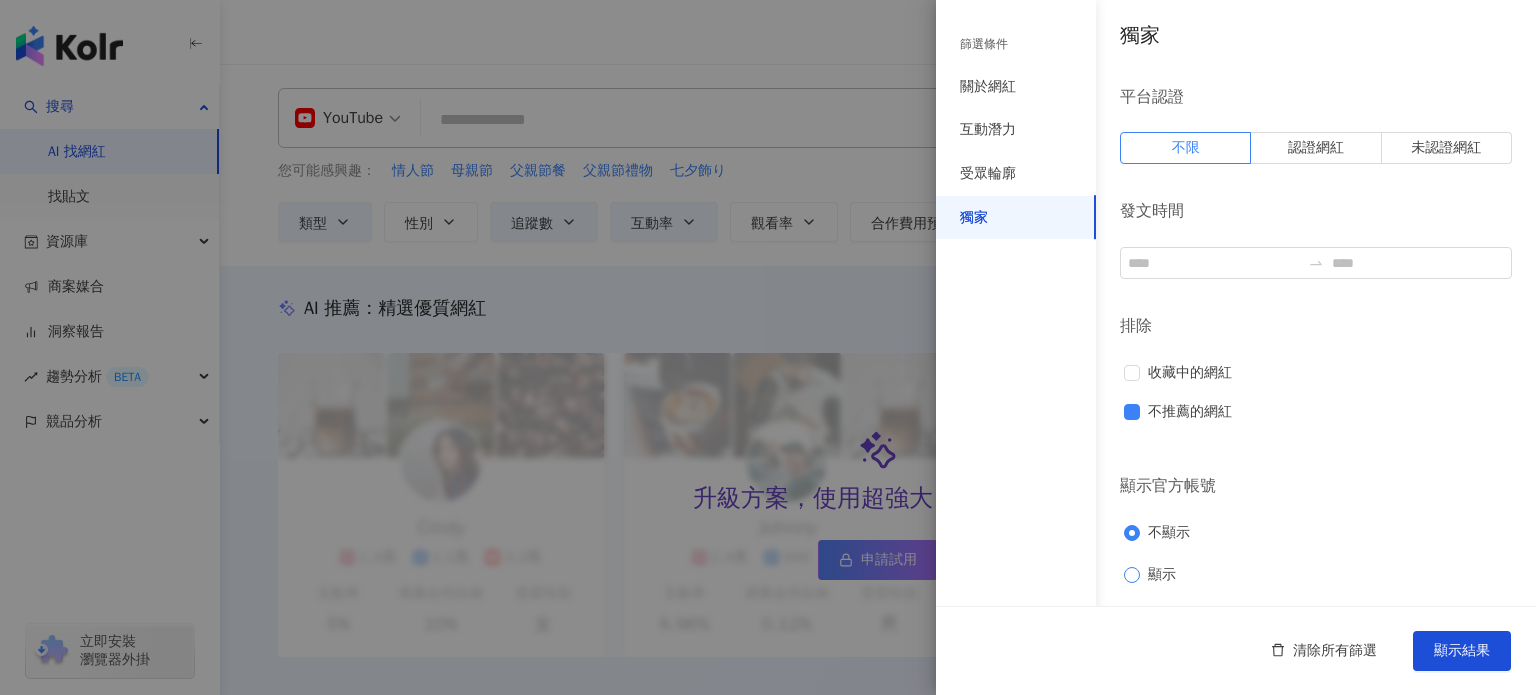click on "顯示" at bounding box center (1162, 575) 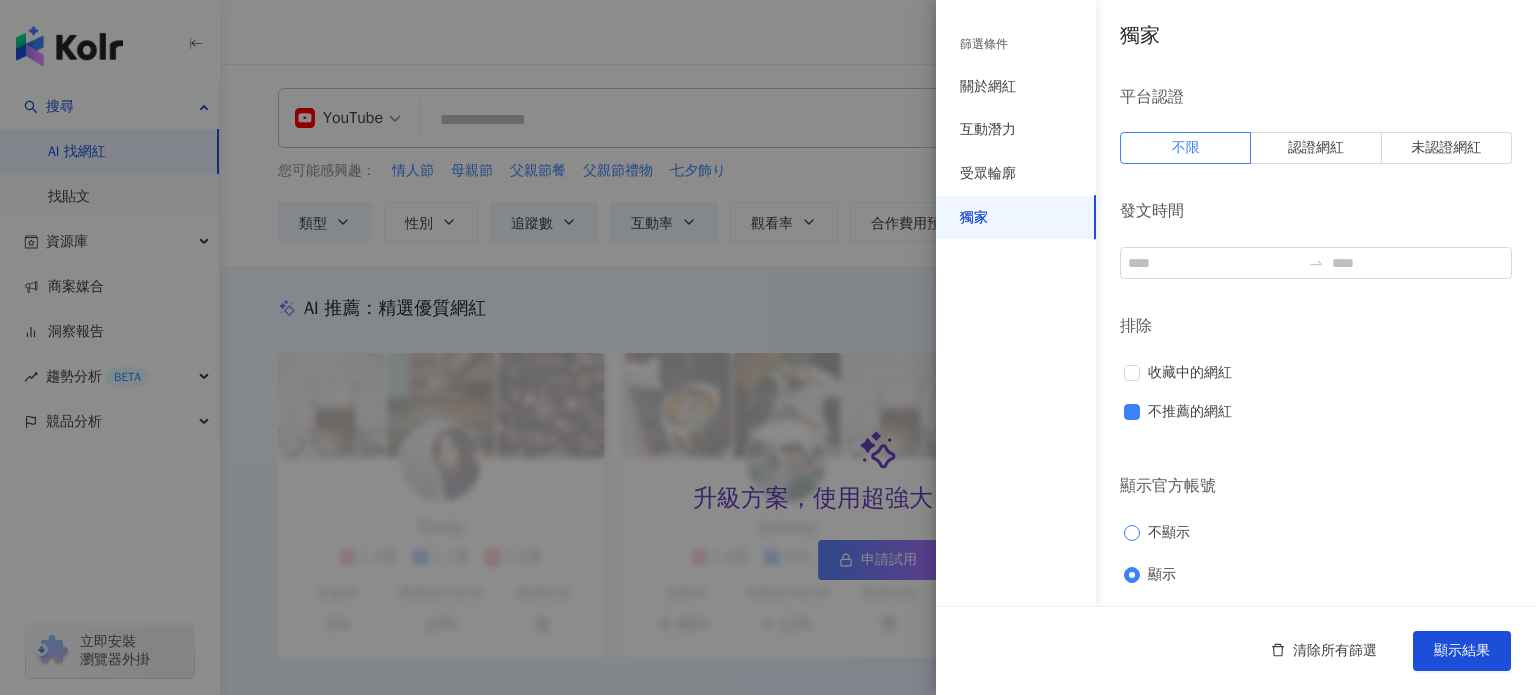 click on "不顯示" at bounding box center [1169, 533] 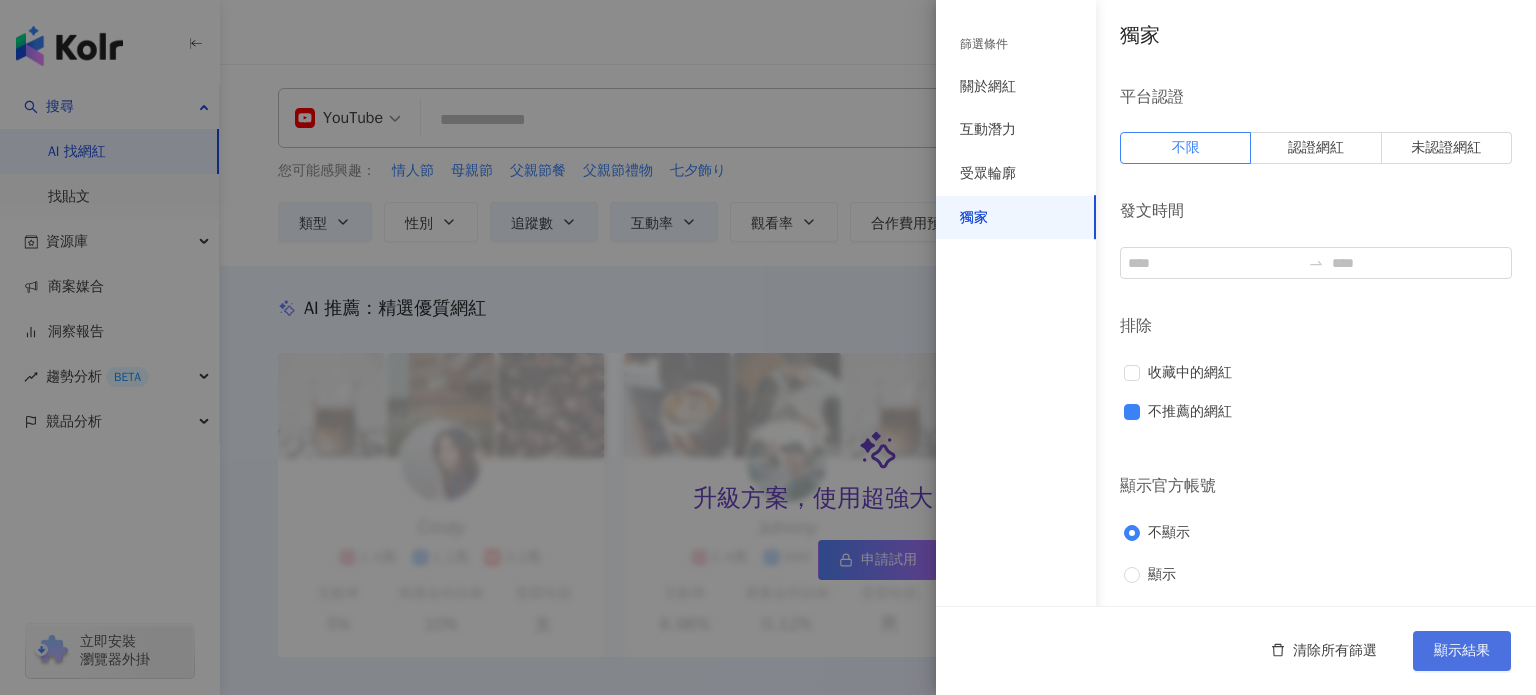click on "顯示結果" at bounding box center (1462, 651) 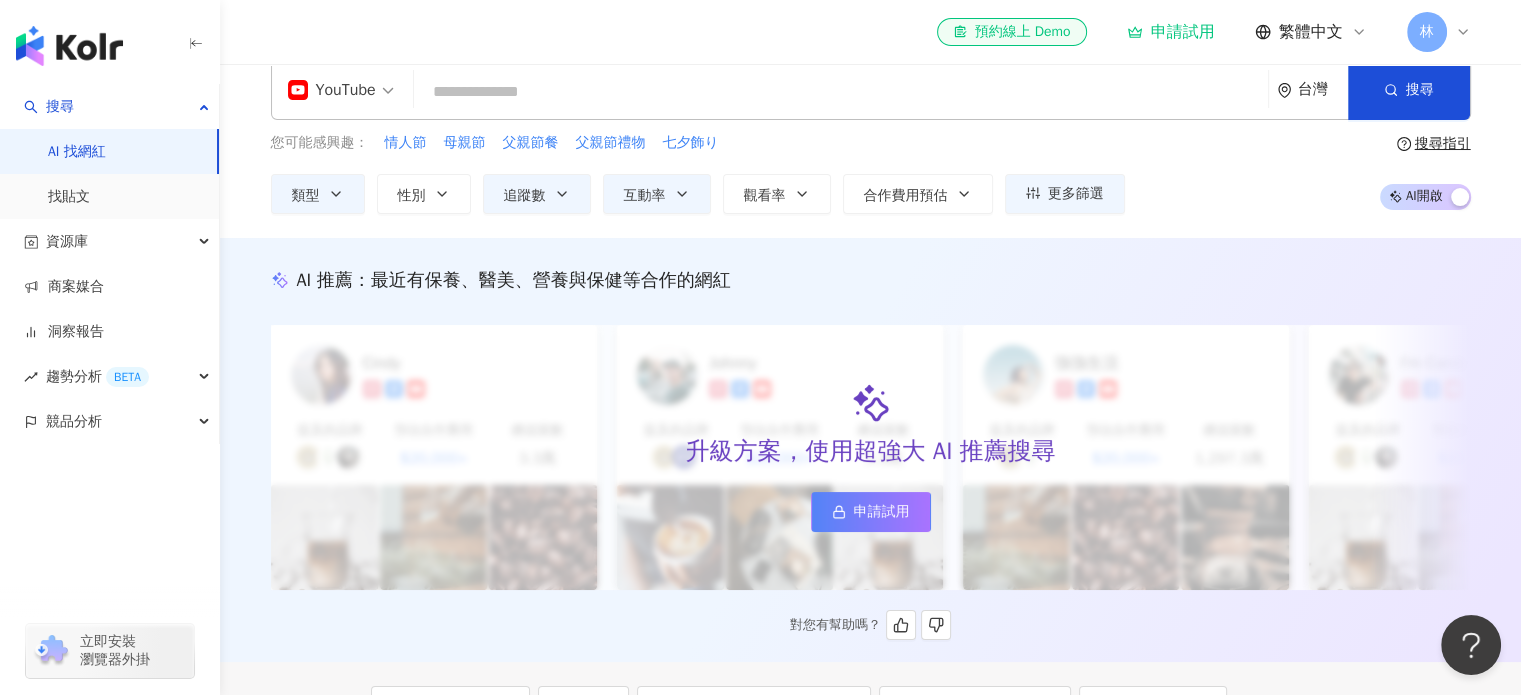 scroll, scrollTop: 0, scrollLeft: 0, axis: both 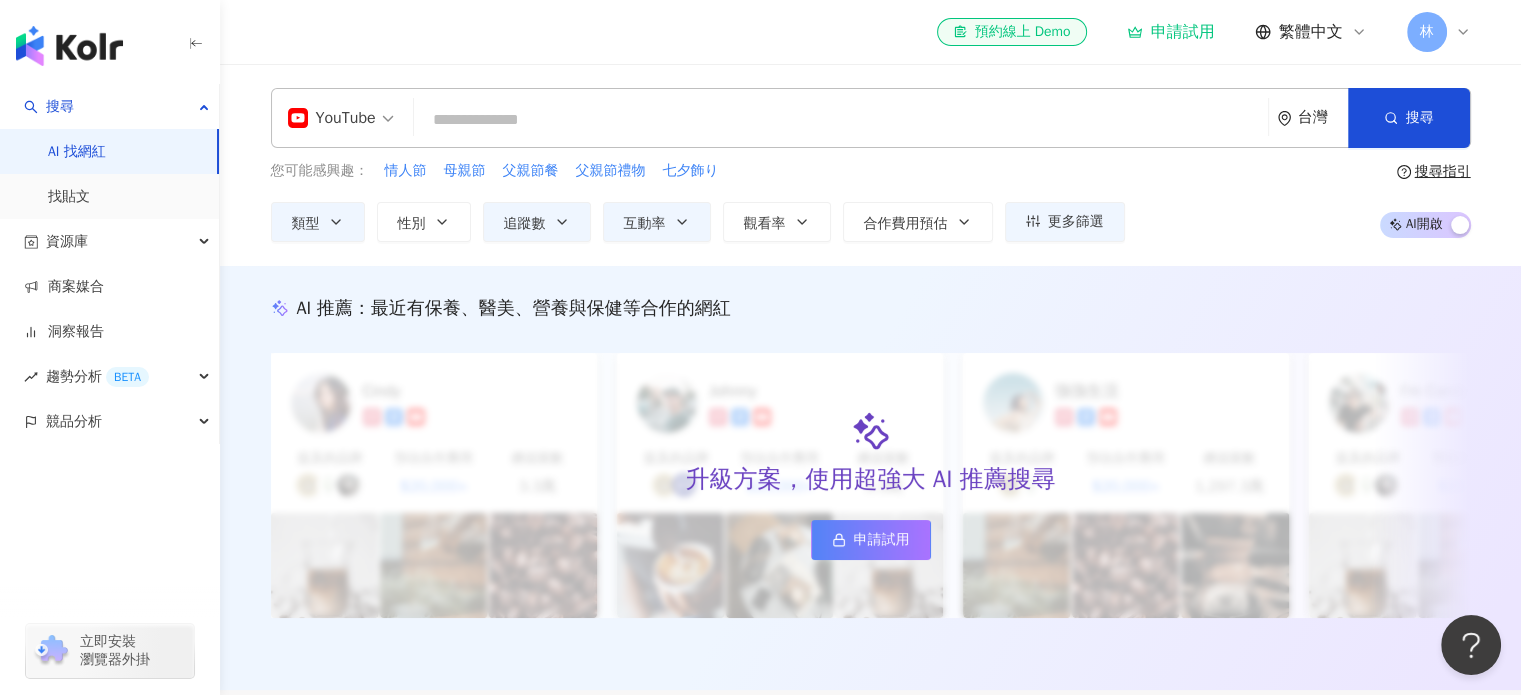 click on "AI  開啟 AI  關閉" at bounding box center (1425, 225) 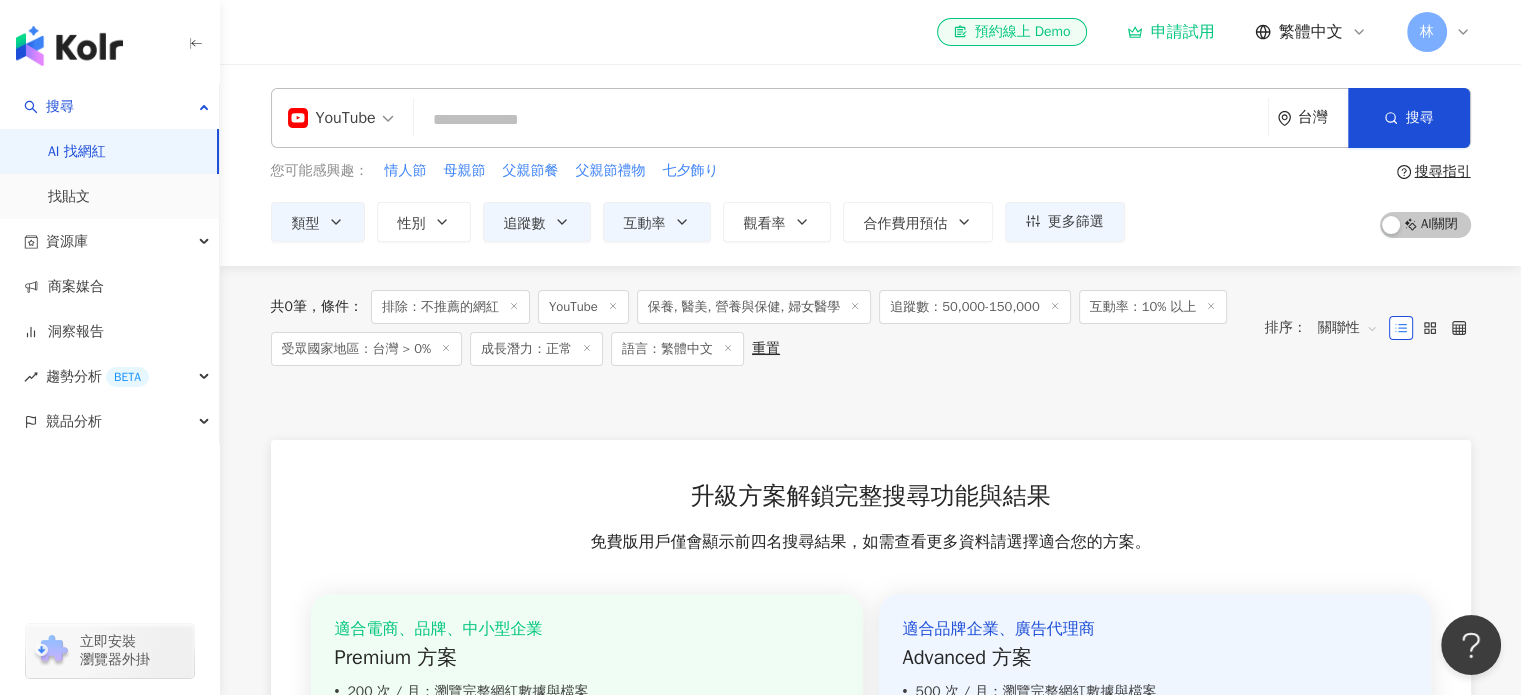 scroll, scrollTop: 100, scrollLeft: 0, axis: vertical 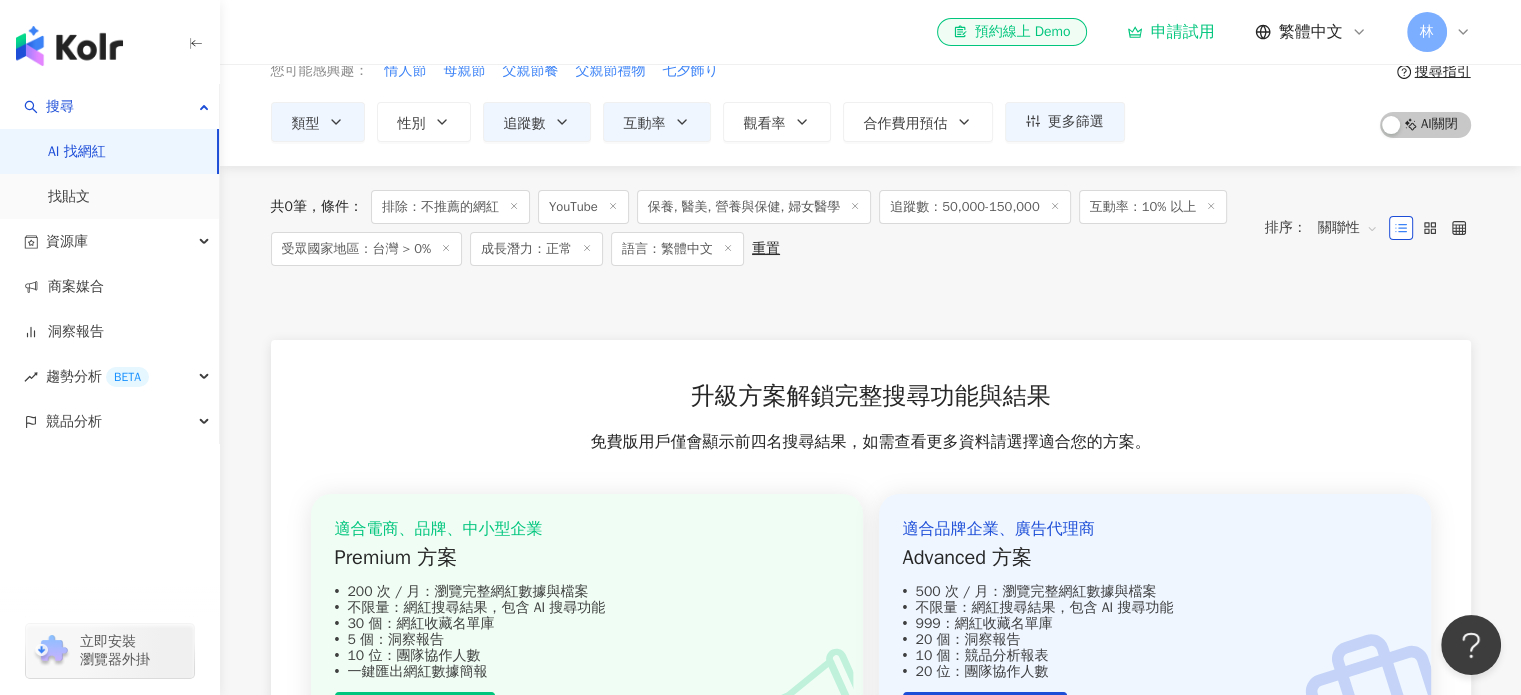 click 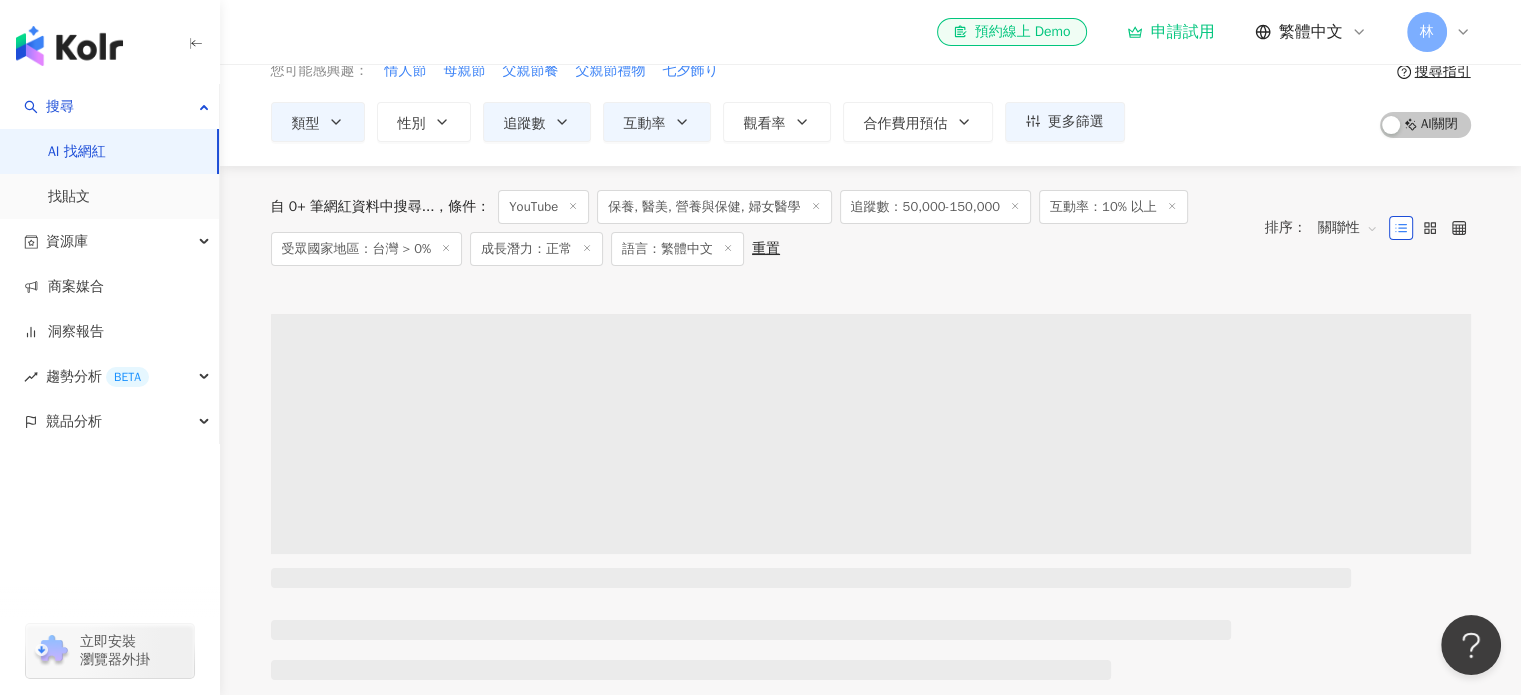 scroll, scrollTop: 0, scrollLeft: 0, axis: both 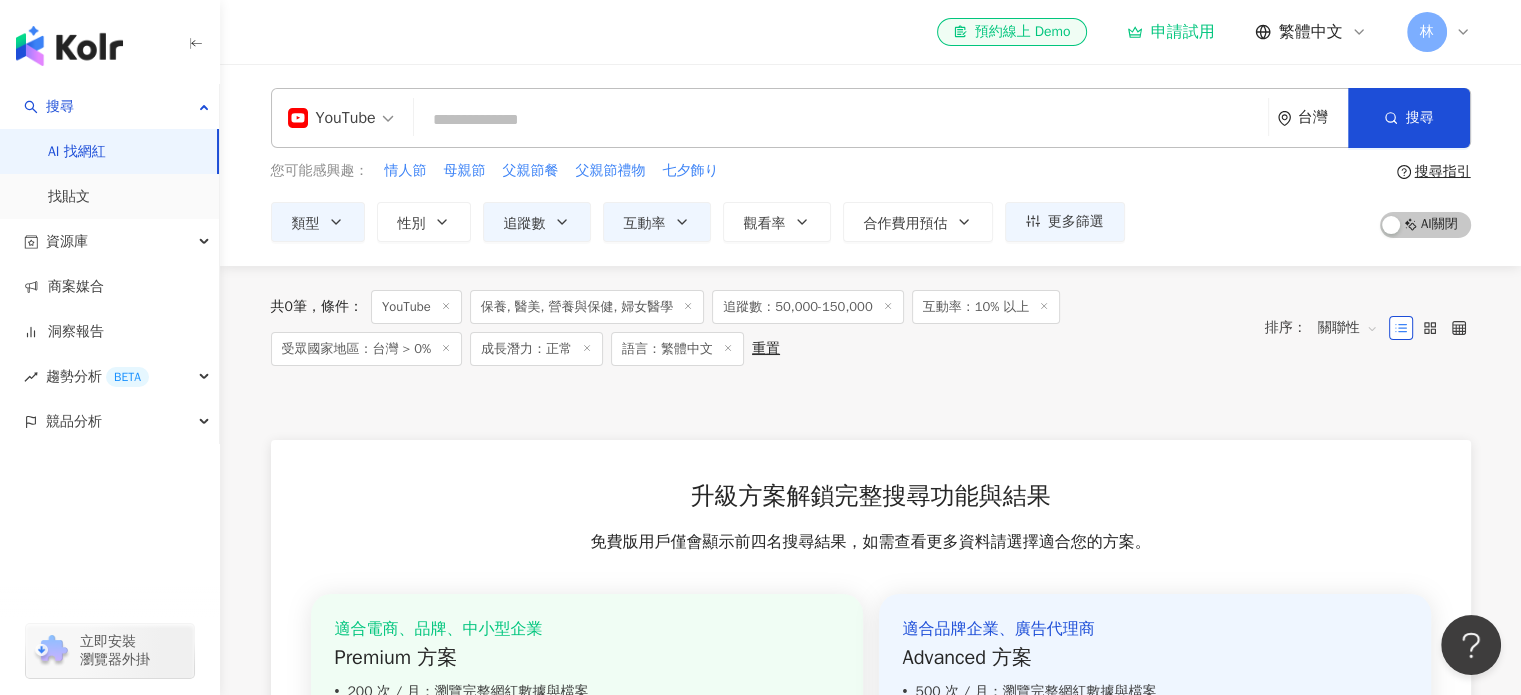click 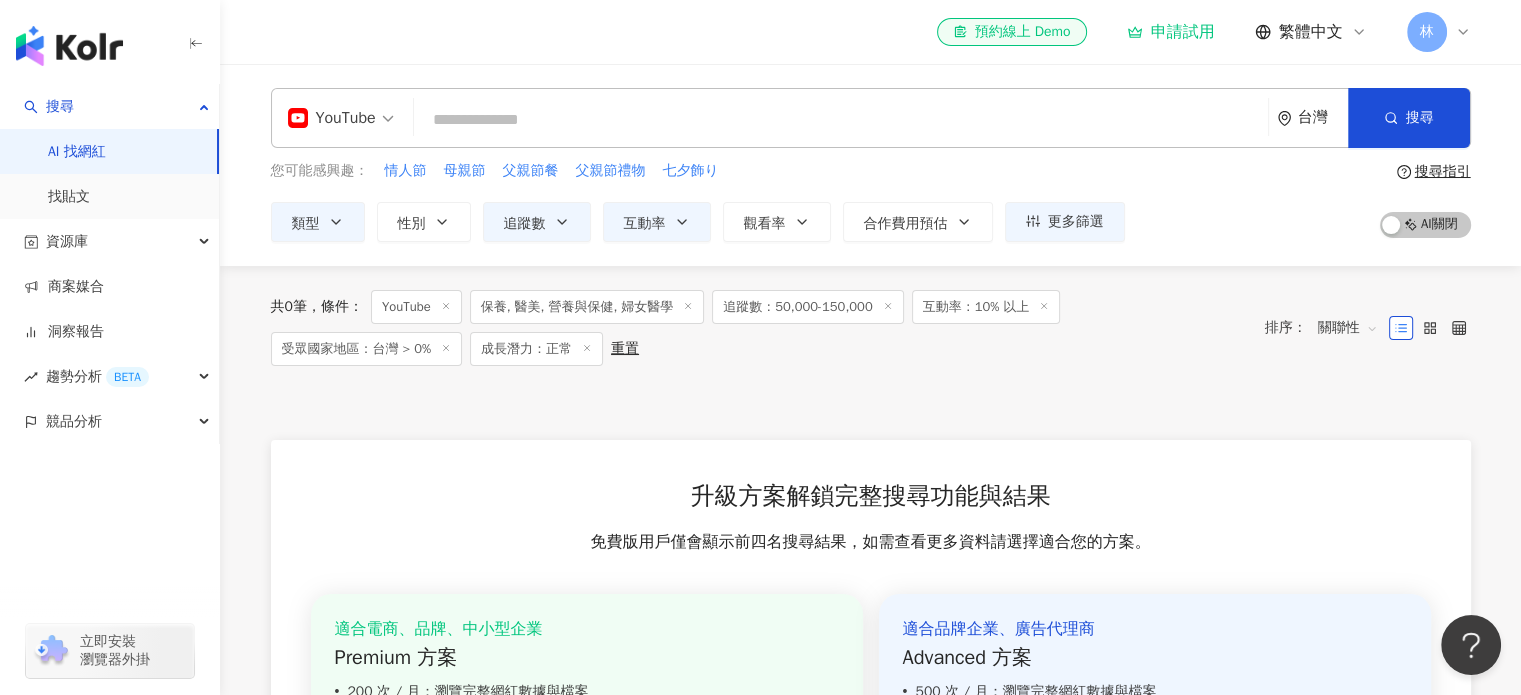 click on "受眾國家地區：台灣 > 0%" at bounding box center (366, 349) 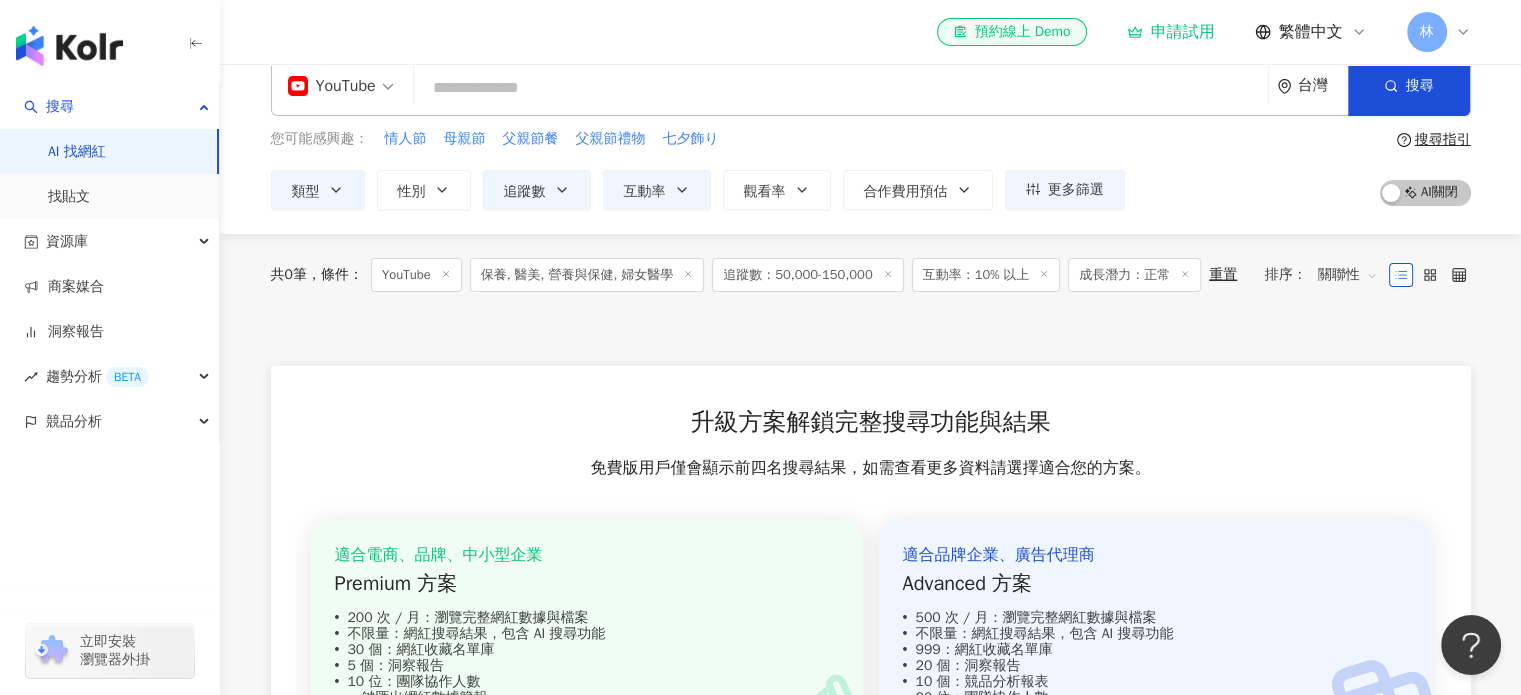 scroll, scrollTop: 0, scrollLeft: 0, axis: both 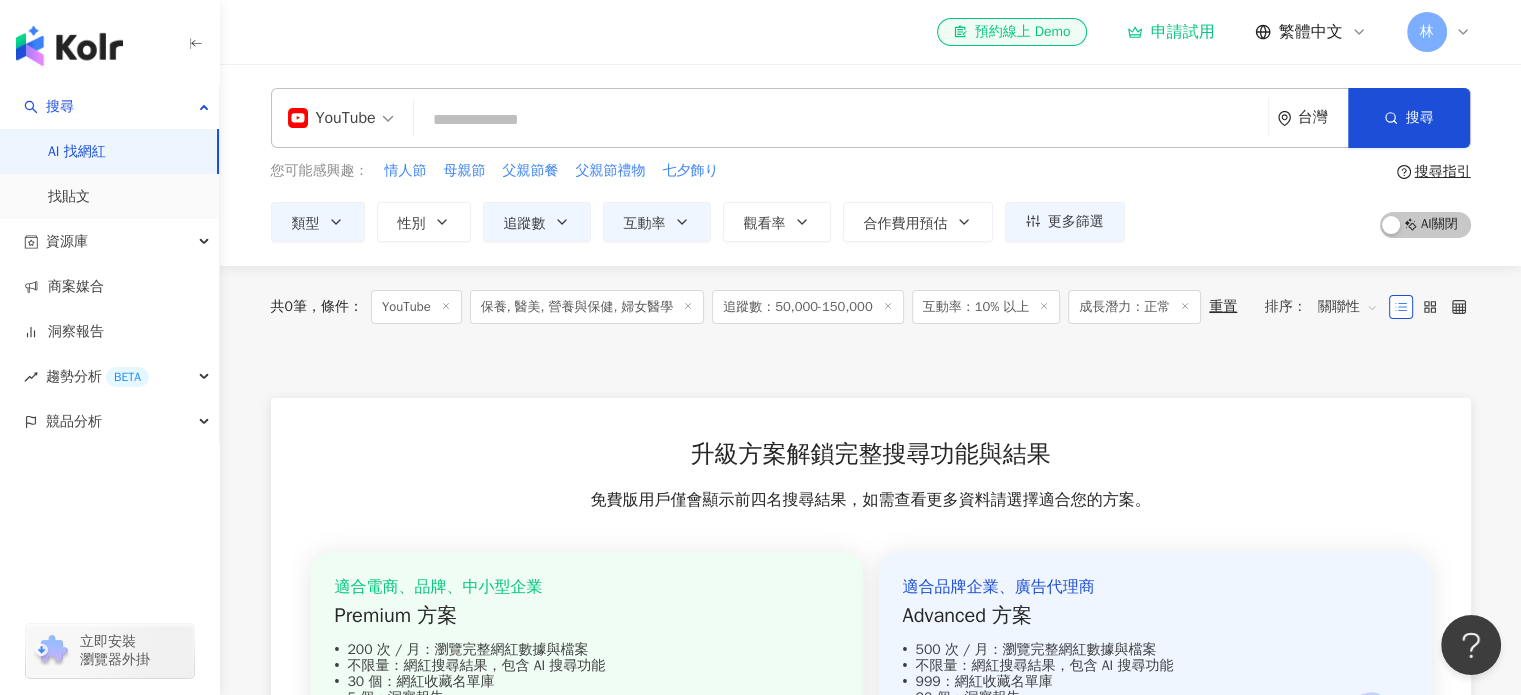 click 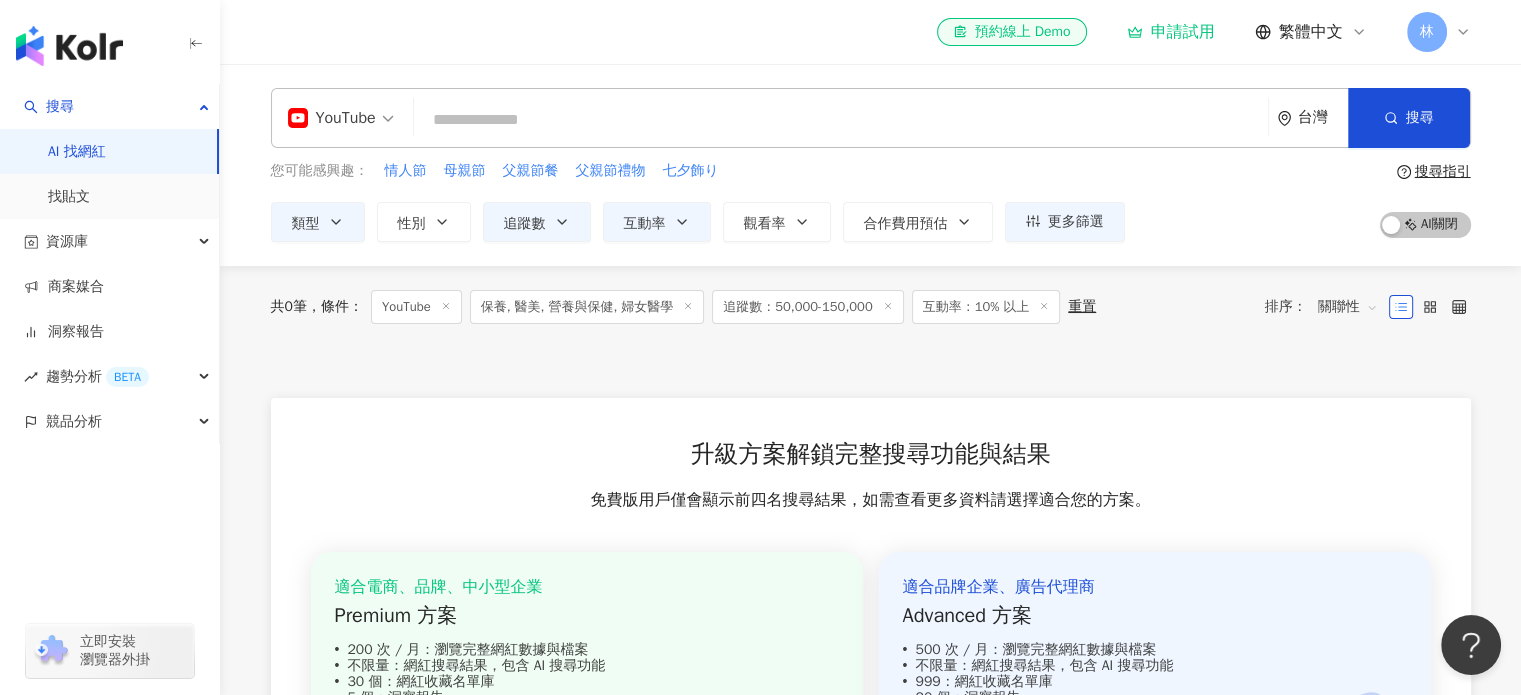 click 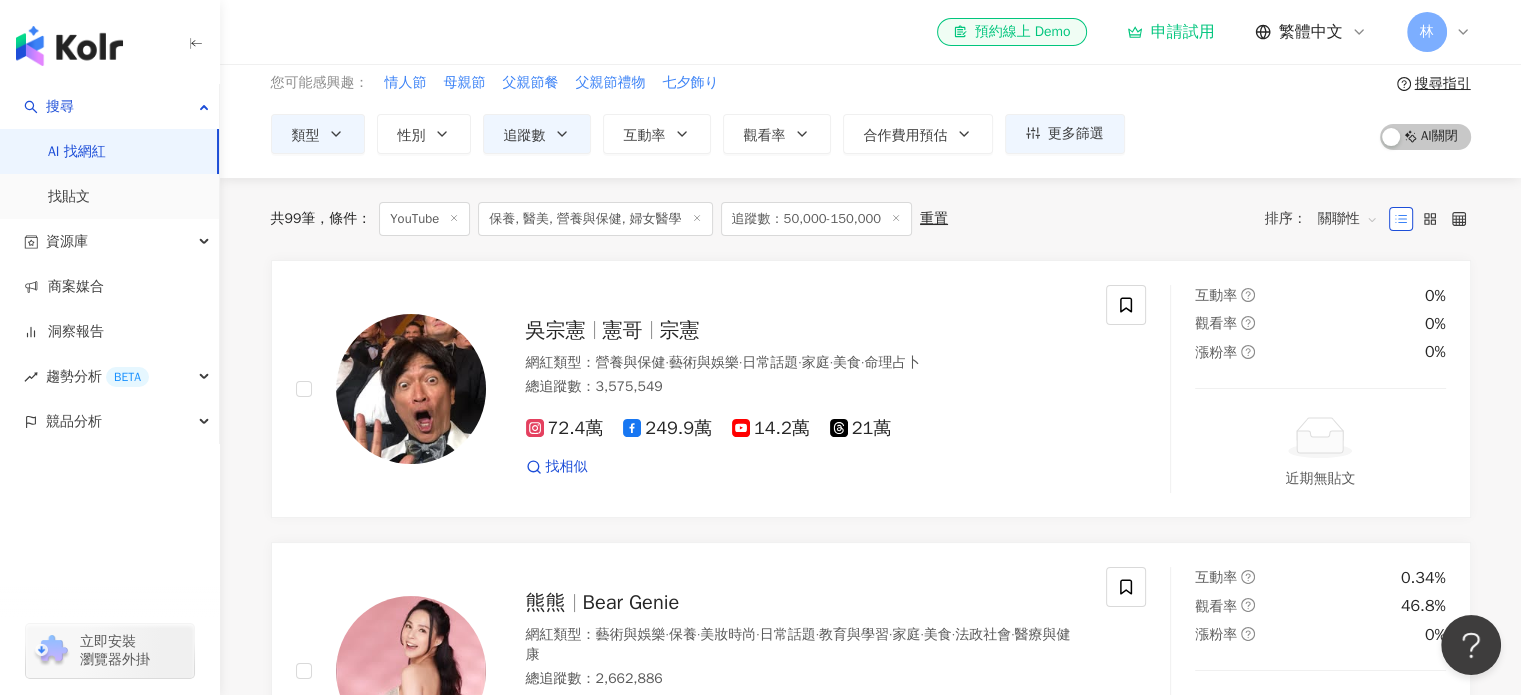 scroll, scrollTop: 0, scrollLeft: 0, axis: both 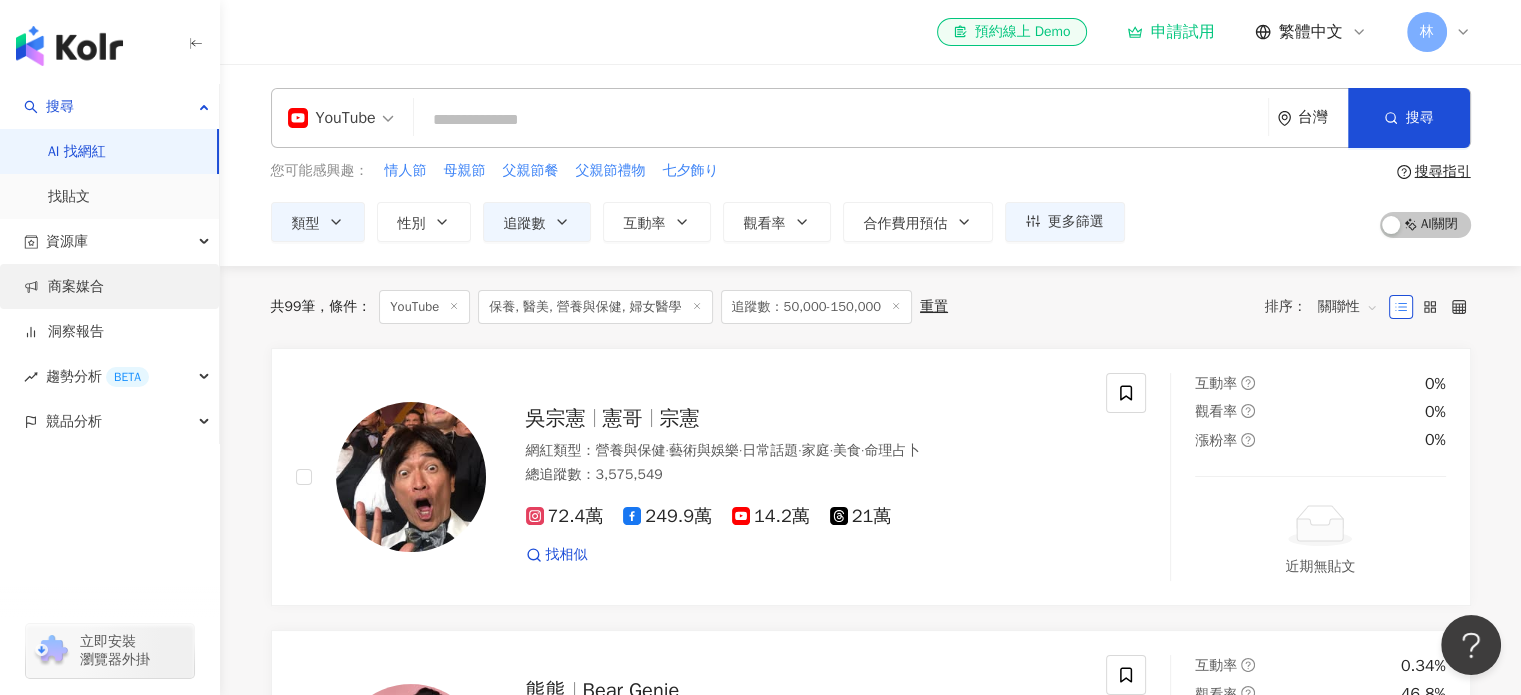 click on "商案媒合" at bounding box center (64, 287) 